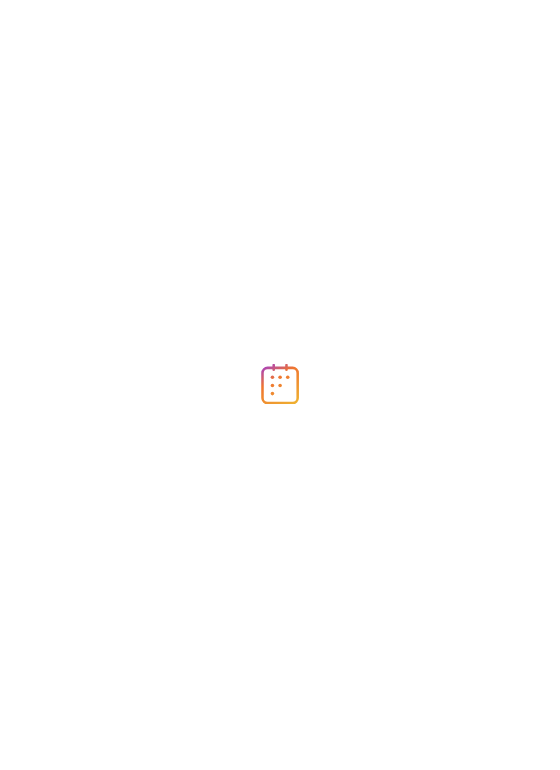 scroll, scrollTop: 0, scrollLeft: 0, axis: both 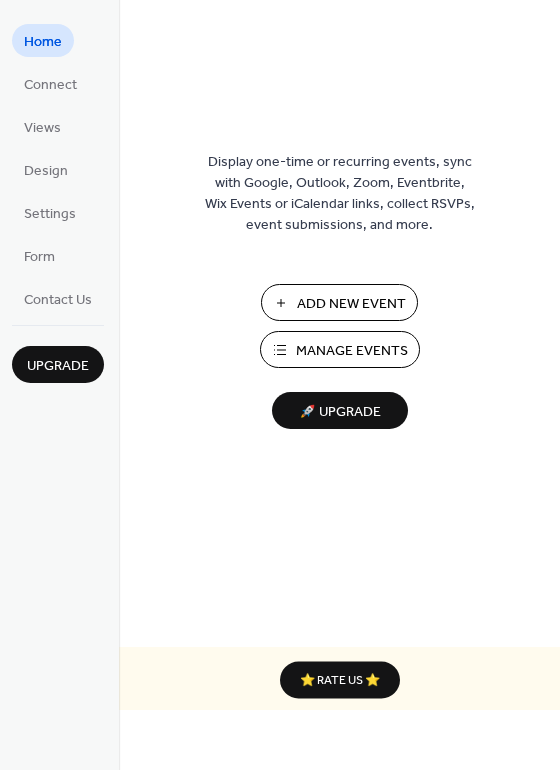 click on "Manage Events" at bounding box center [352, 351] 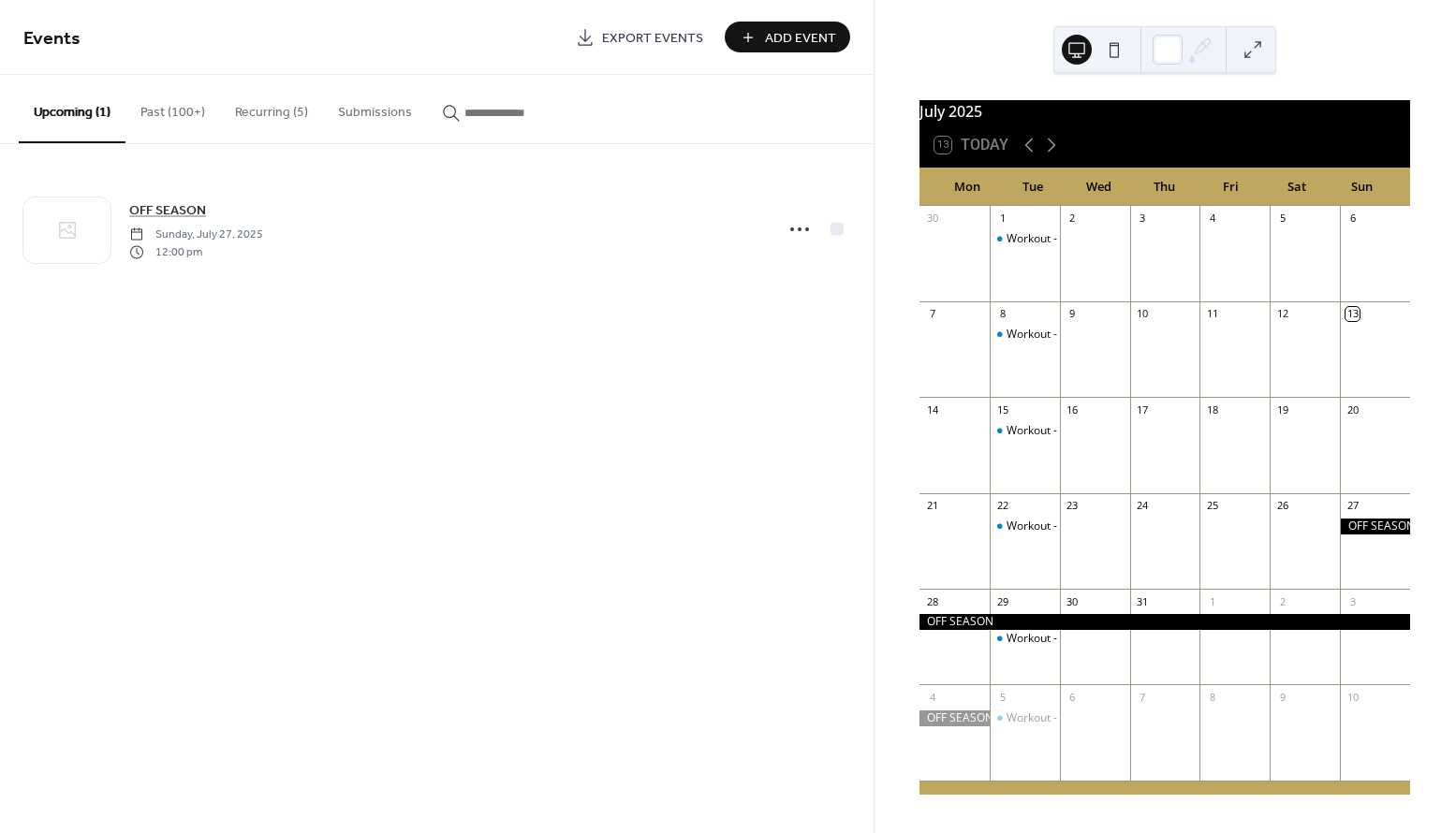 scroll, scrollTop: 0, scrollLeft: 0, axis: both 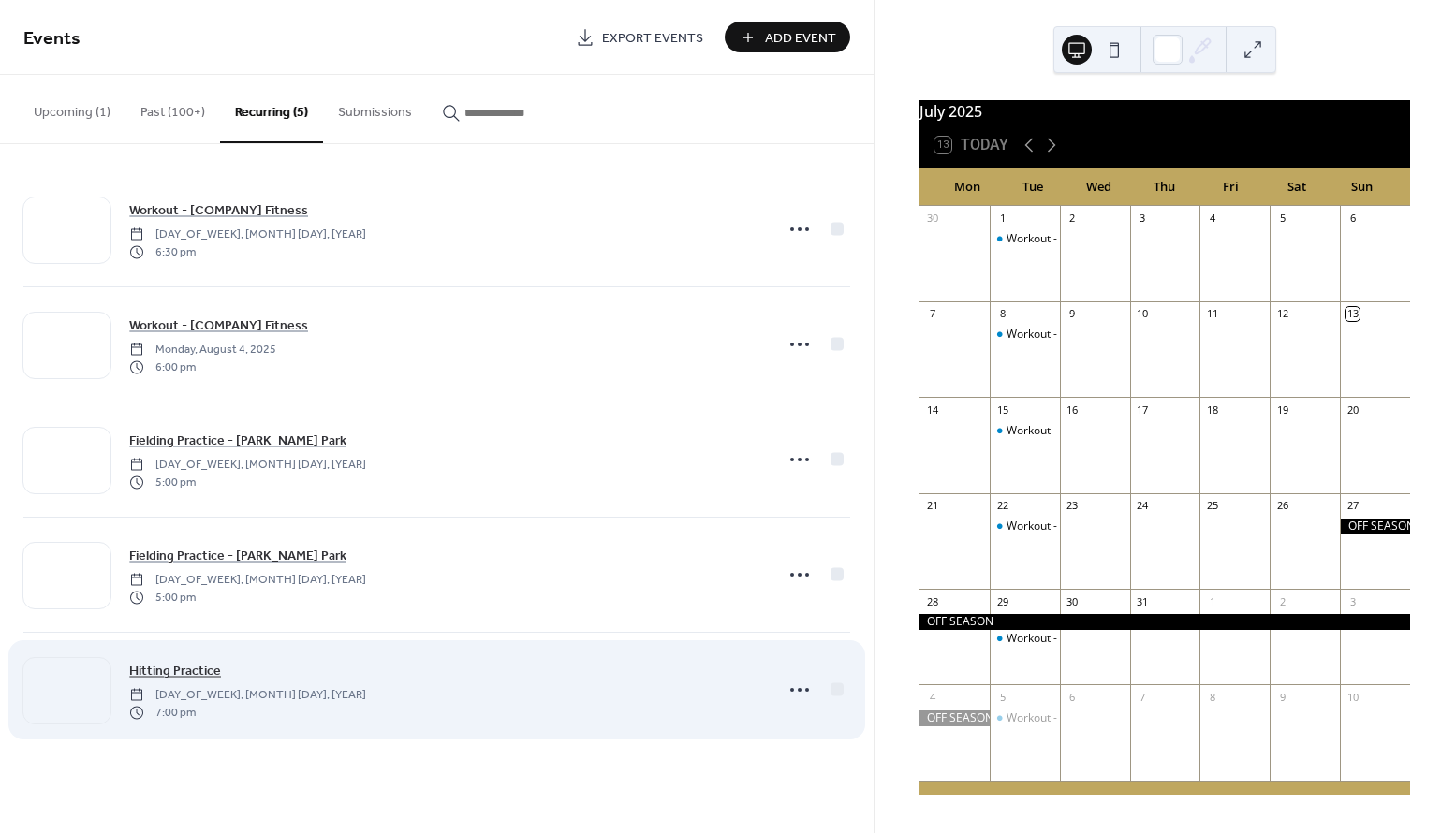click on "Hitting Practice" at bounding box center [175, 671] 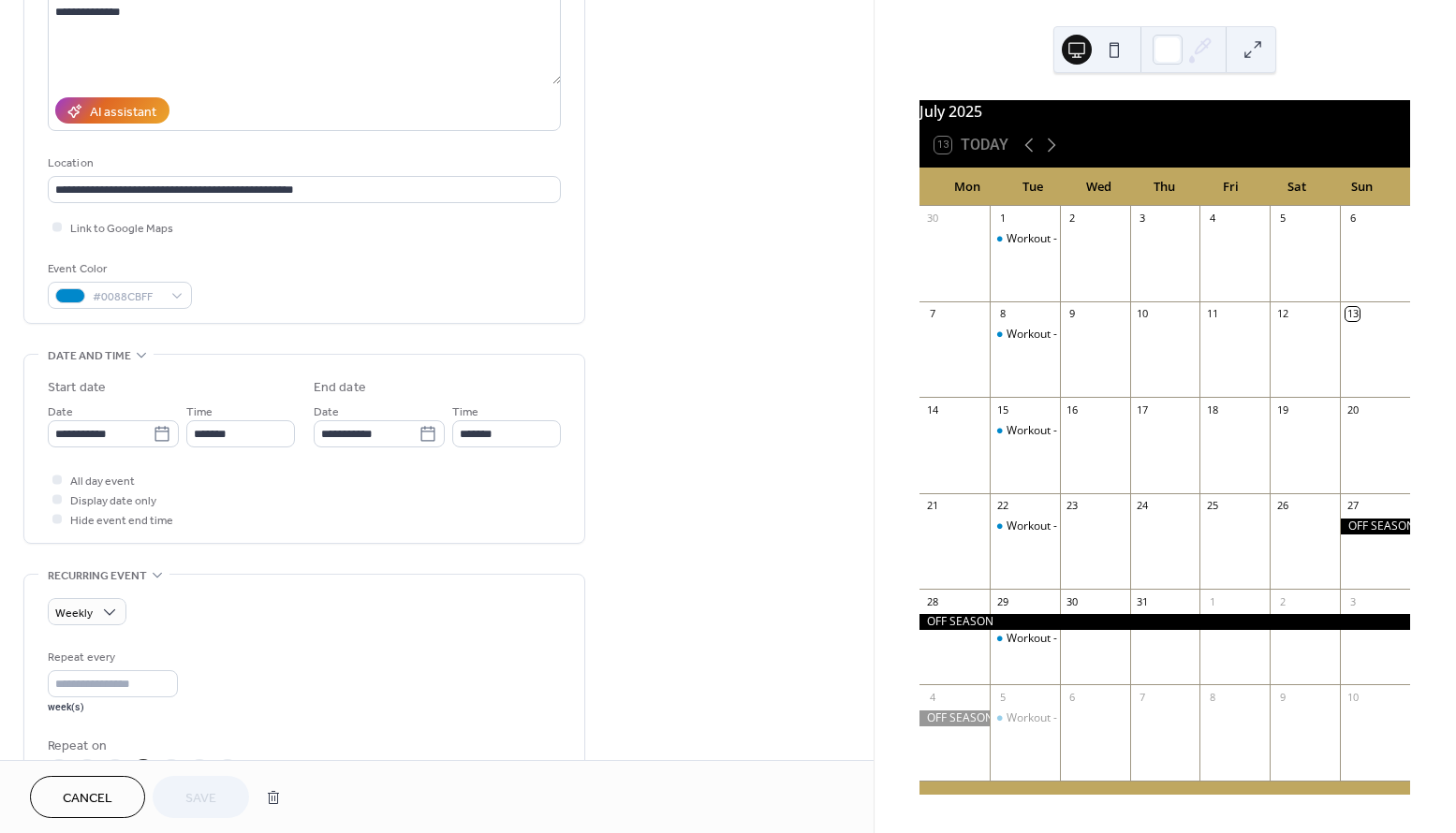 scroll, scrollTop: 285, scrollLeft: 0, axis: vertical 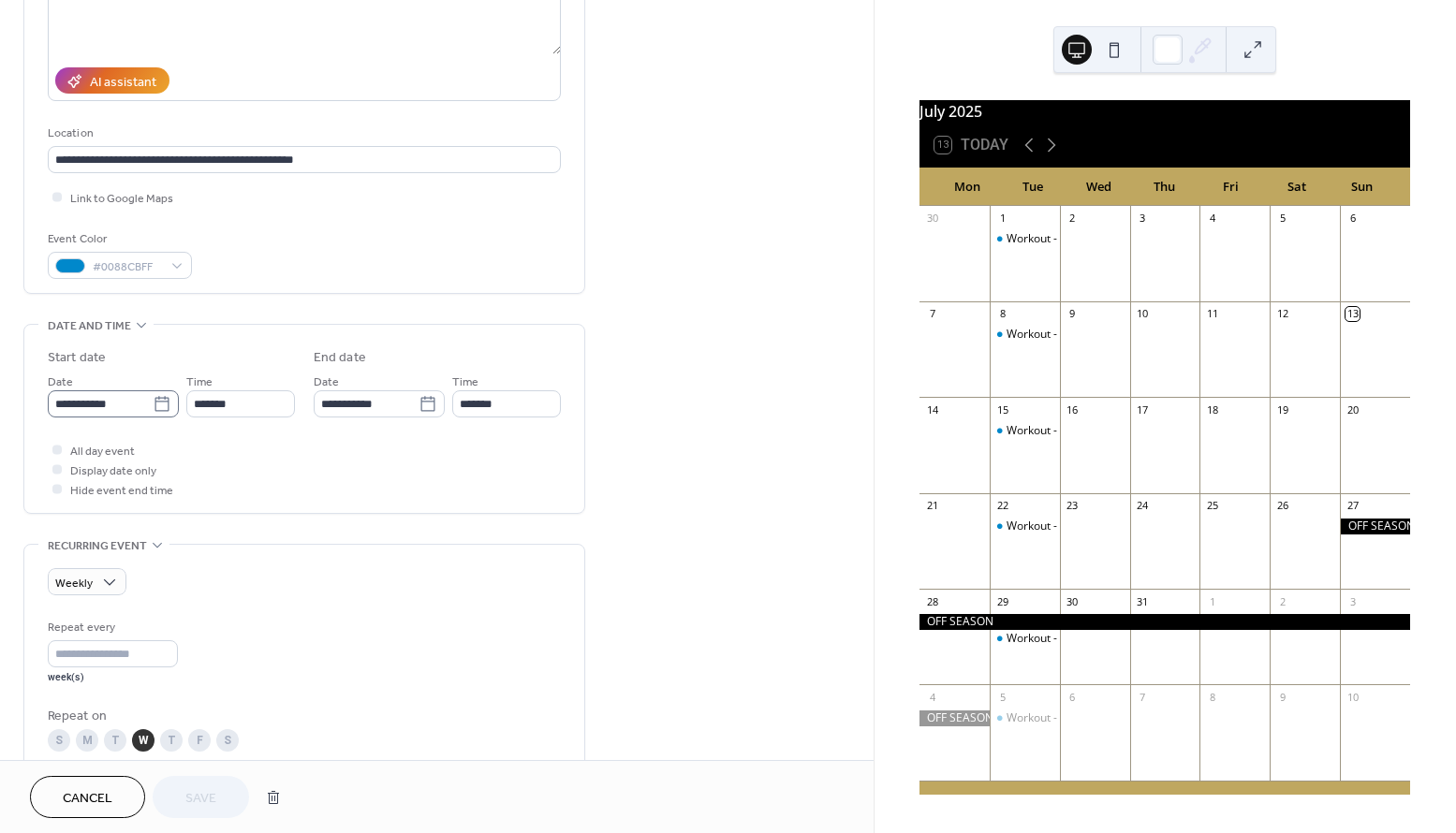 click 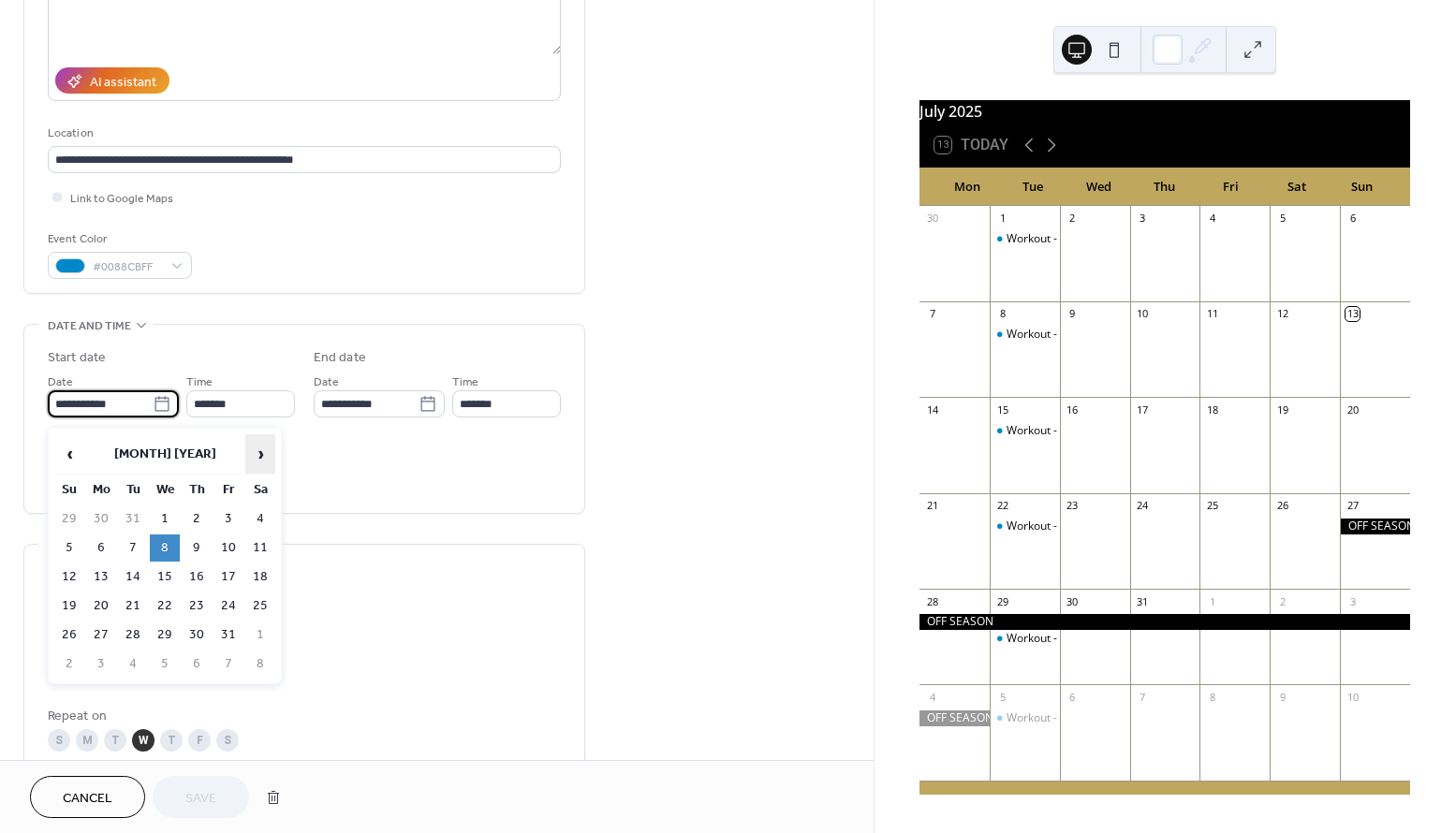 click on "›" at bounding box center (260, 454) 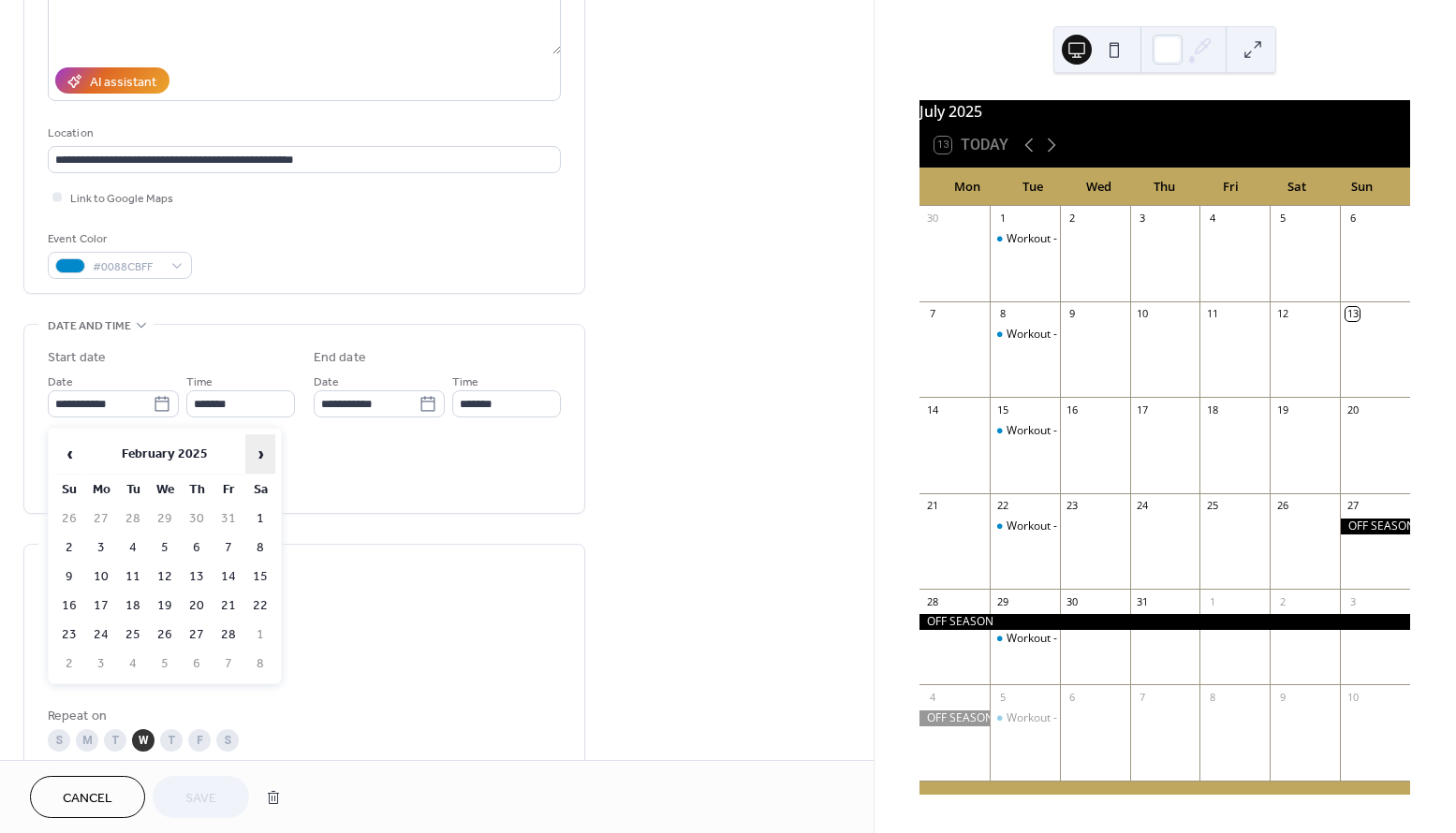 click on "›" at bounding box center (260, 454) 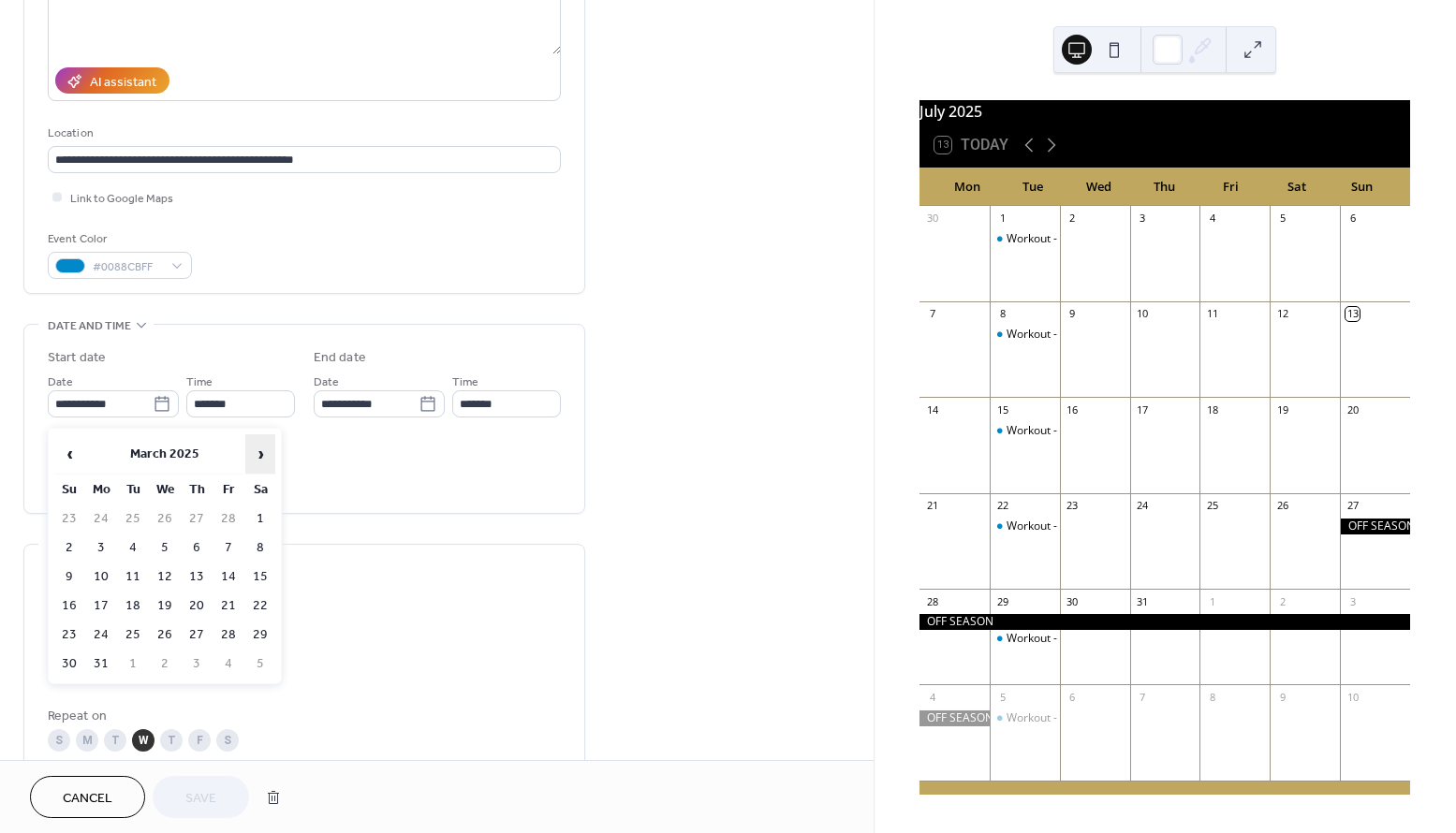 click on "›" at bounding box center (260, 454) 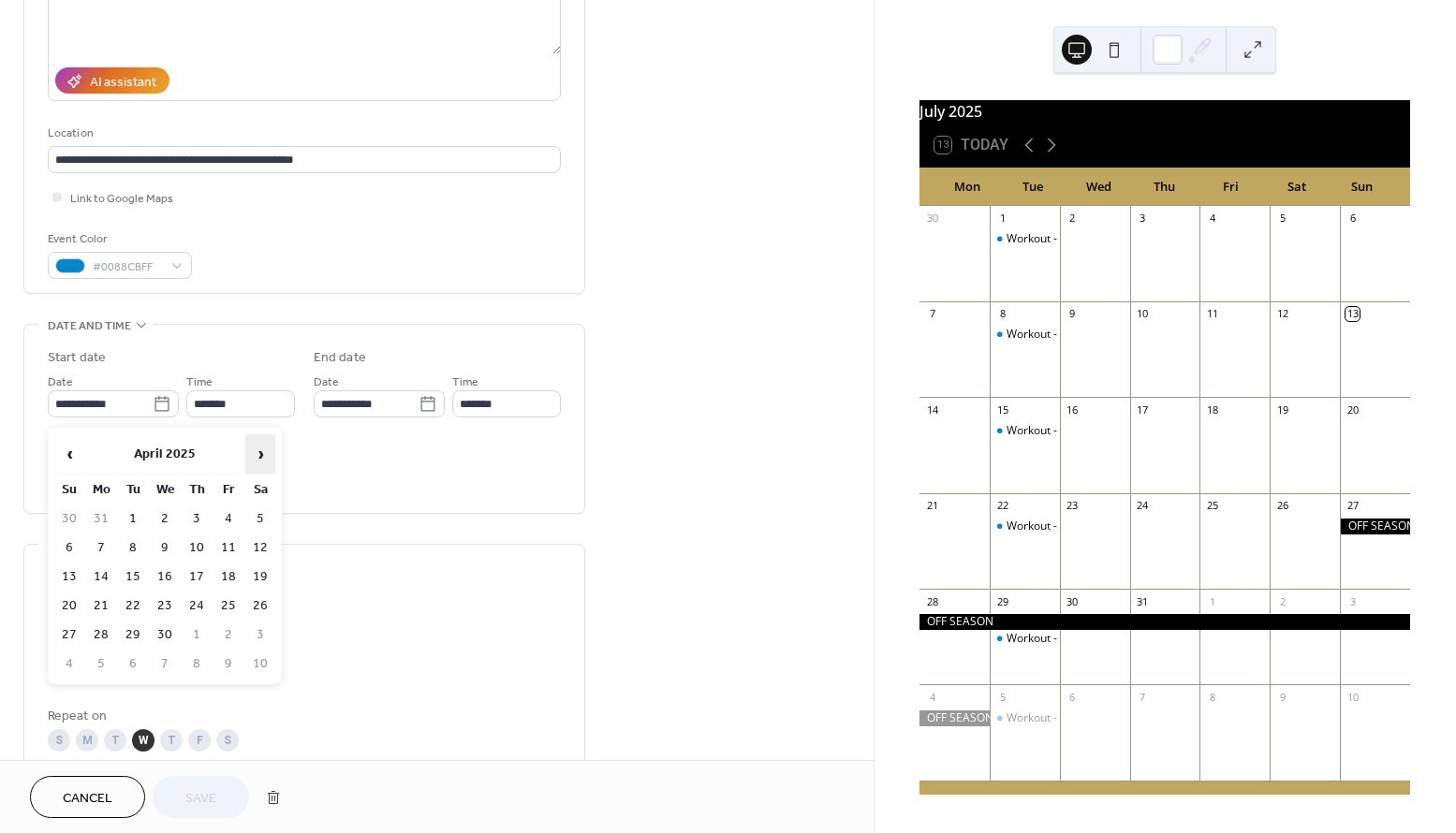 click on "›" at bounding box center [260, 454] 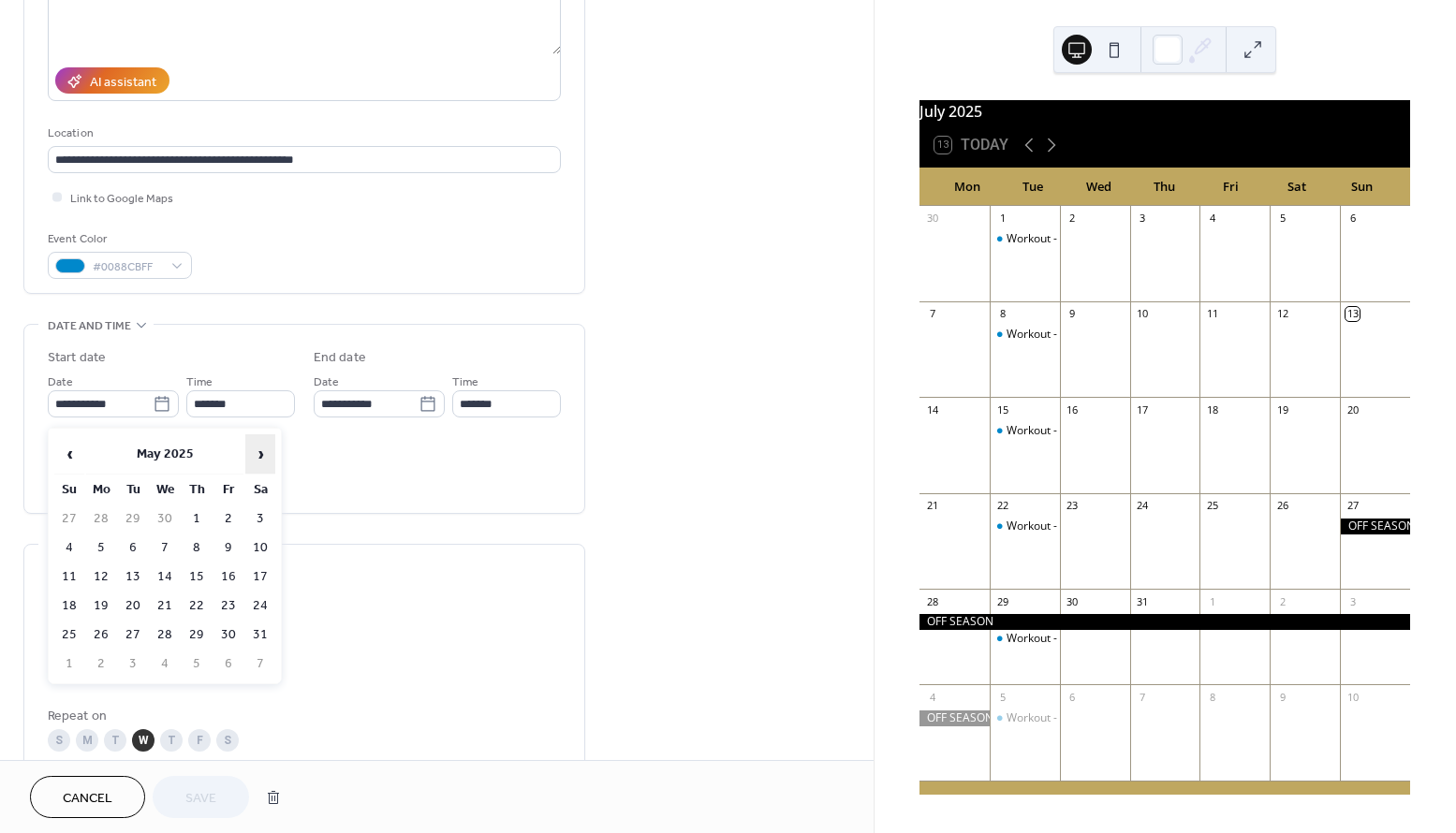click on "›" at bounding box center (260, 454) 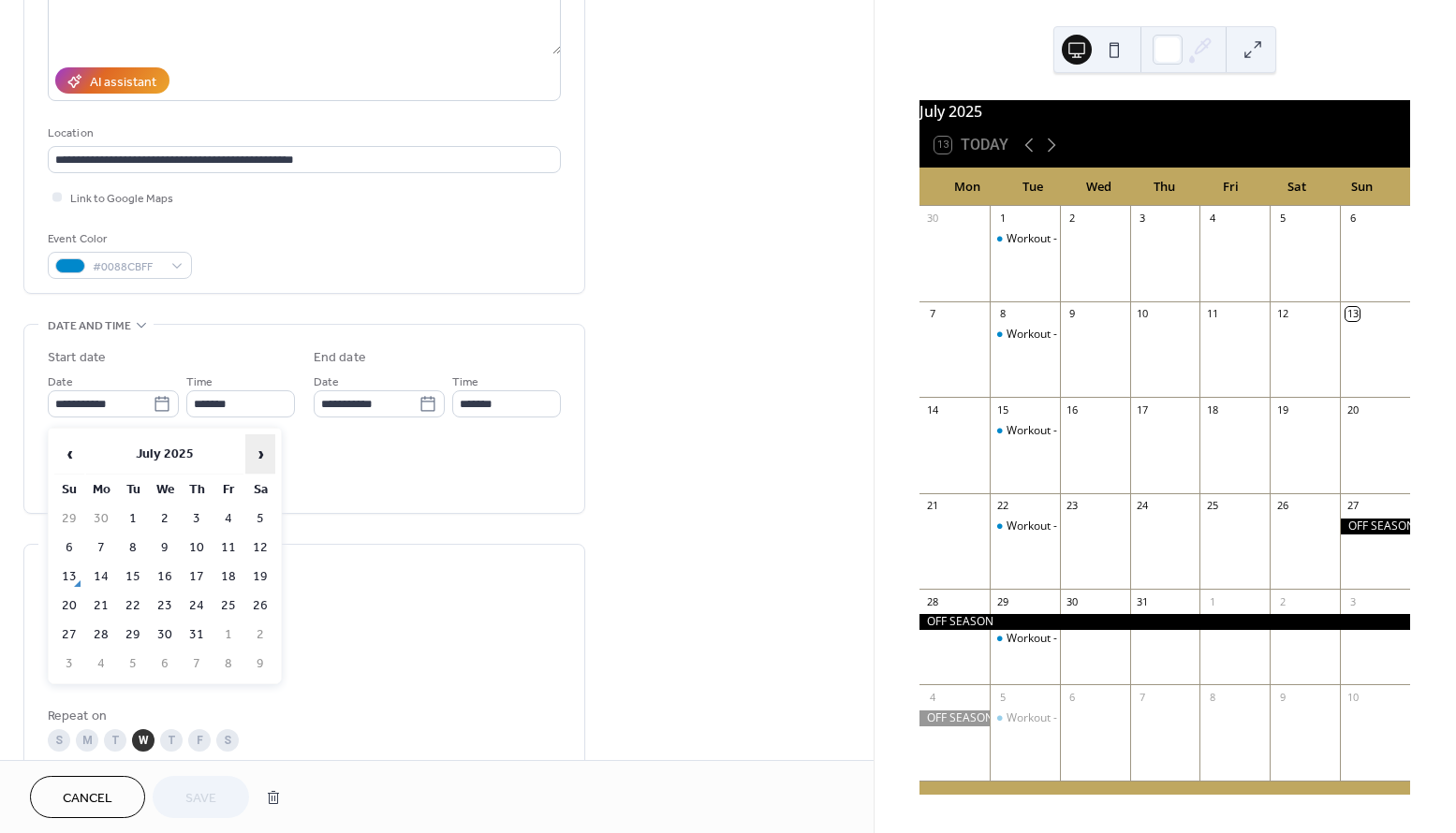 click on "›" at bounding box center [260, 454] 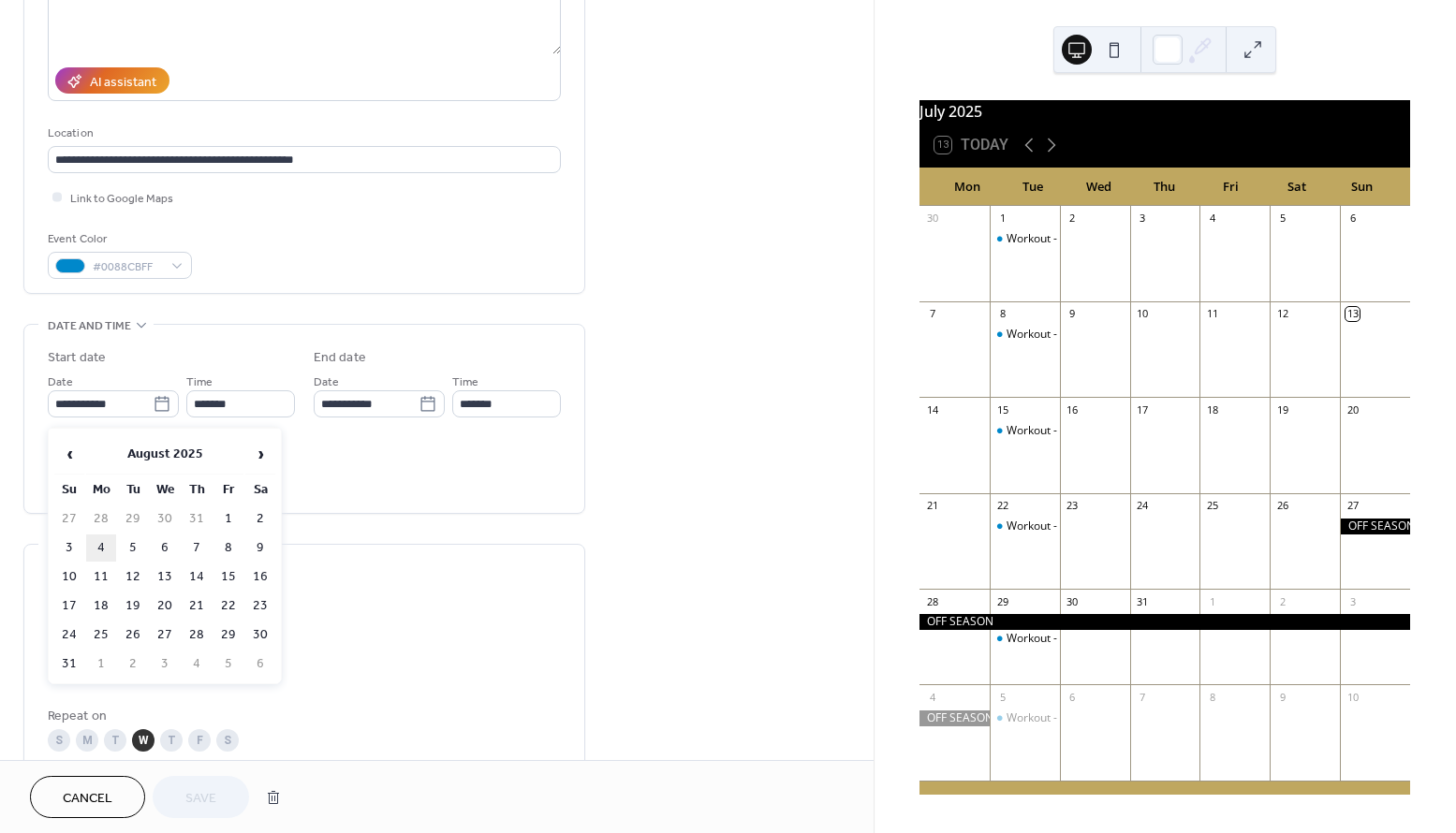 click on "4" at bounding box center [101, 548] 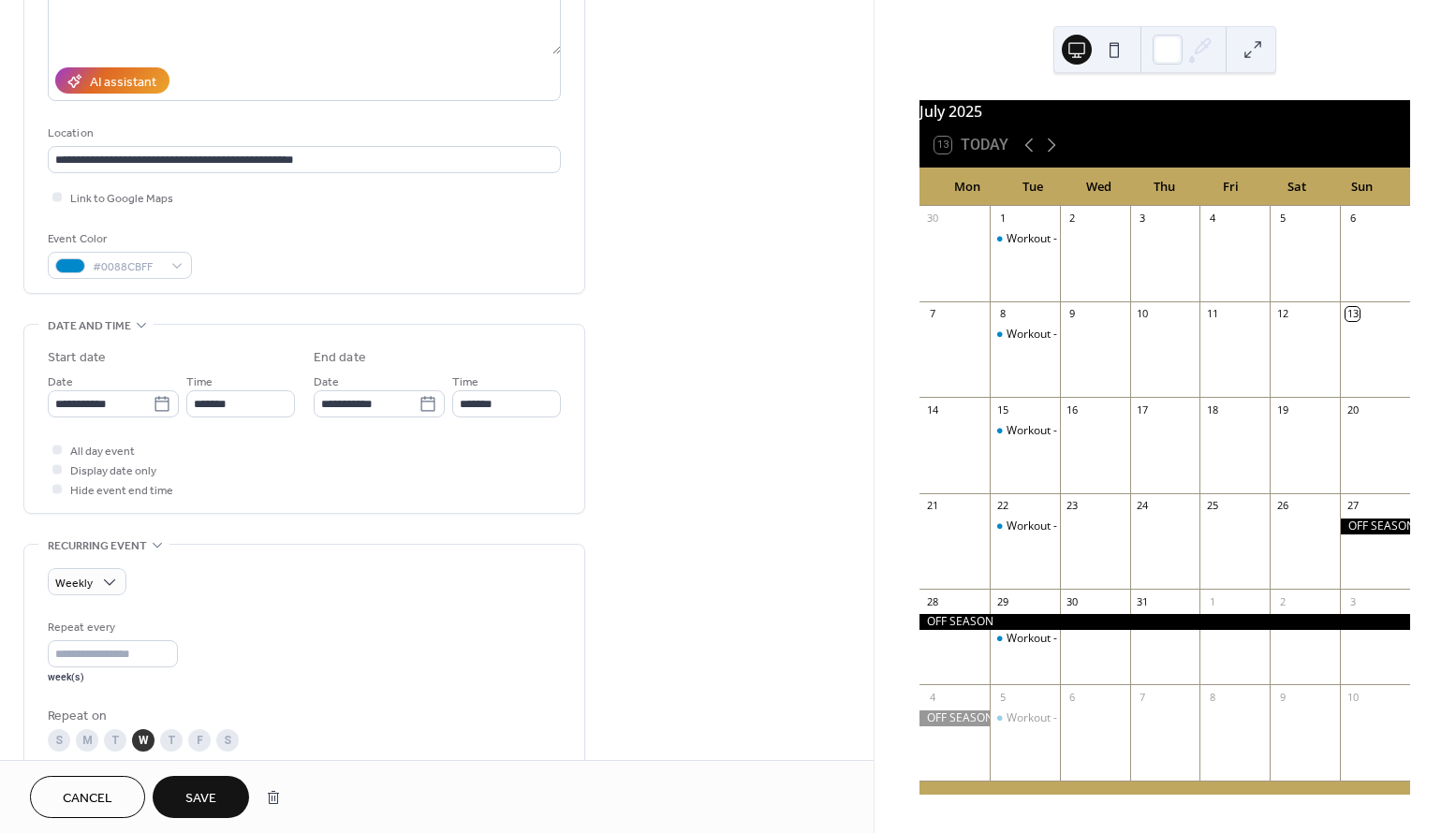 type on "**********" 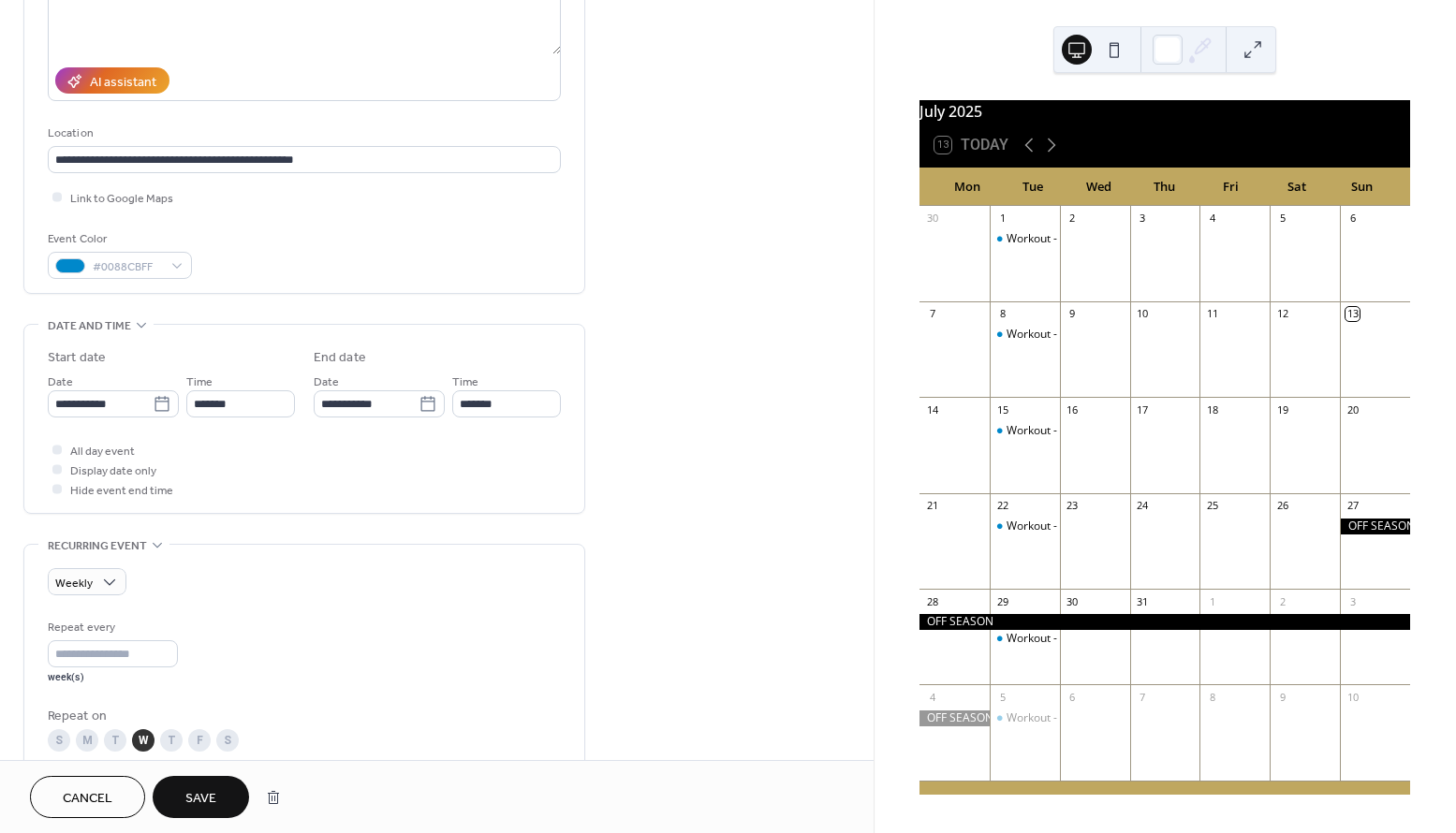 type on "**********" 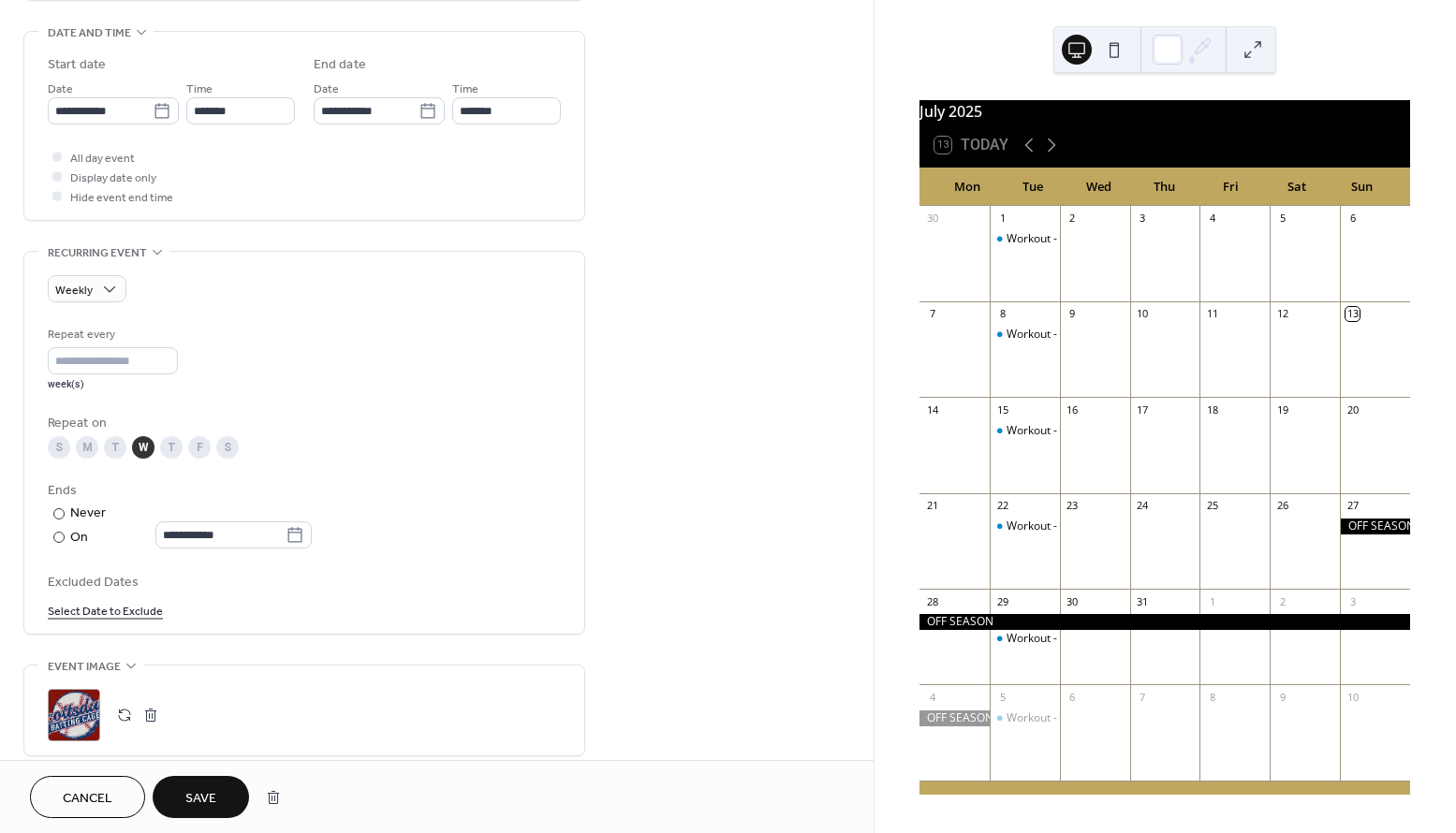 scroll, scrollTop: 595, scrollLeft: 0, axis: vertical 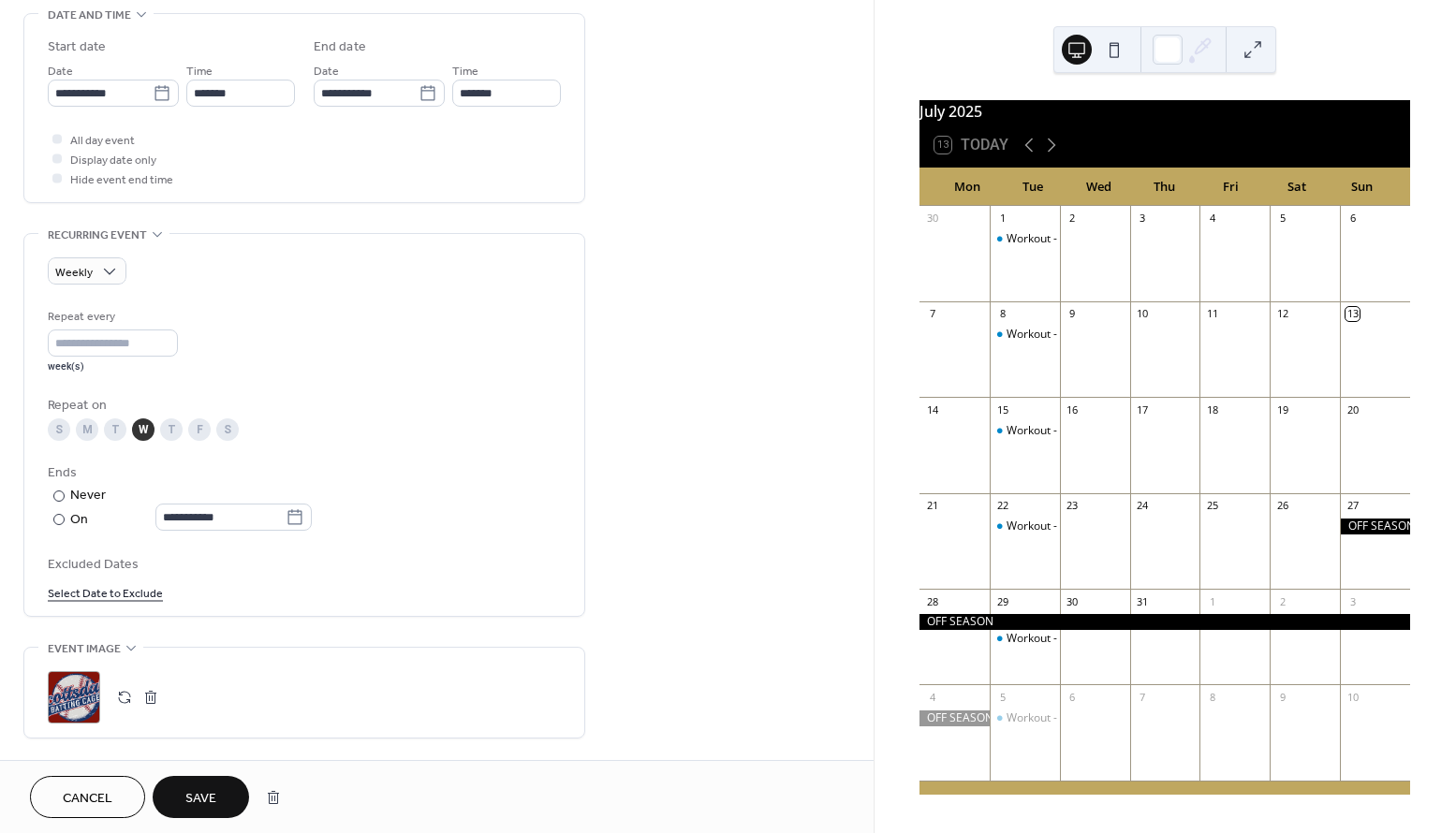 click on "M" at bounding box center (87, 430) 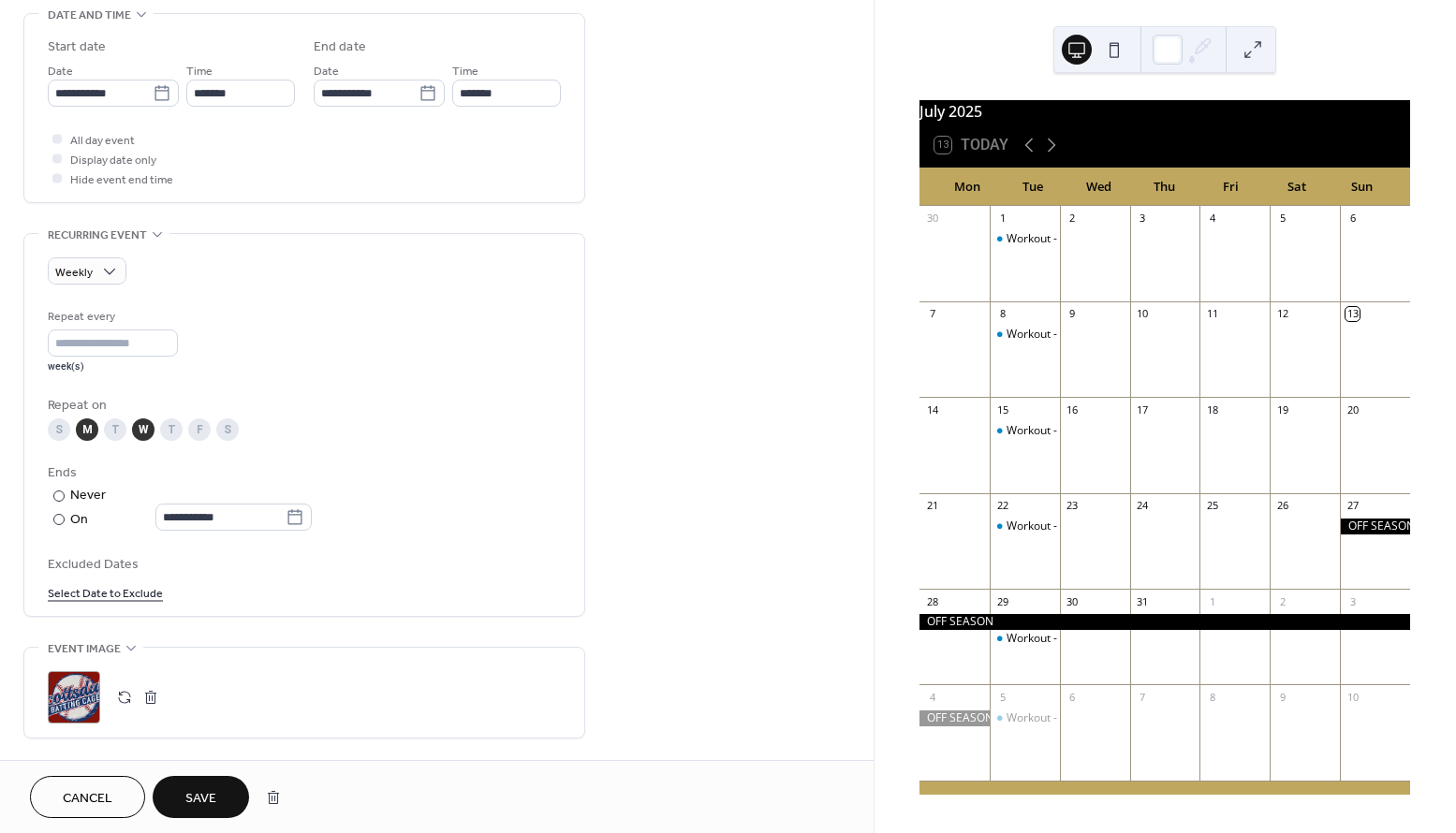 click on "W" at bounding box center [143, 430] 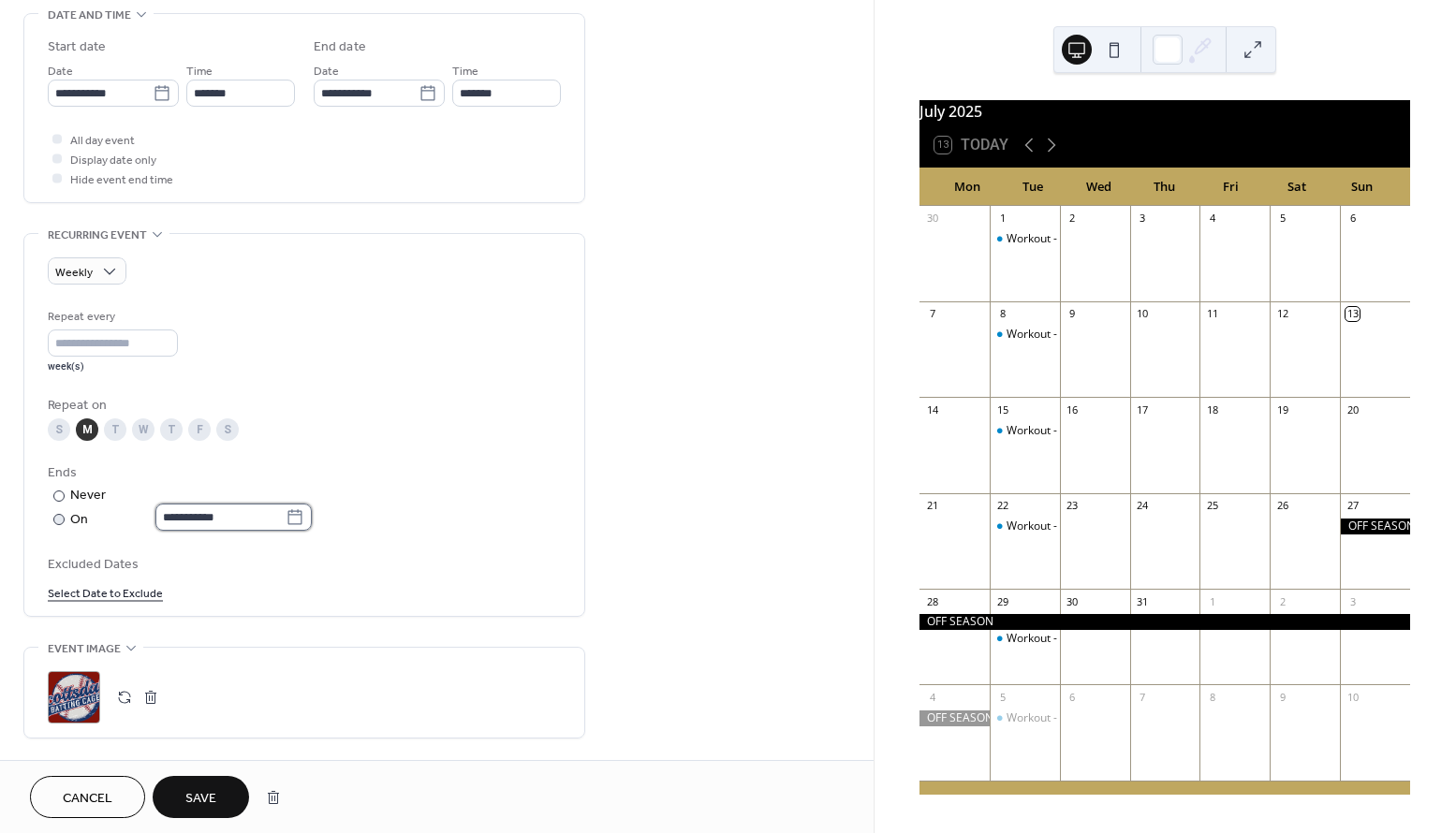 click on "**********" at bounding box center [220, 517] 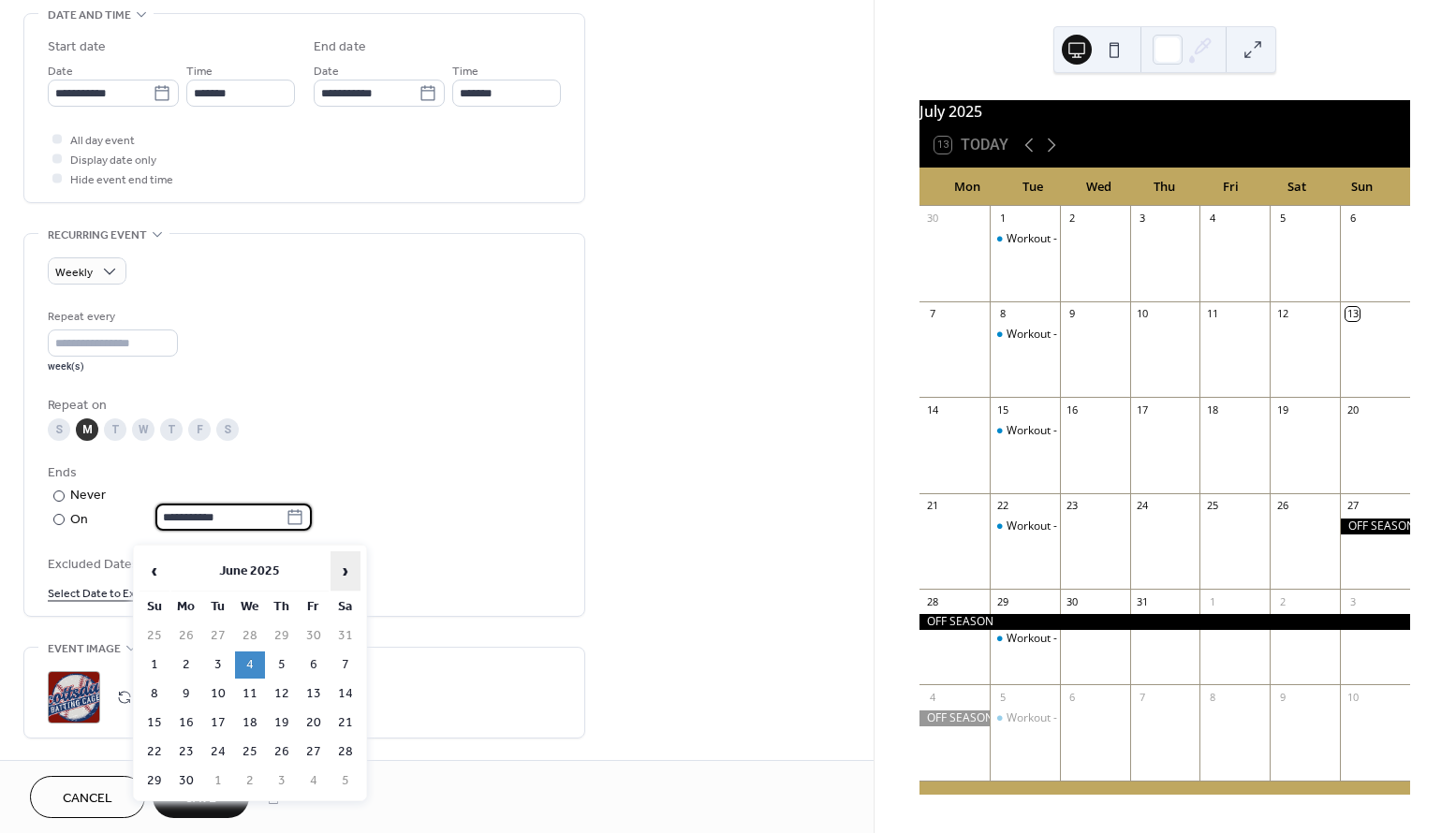 click on "›" at bounding box center (346, 571) 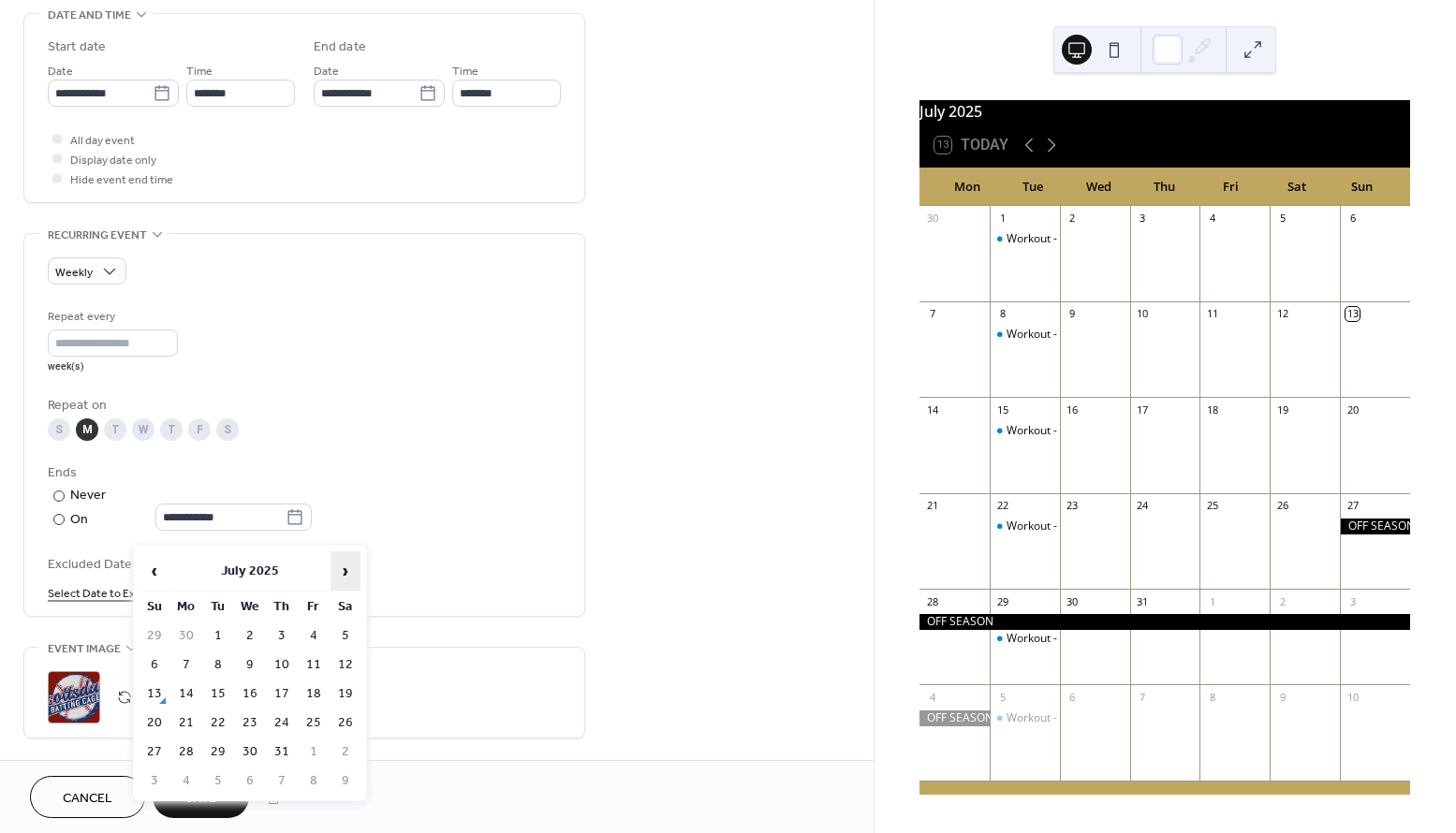 click on "›" at bounding box center [346, 571] 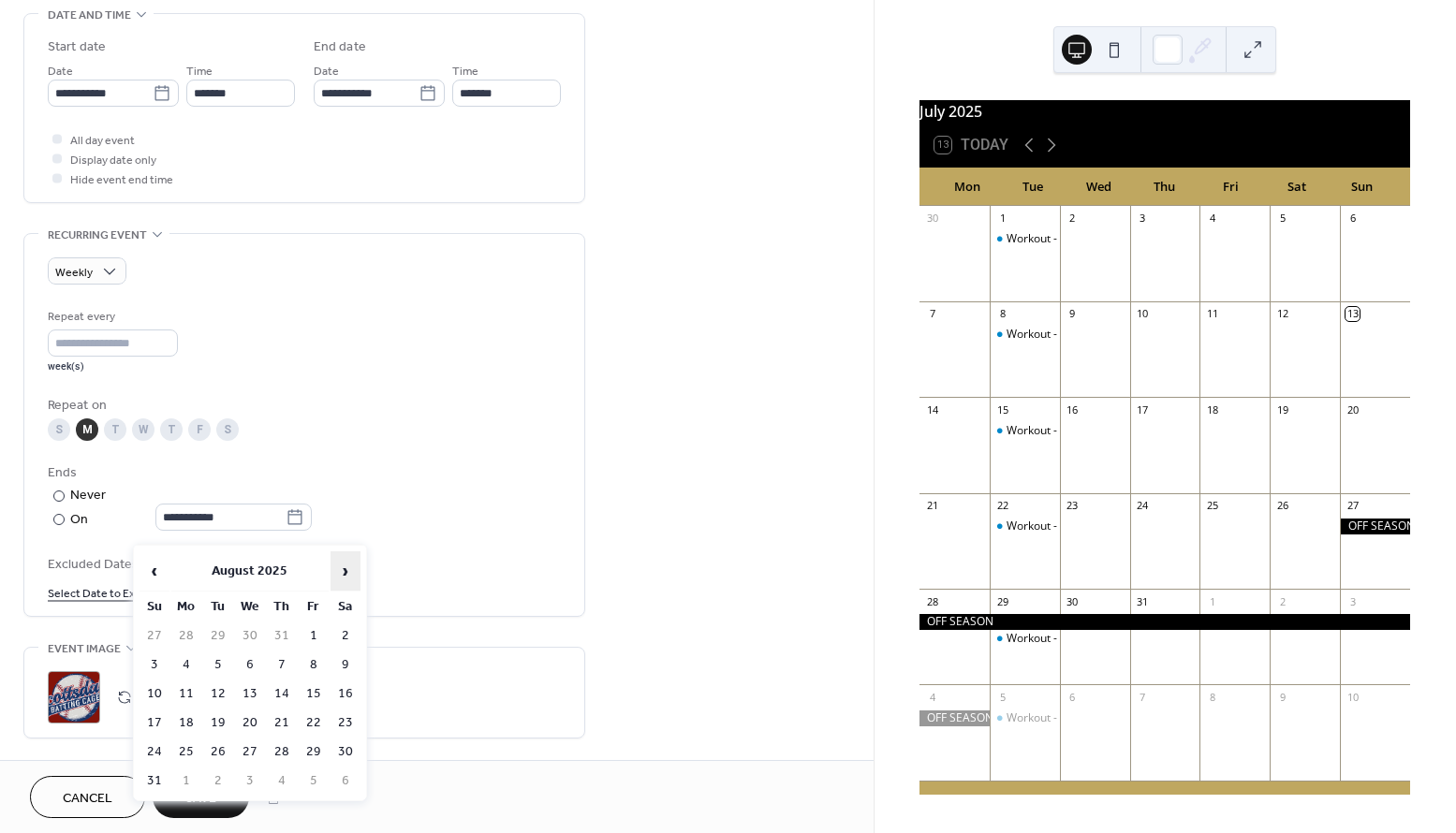 click on "›" at bounding box center (346, 571) 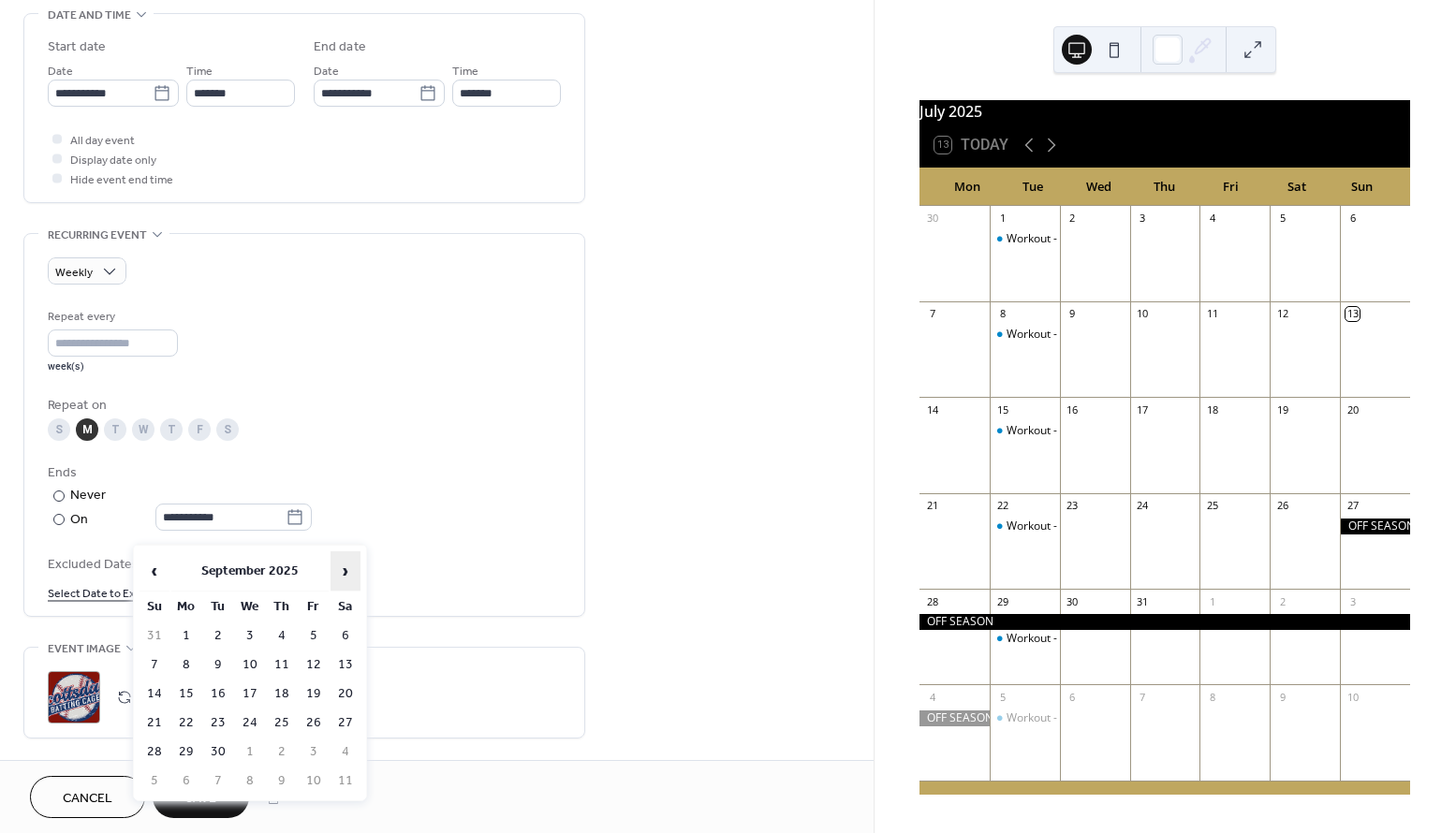 click on "›" at bounding box center [346, 571] 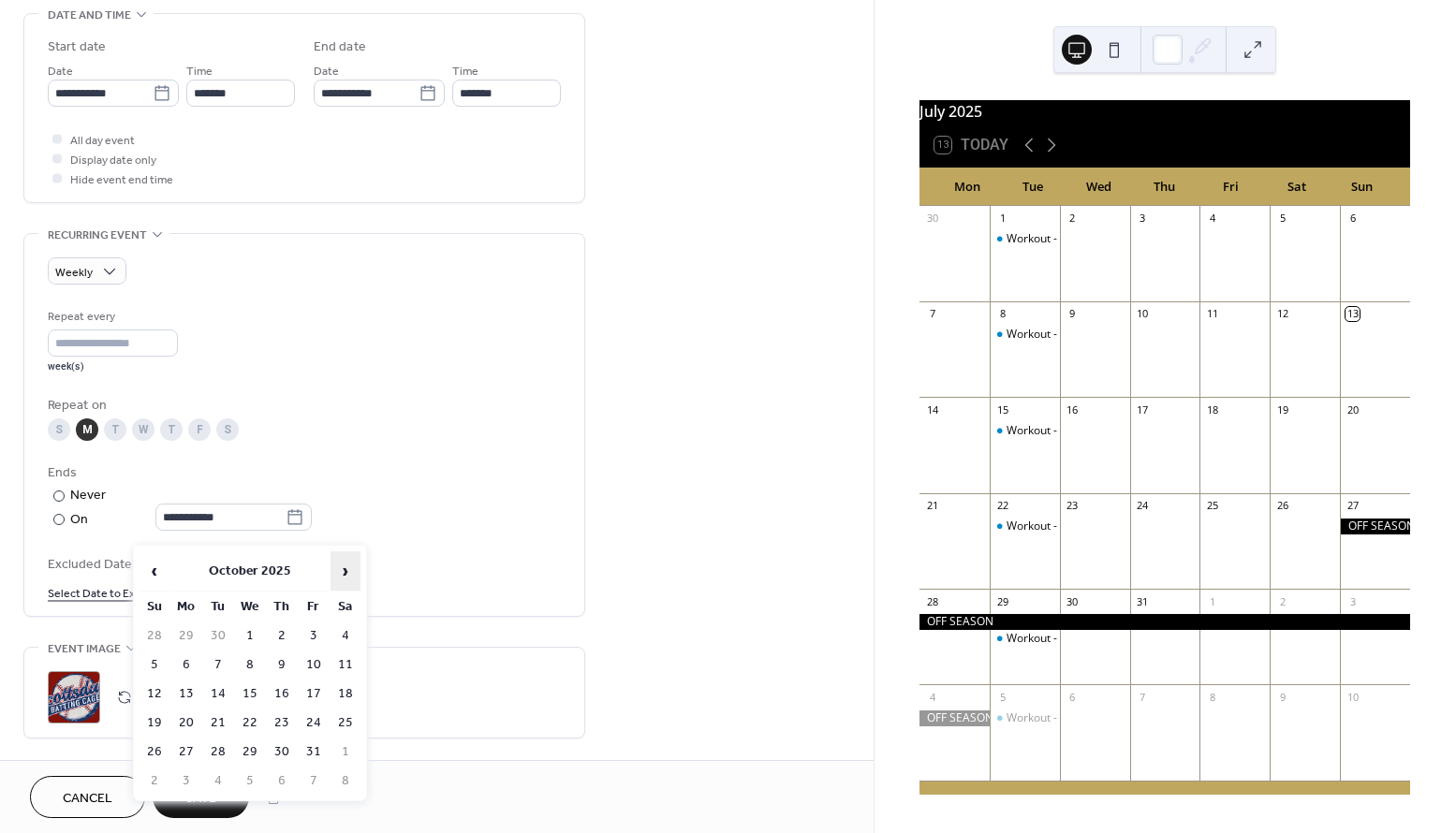 click on "›" at bounding box center (346, 571) 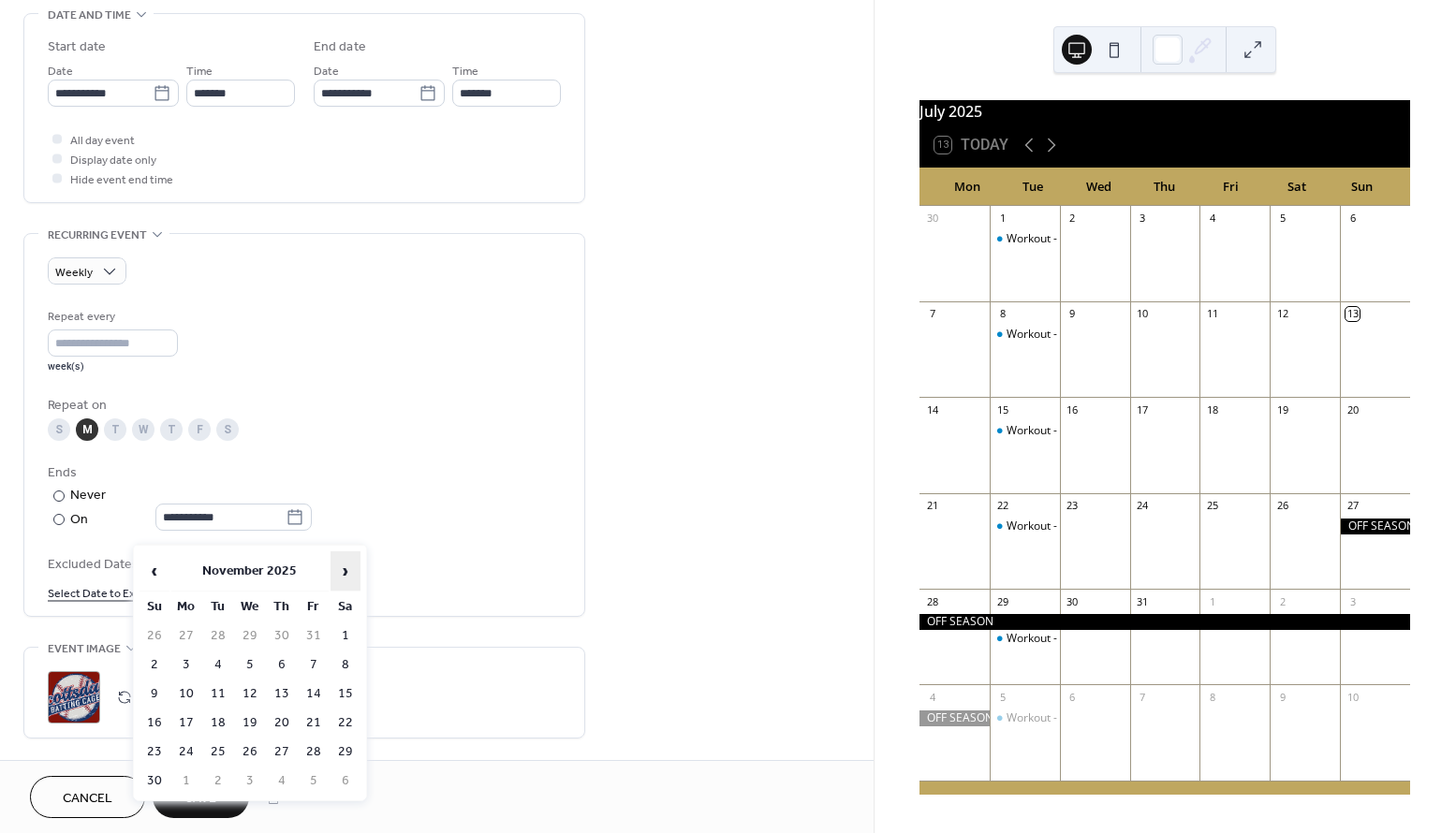 click on "›" at bounding box center (346, 571) 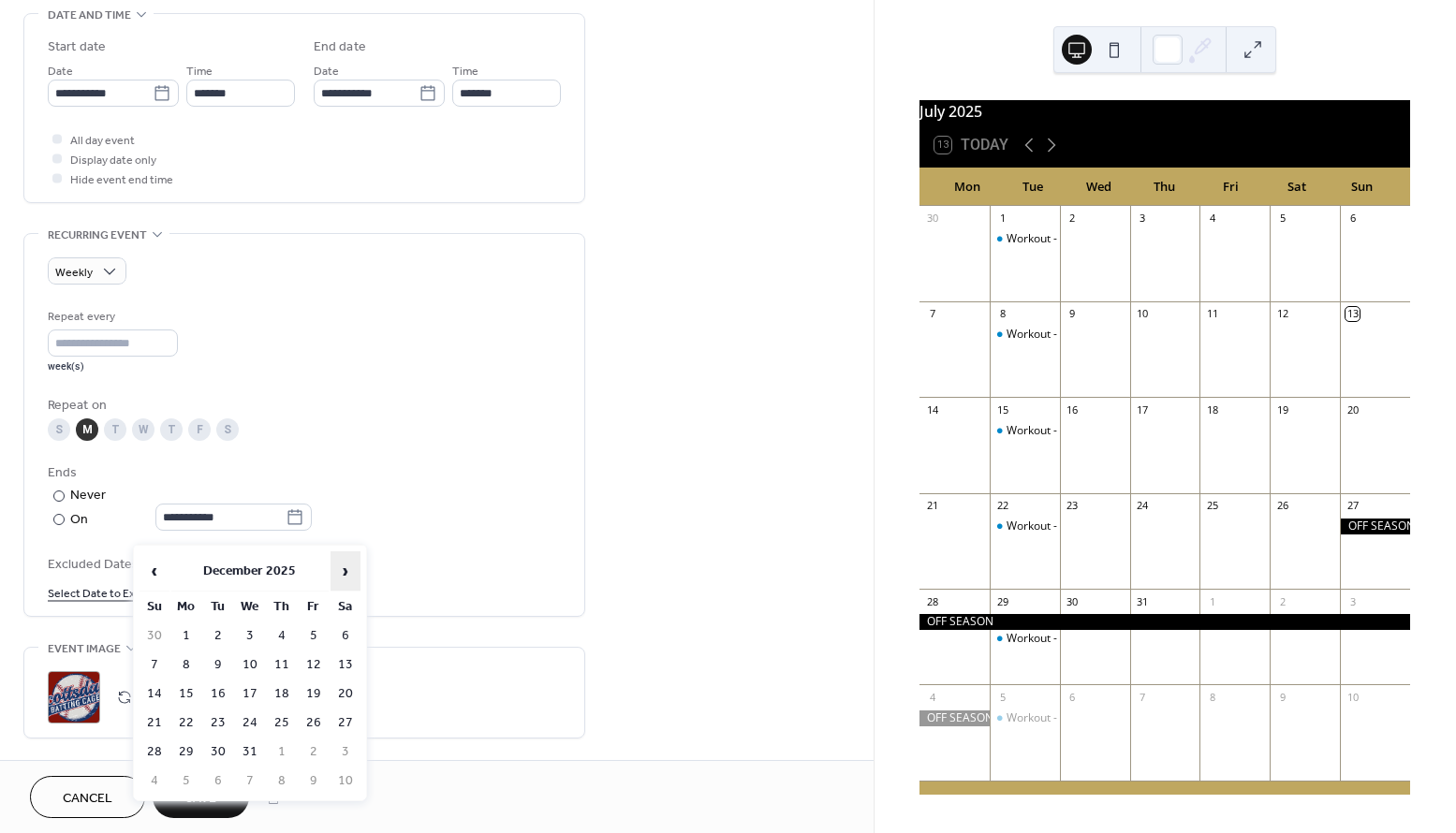 click on "›" at bounding box center (346, 571) 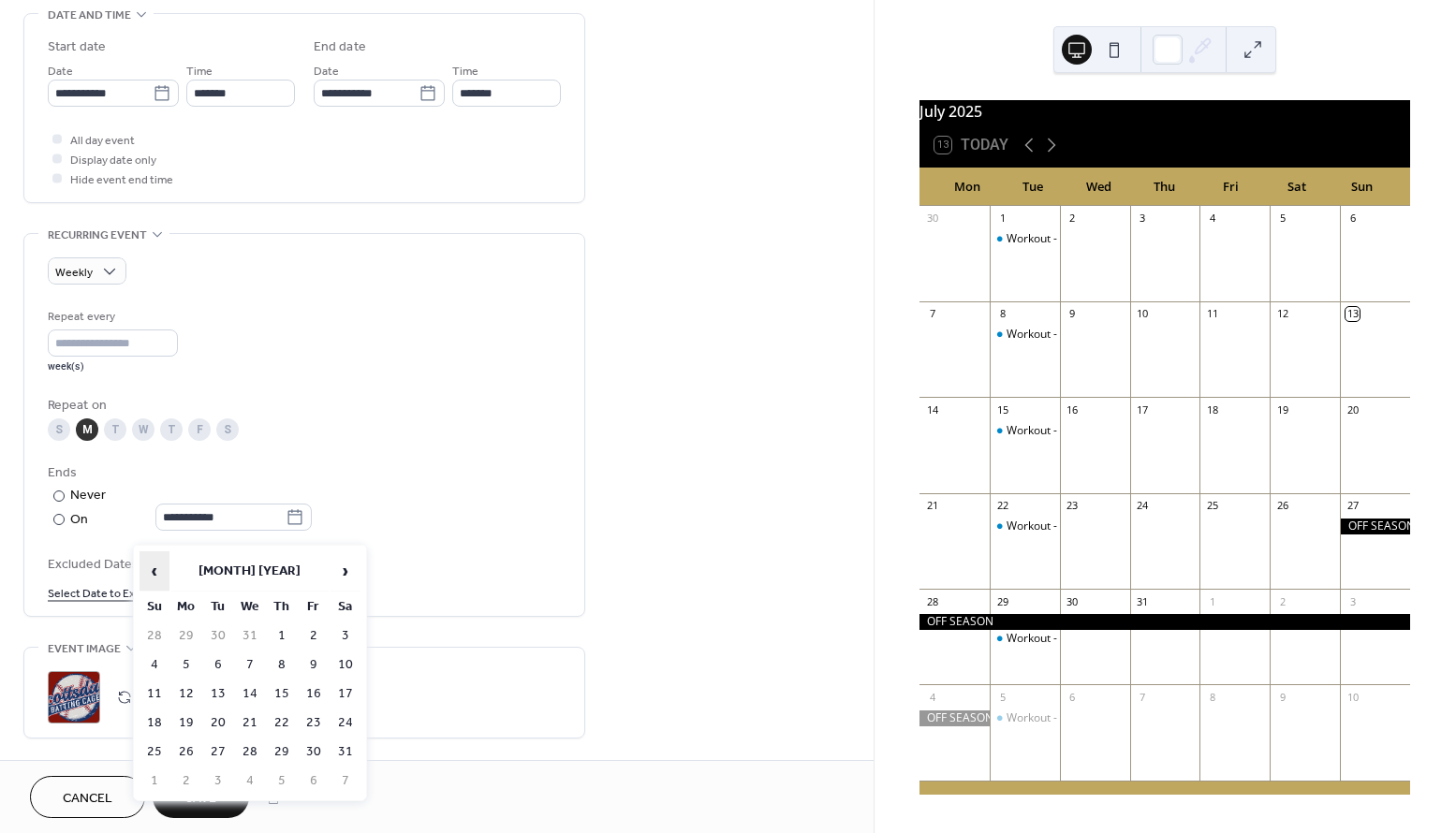 click on "‹" at bounding box center (154, 571) 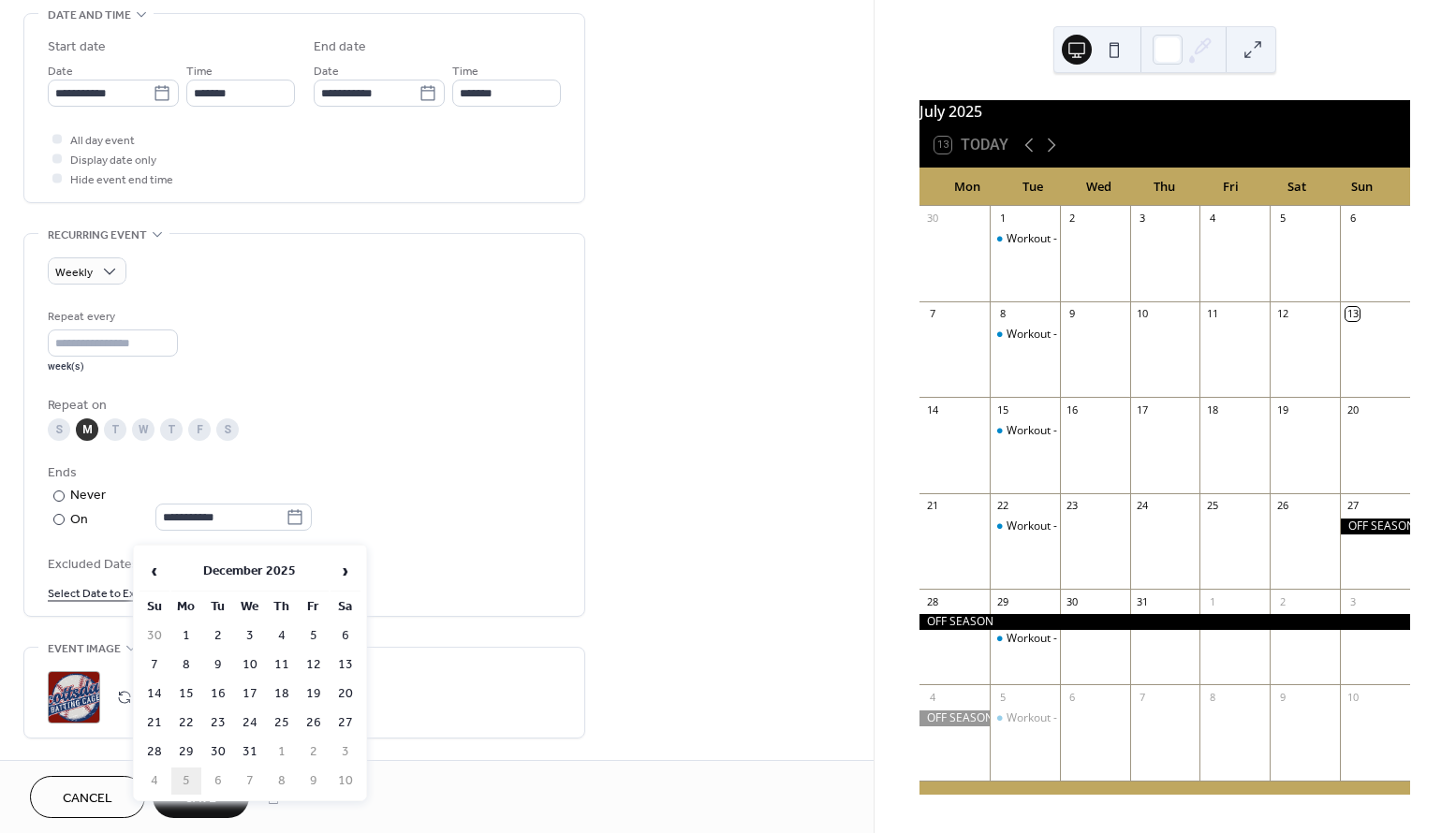click on "5" at bounding box center (186, 781) 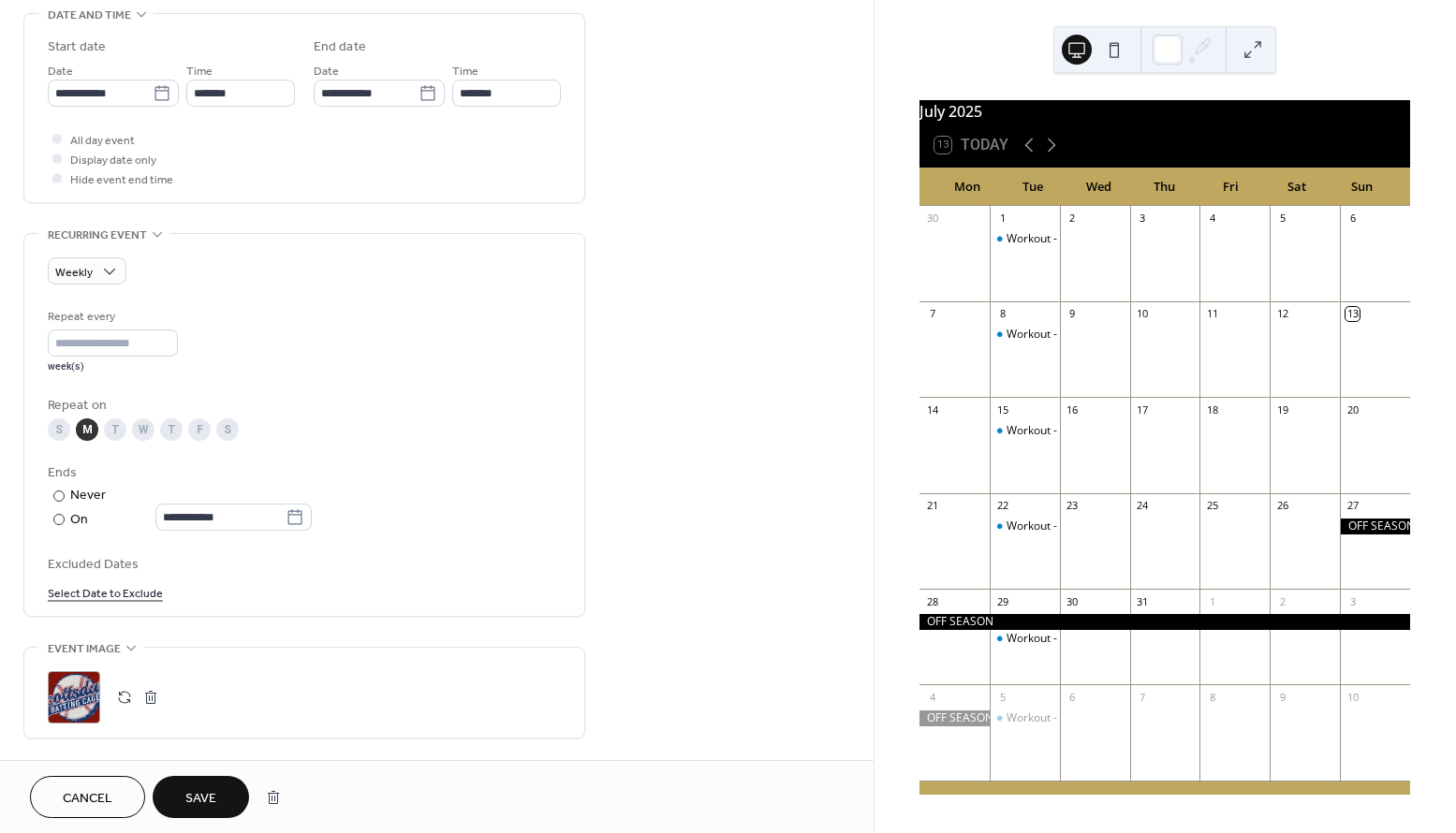 type on "**********" 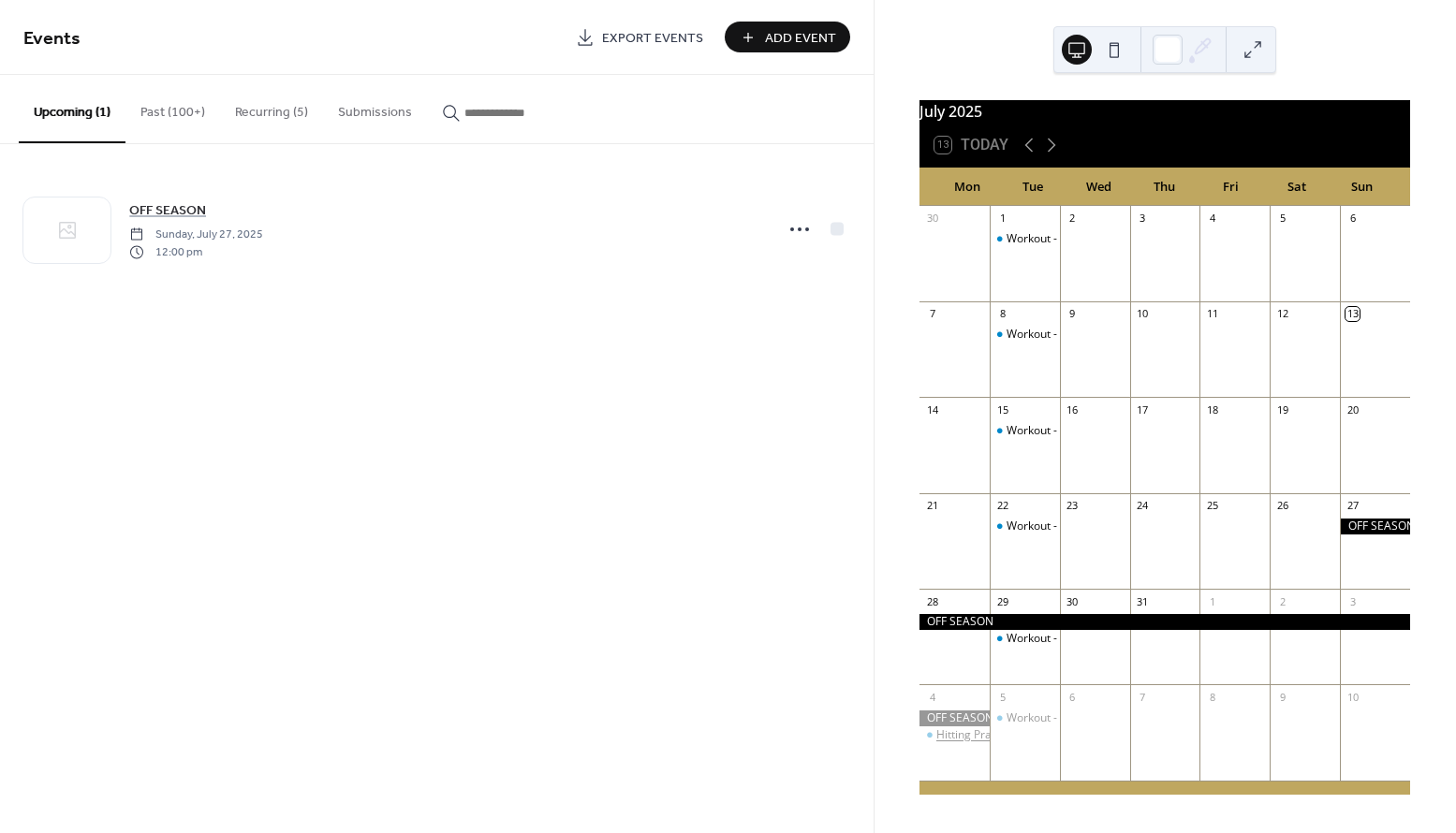 click on "Hitting Practice" at bounding box center (976, 735) 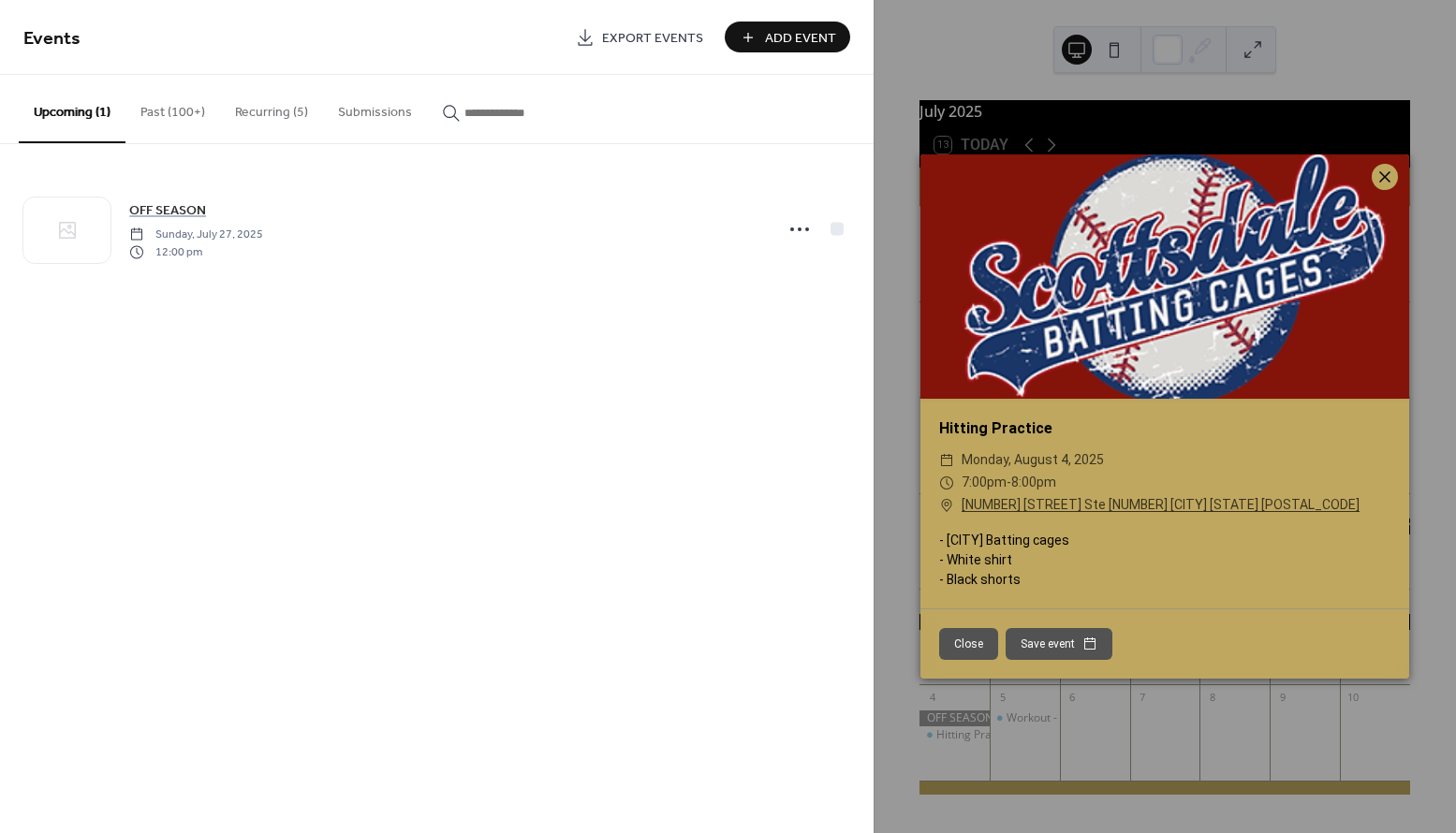 click 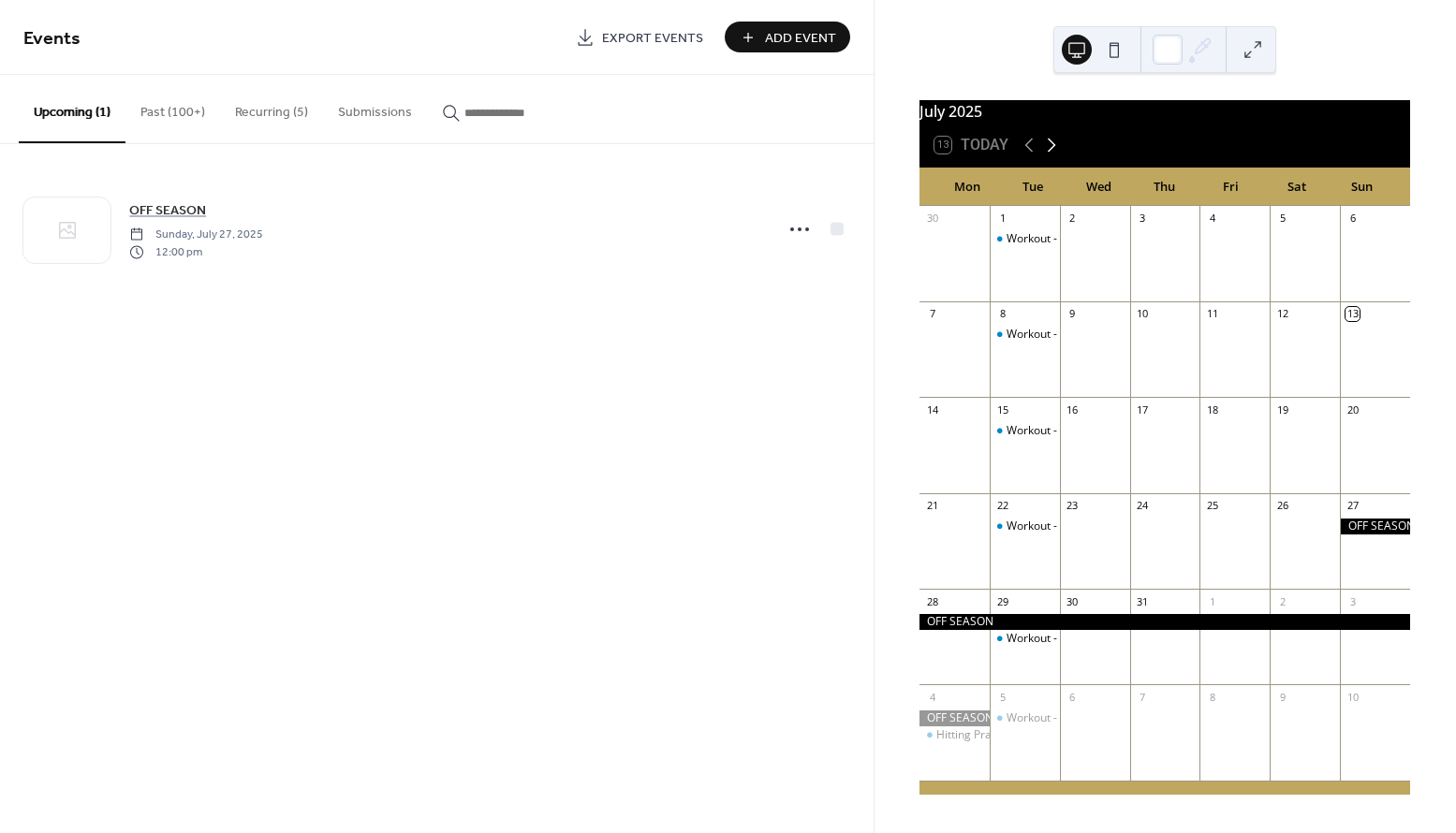 click 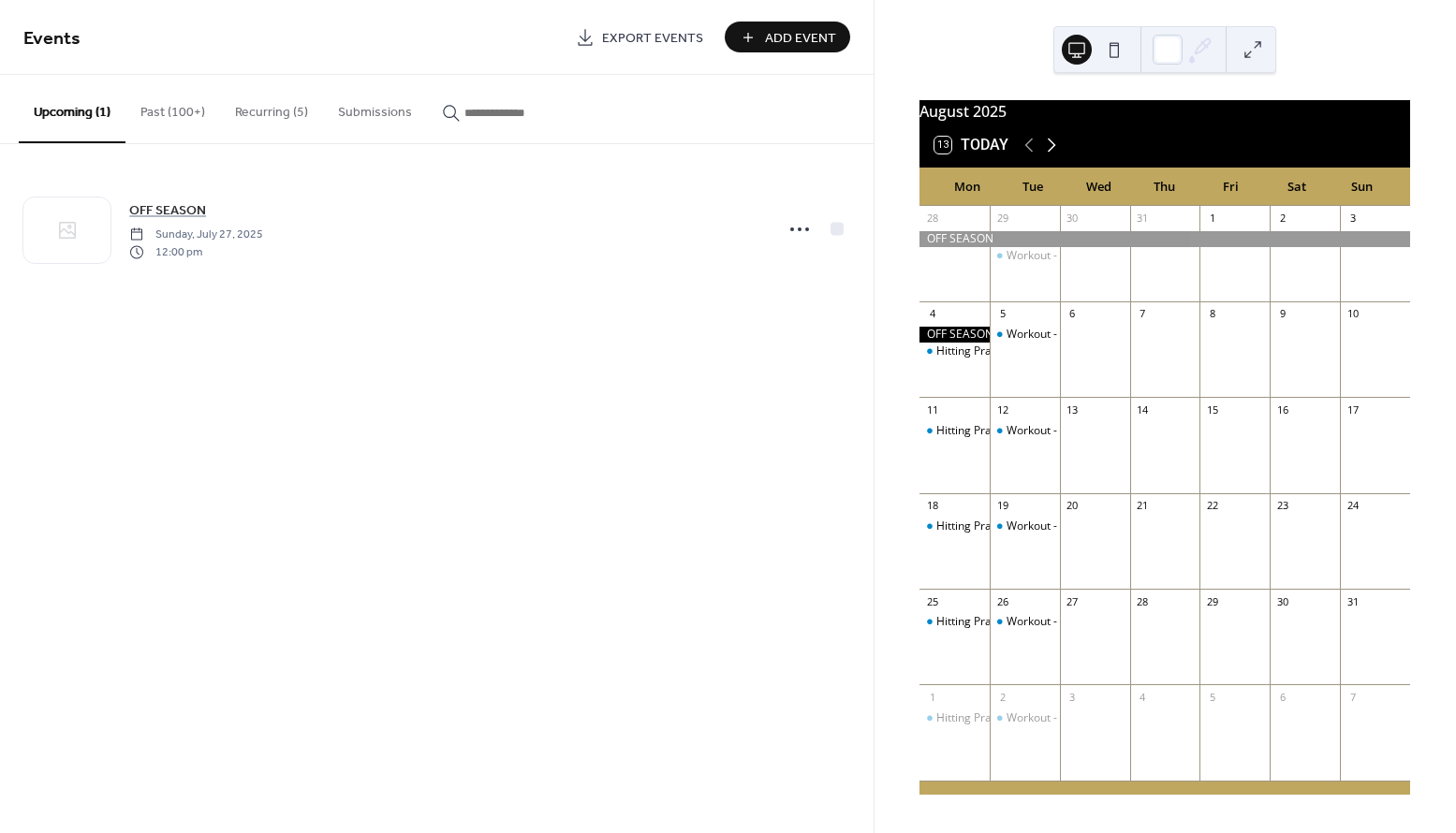click 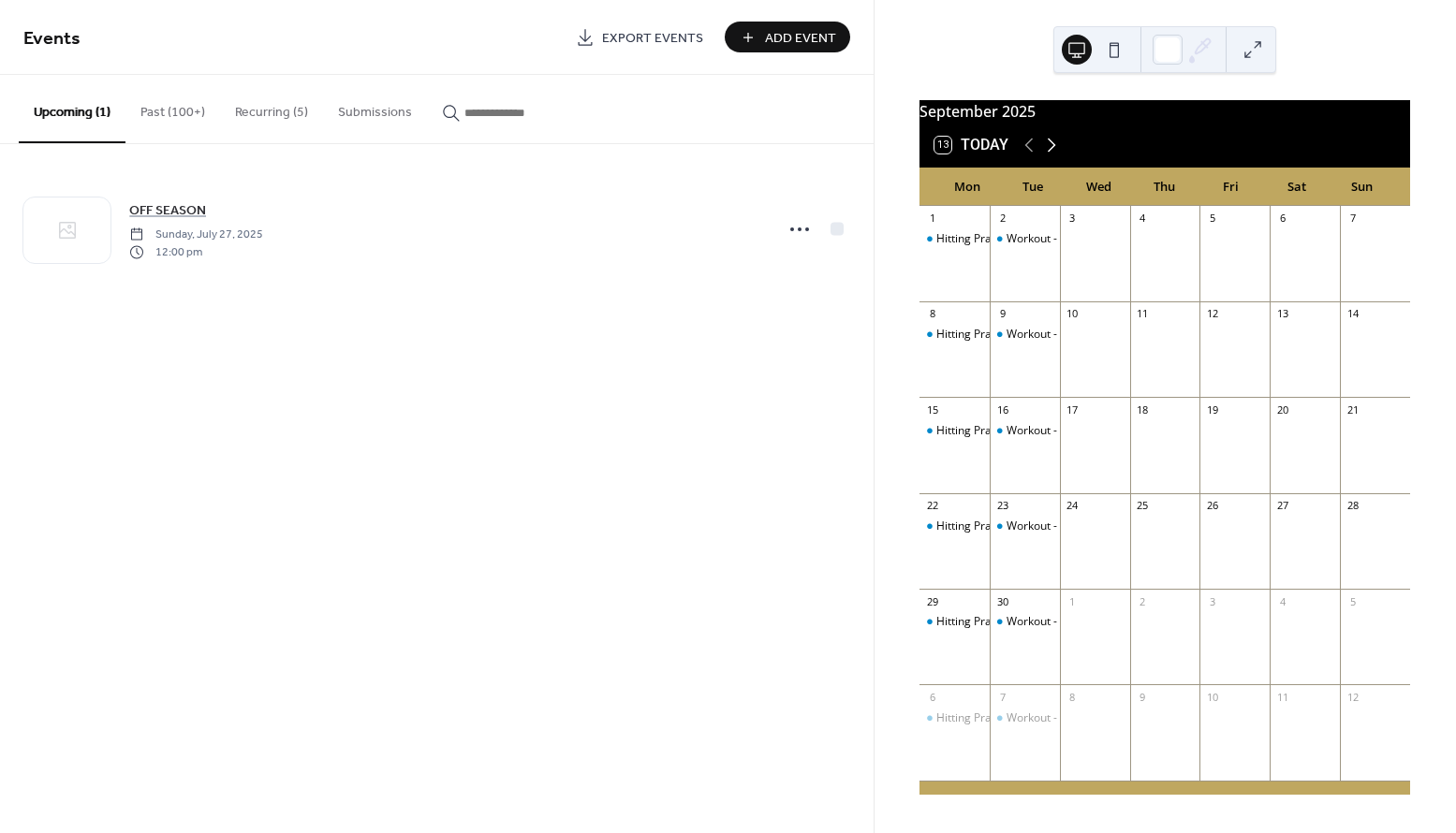 click 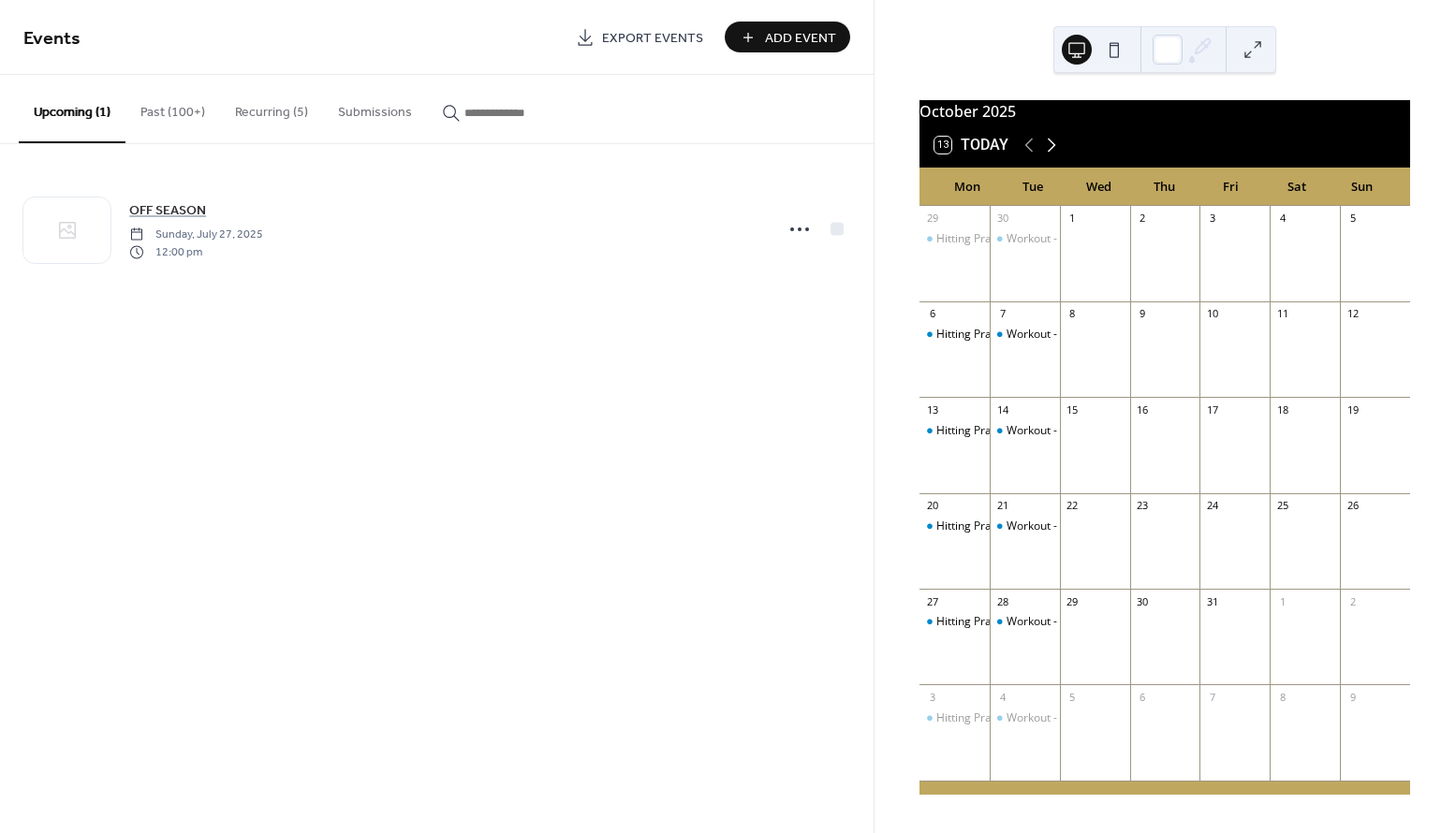 click 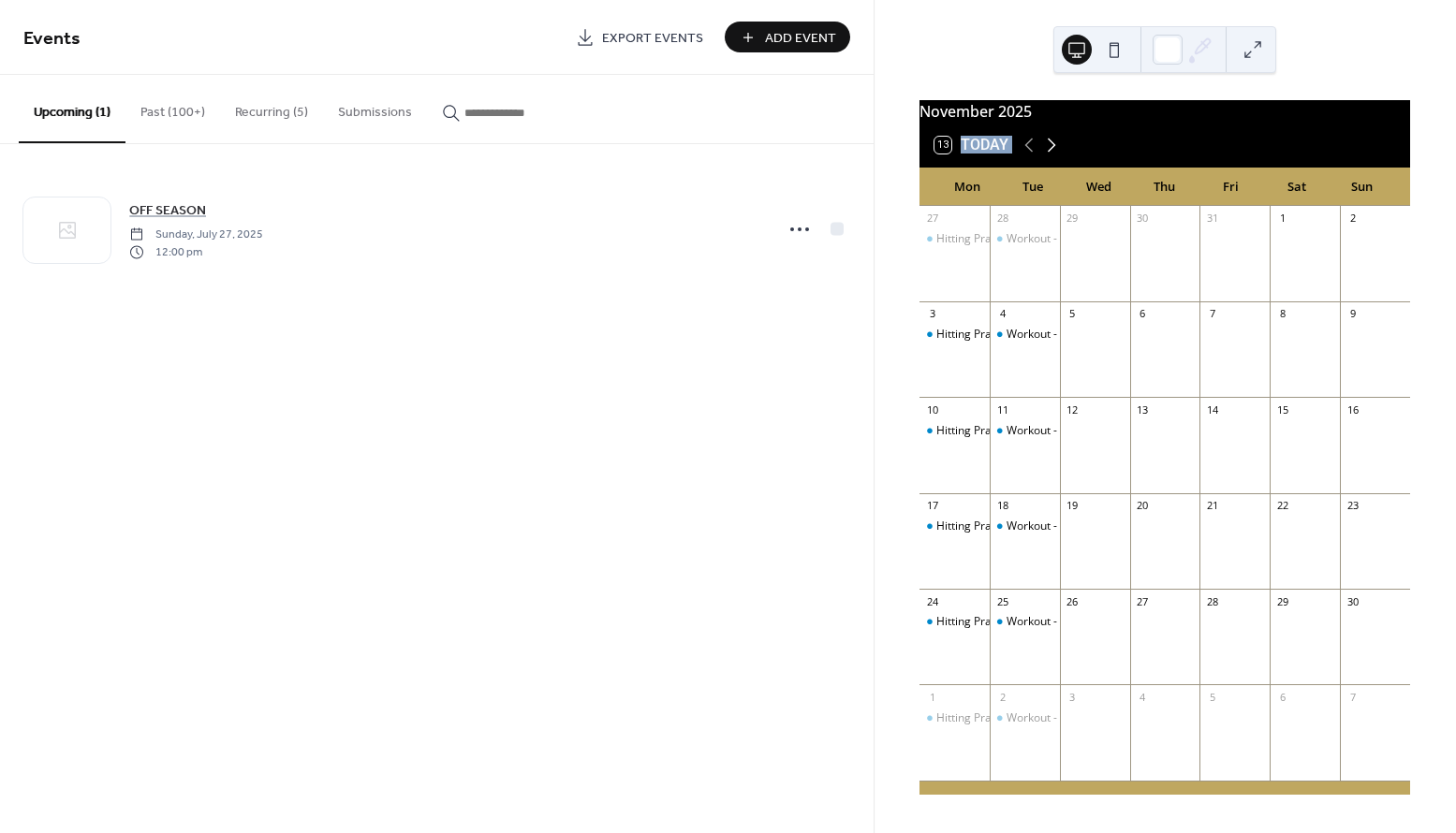 click 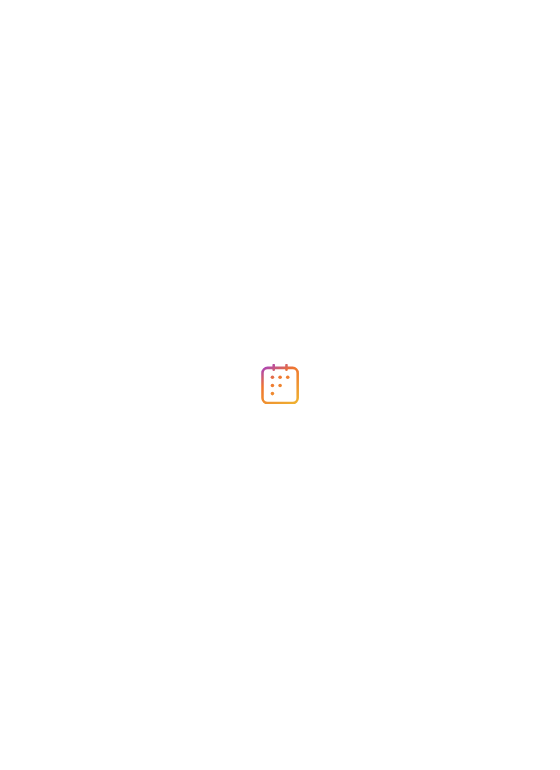scroll, scrollTop: 0, scrollLeft: 0, axis: both 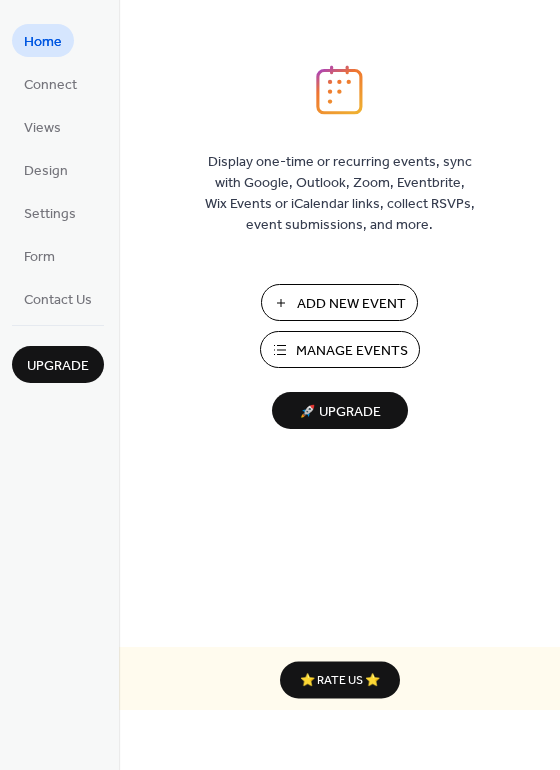 click on "Manage Events" at bounding box center [352, 351] 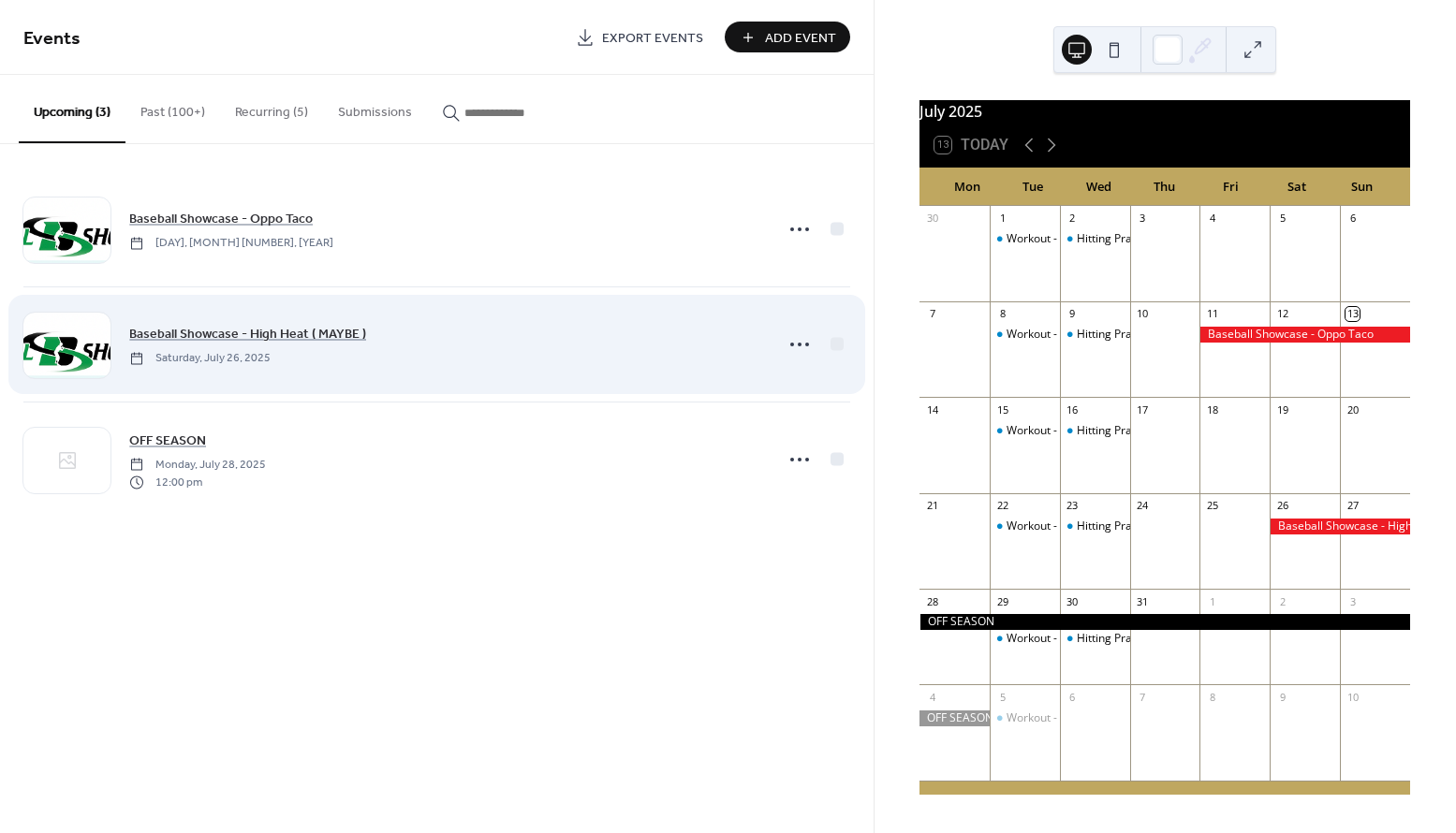 scroll, scrollTop: 0, scrollLeft: 0, axis: both 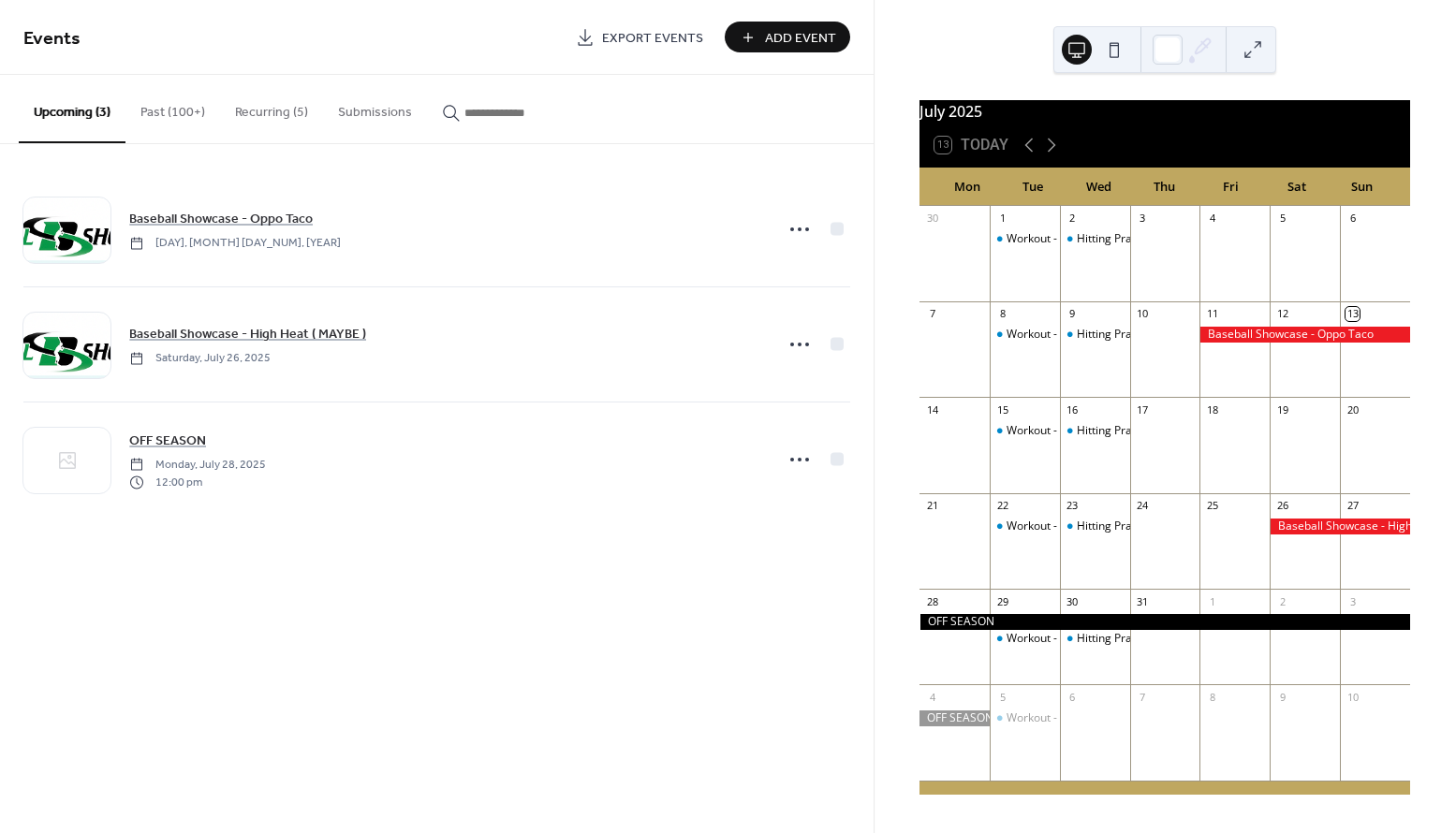 click on "Recurring  (5)" at bounding box center [272, 108] 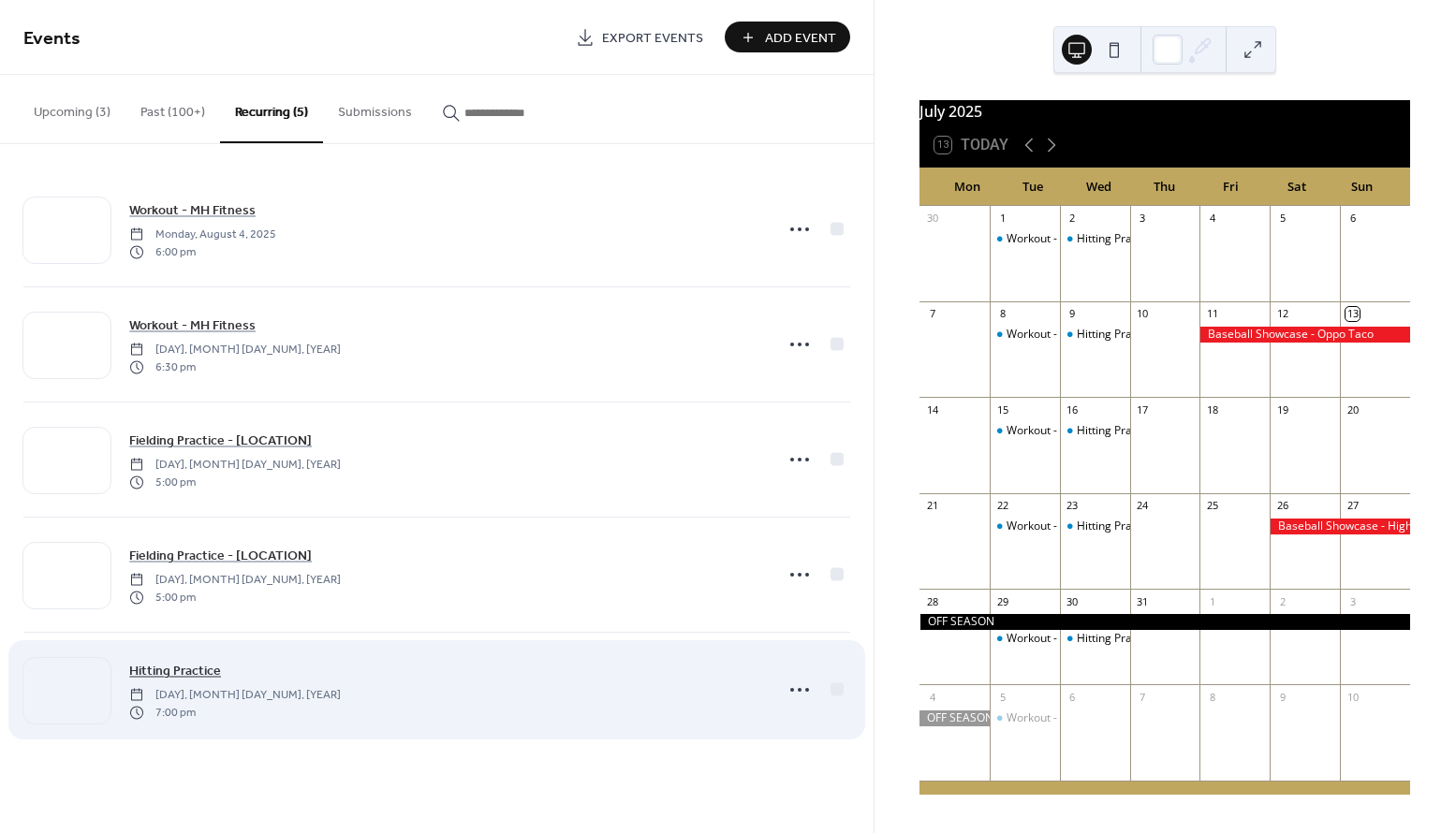 click on "Hitting Practice" at bounding box center [175, 671] 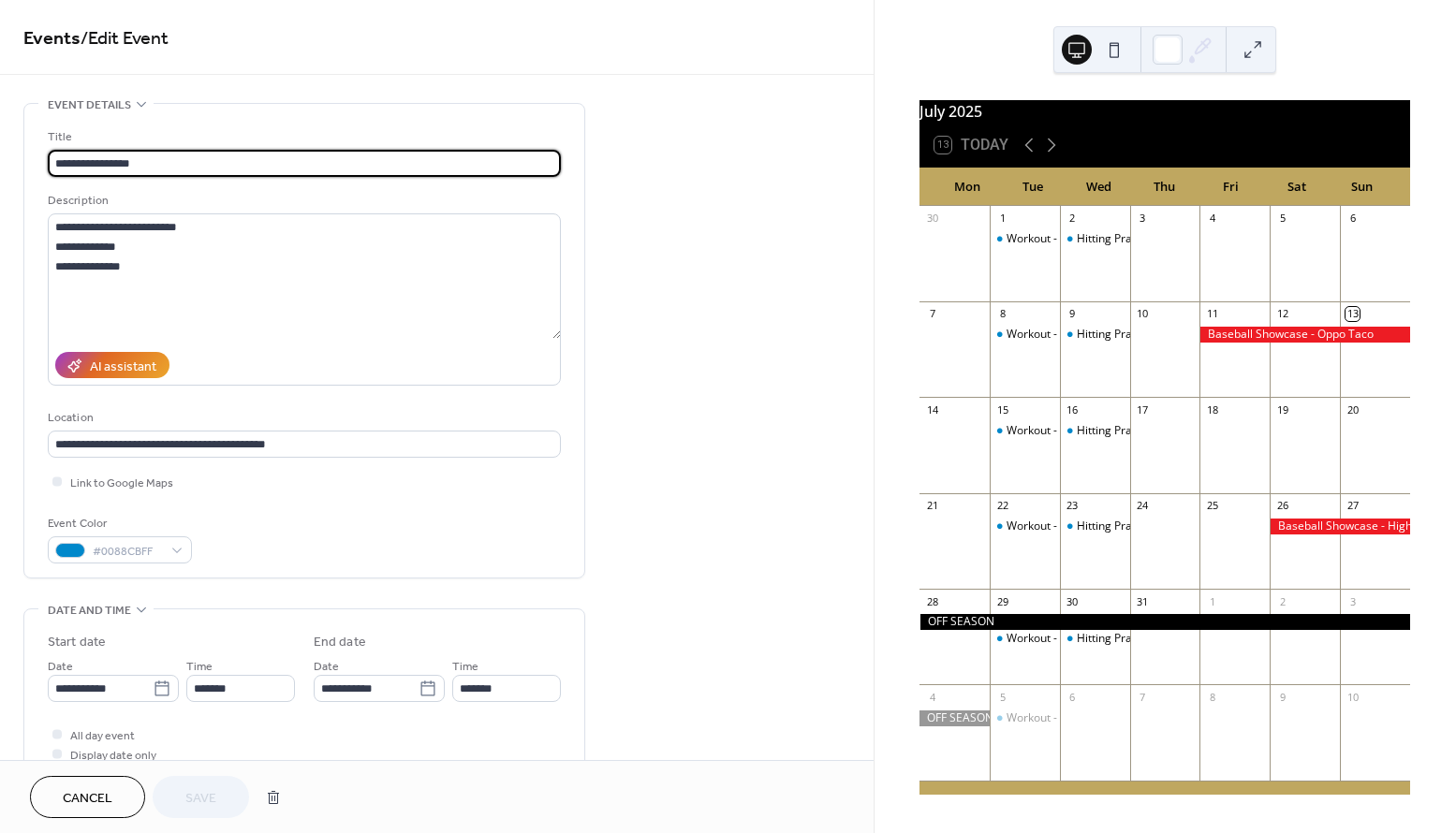 type on "**********" 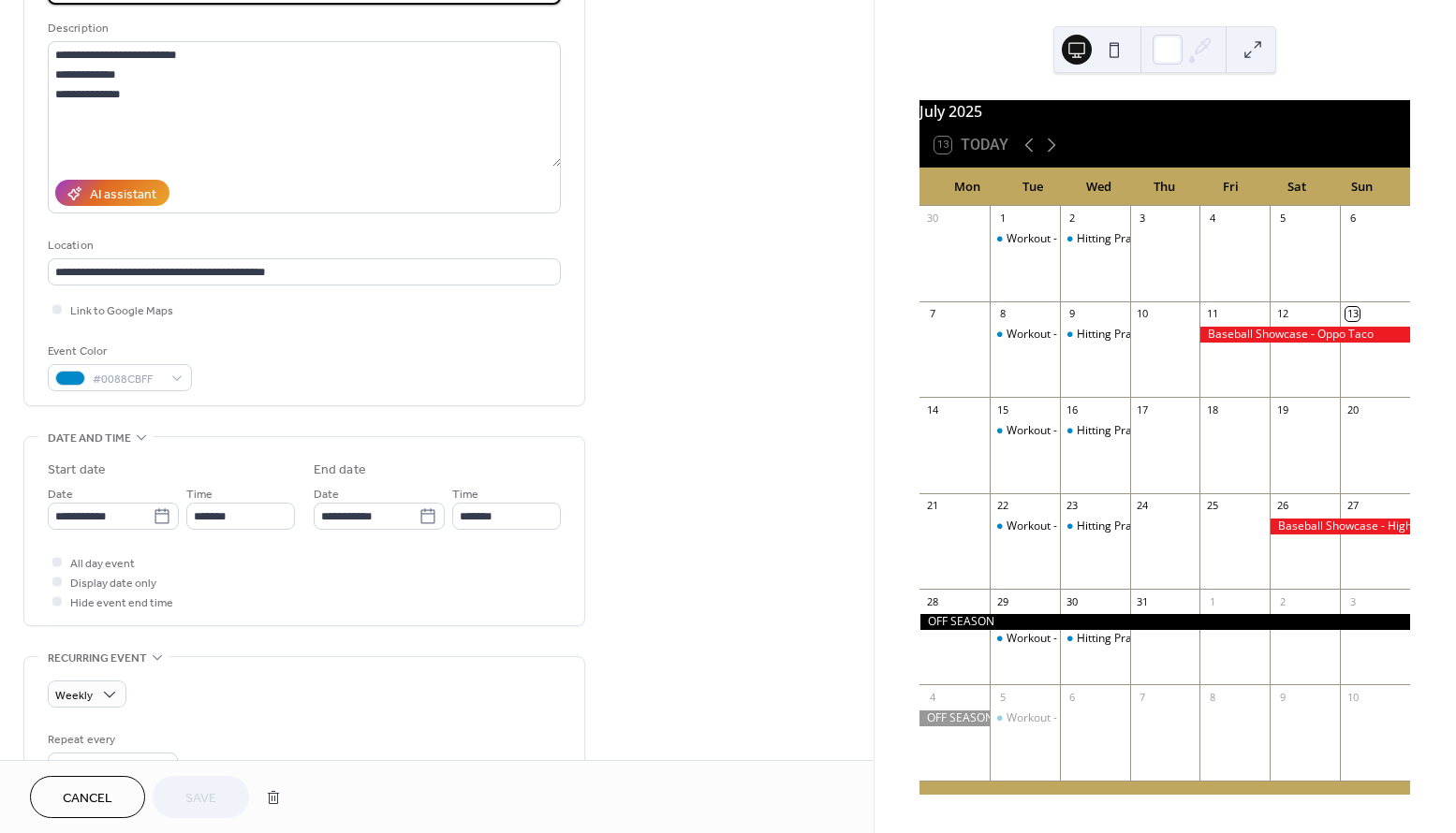 scroll, scrollTop: 184, scrollLeft: 0, axis: vertical 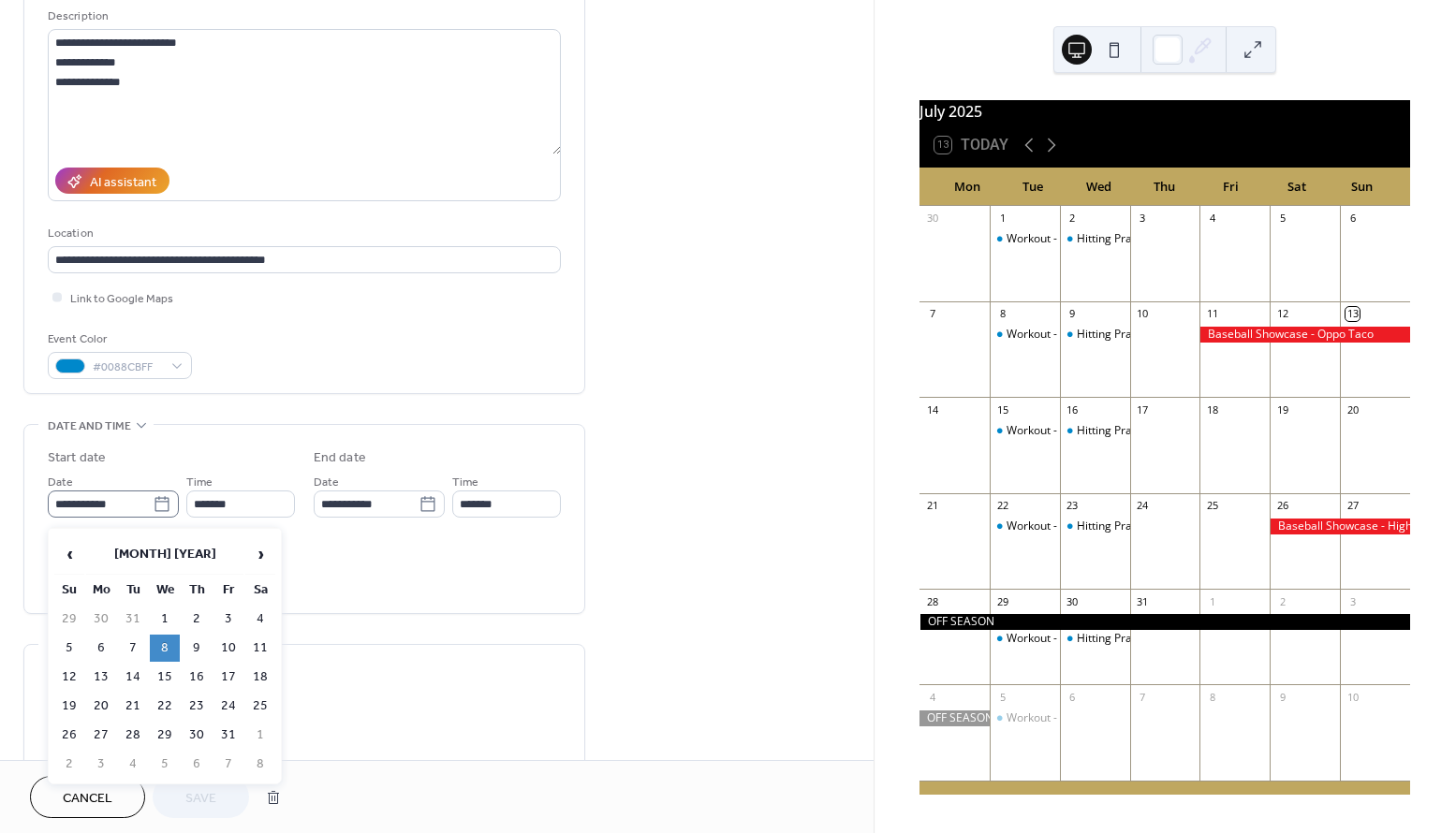 click 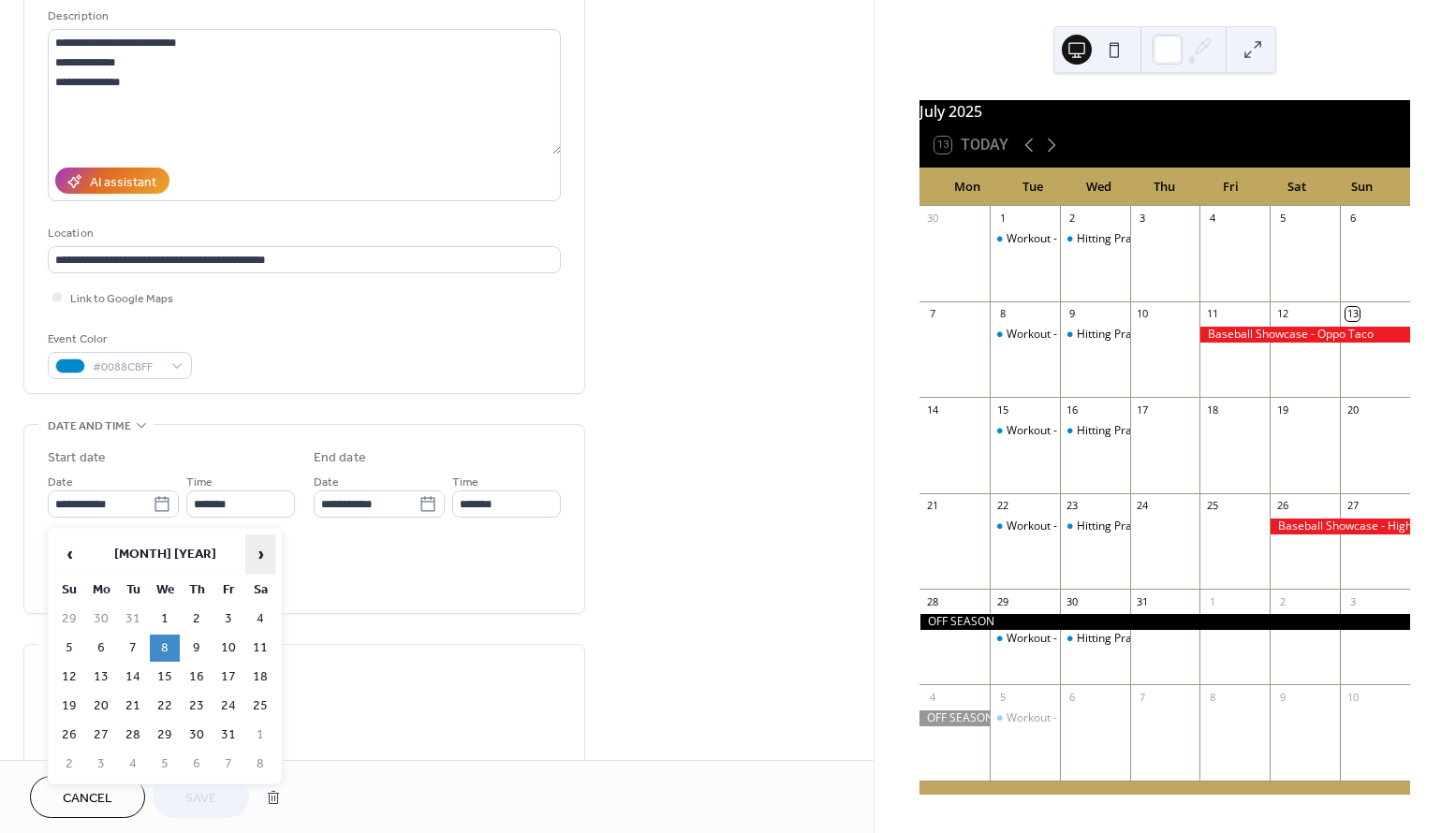 click on "›" at bounding box center (260, 554) 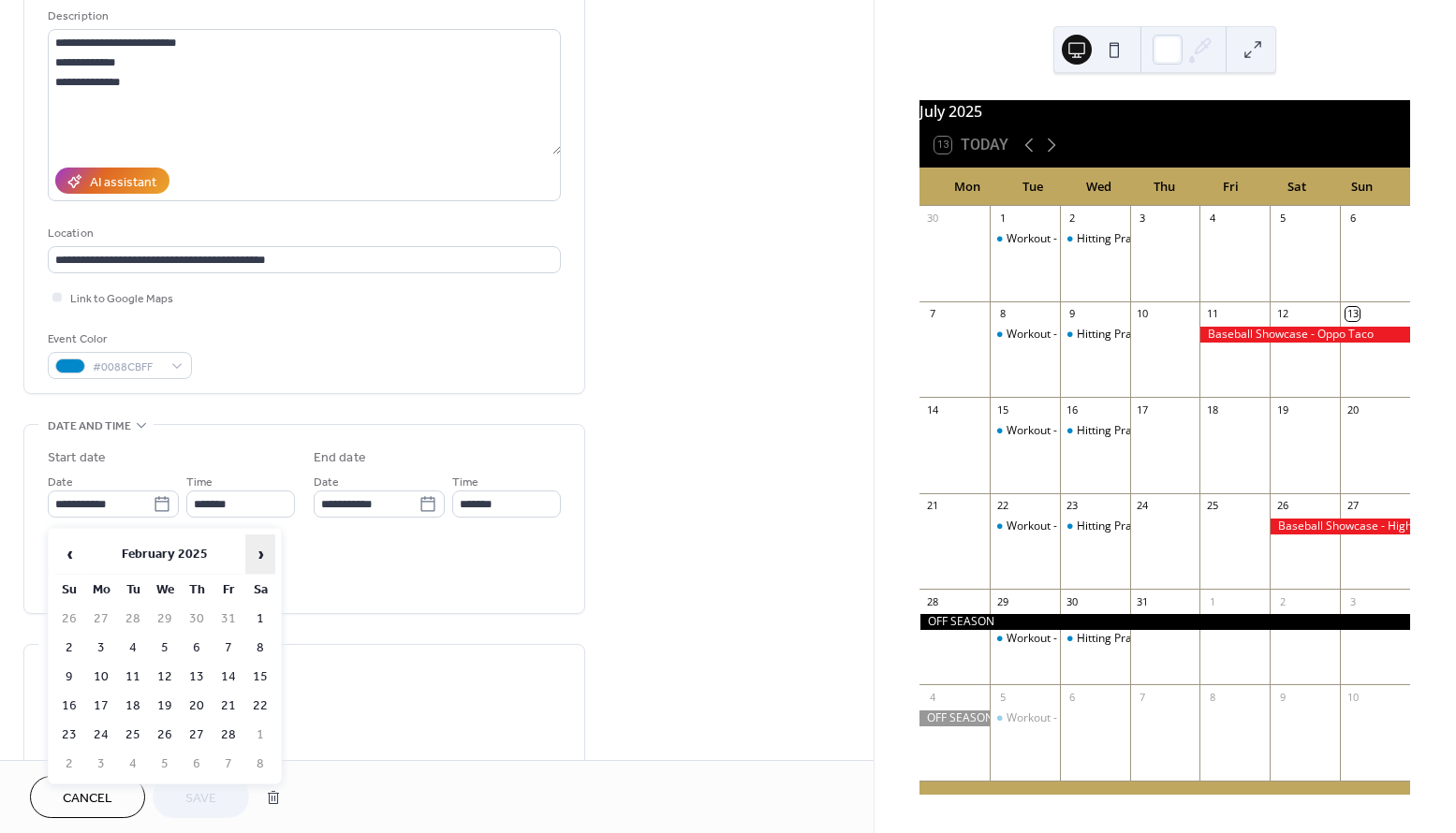 click on "›" at bounding box center (260, 554) 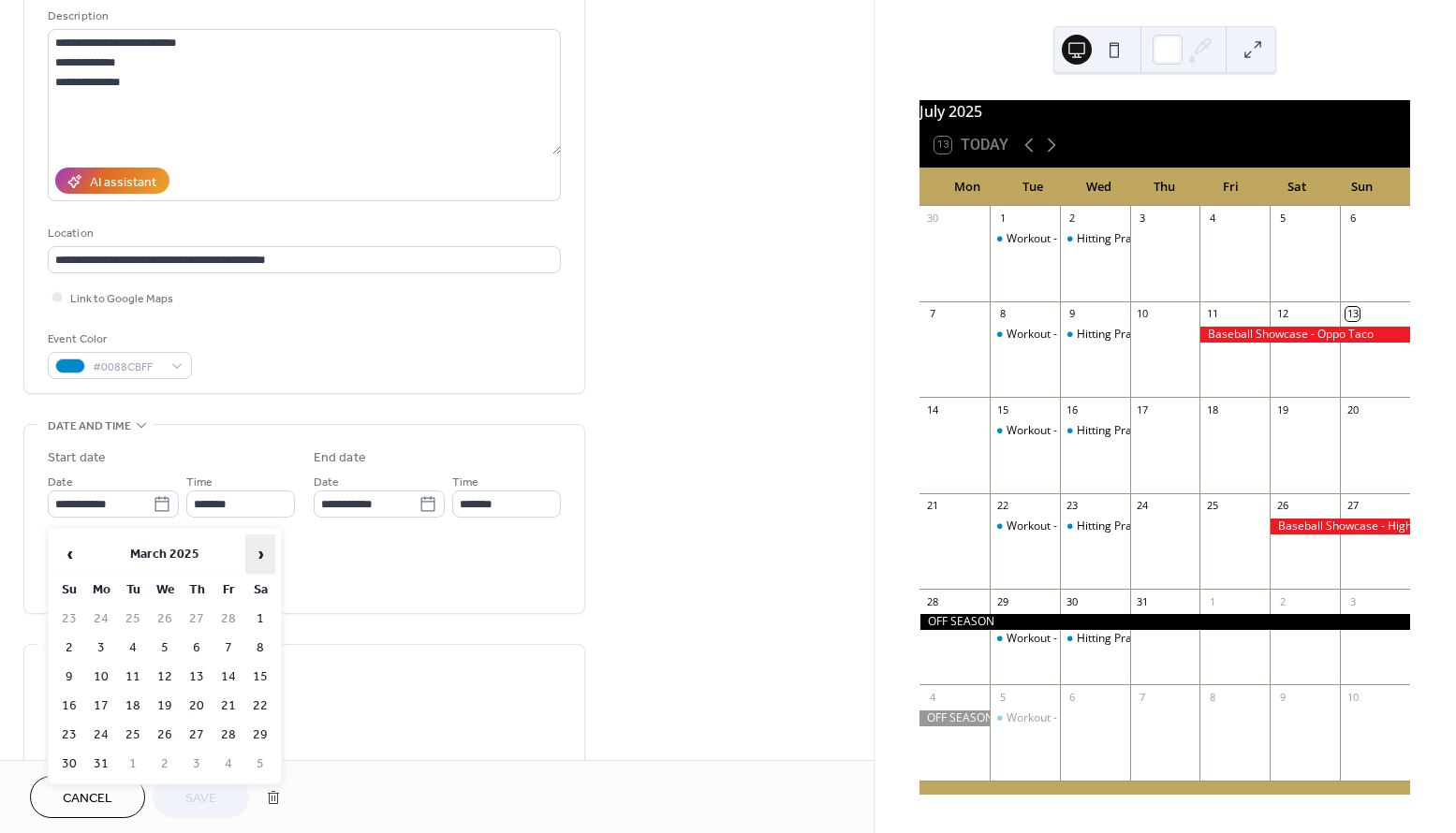 click on "›" at bounding box center [260, 554] 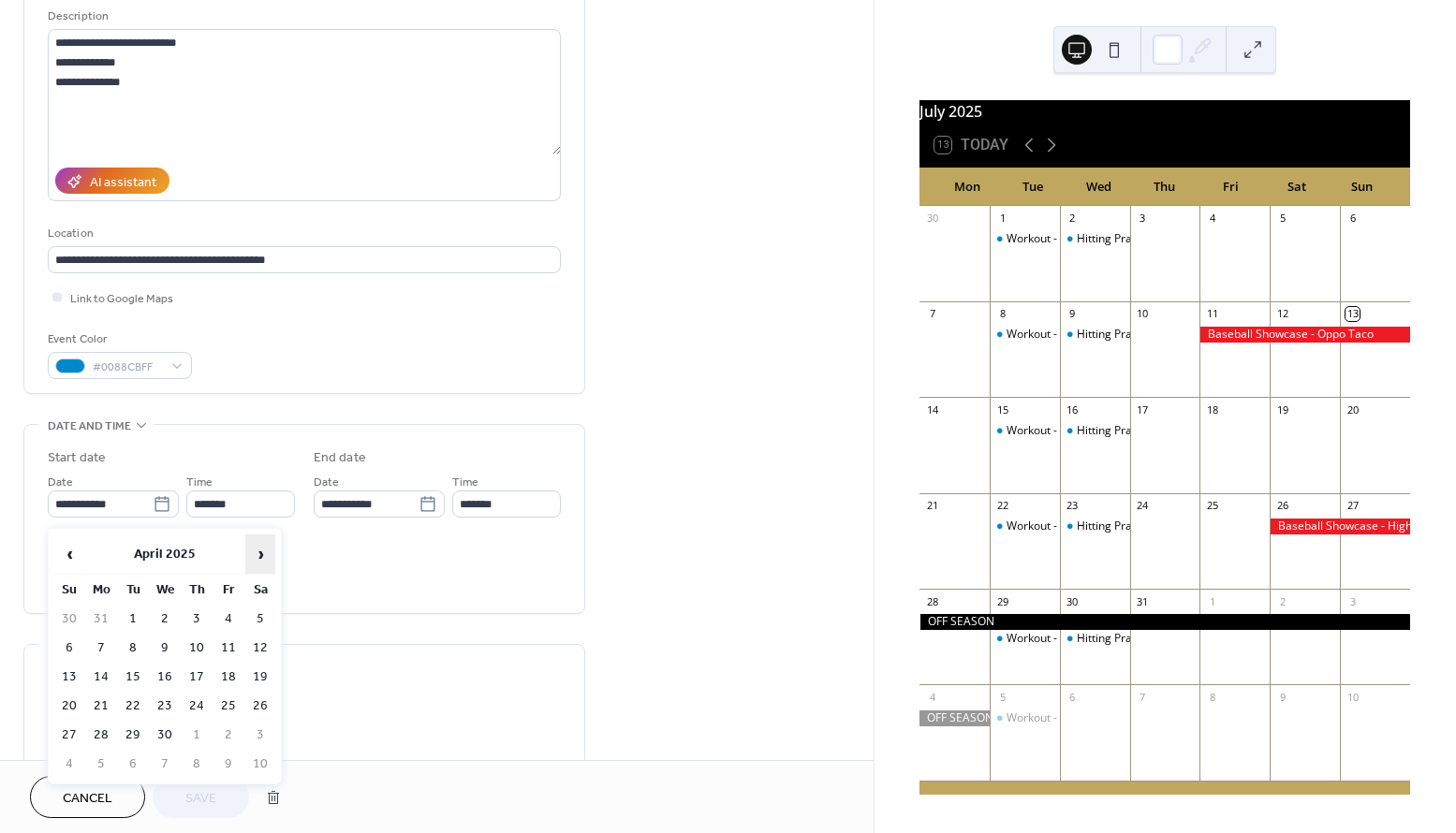 click on "›" at bounding box center [260, 554] 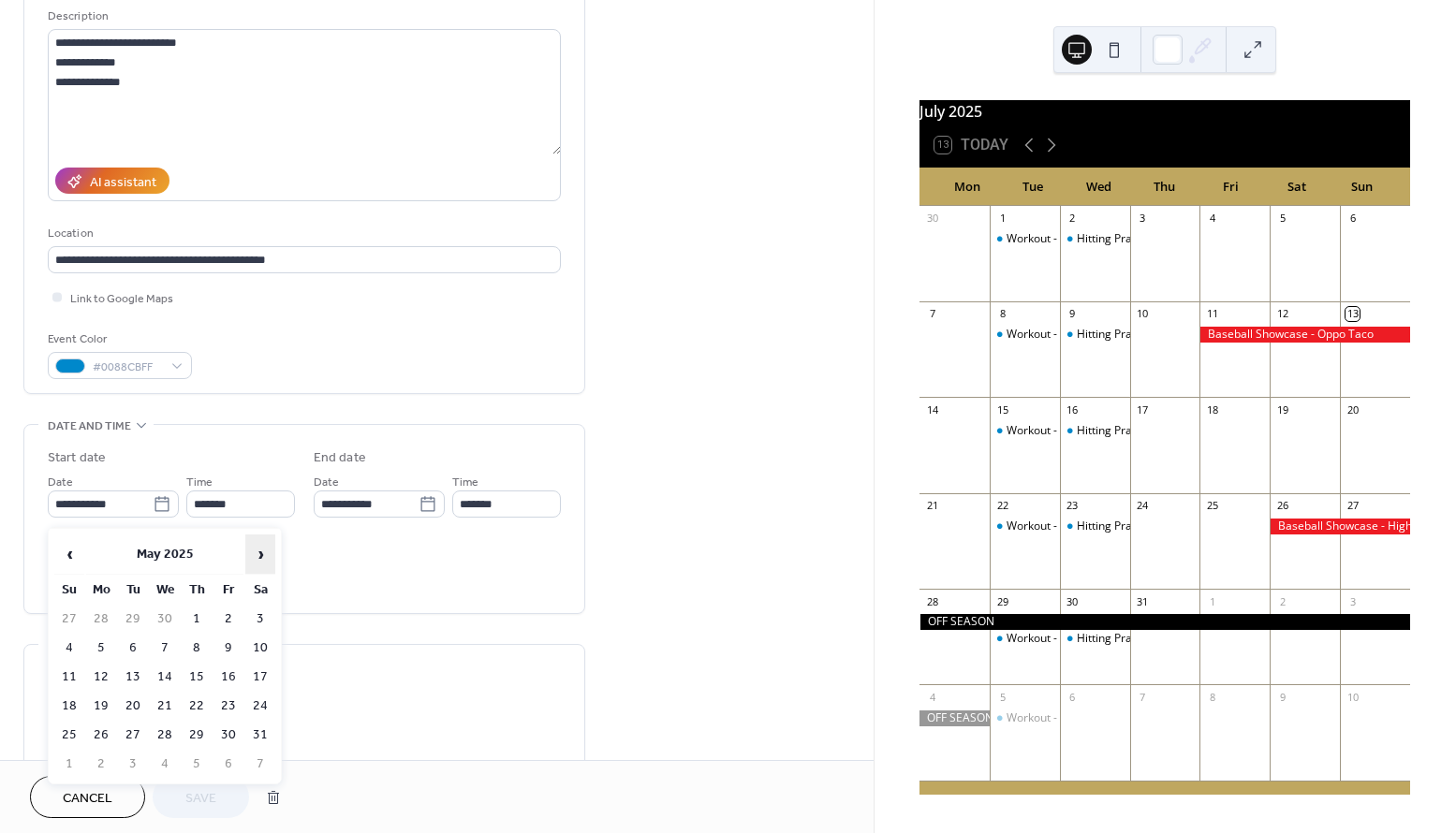click on "›" at bounding box center (260, 554) 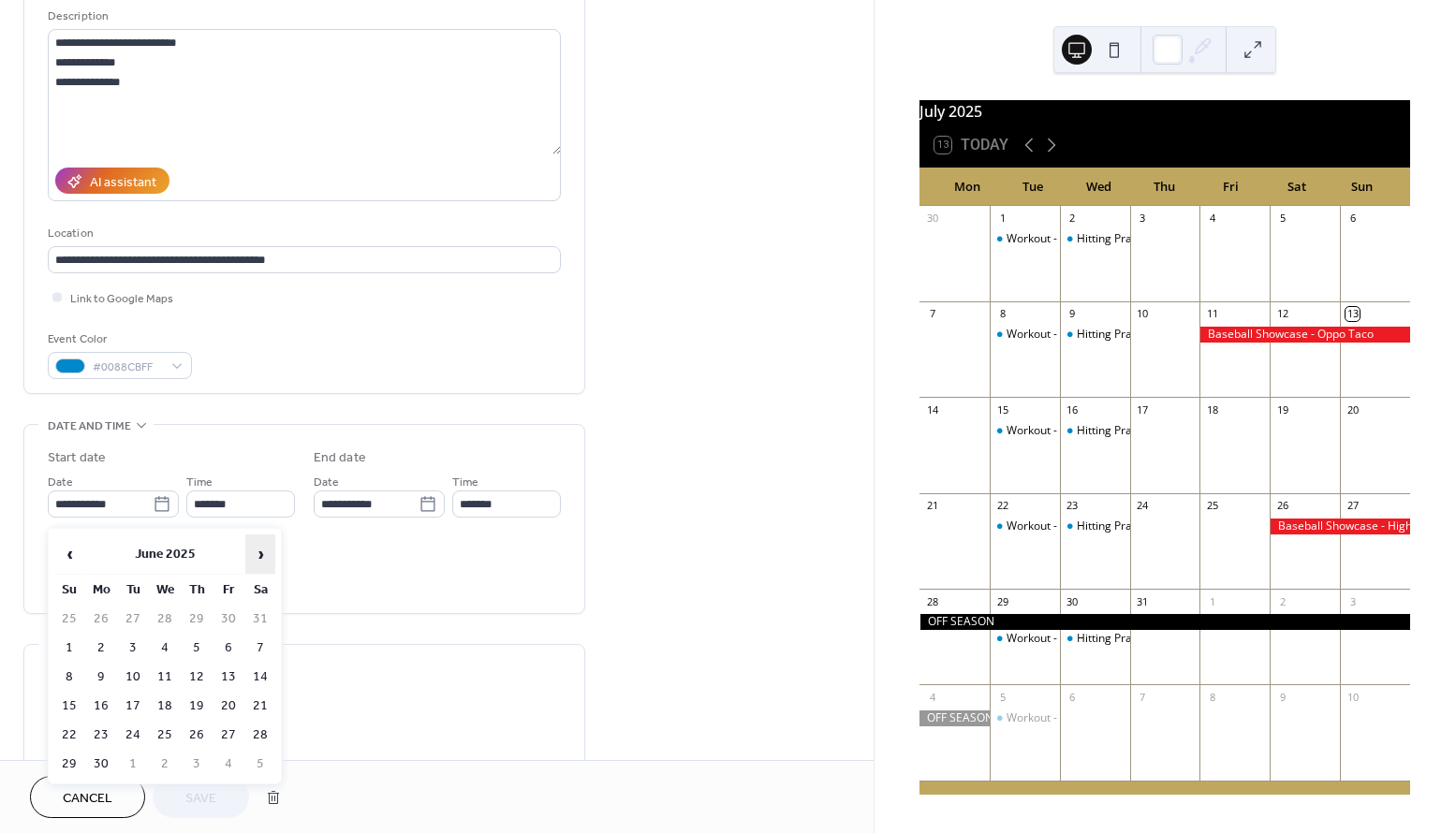 click on "›" at bounding box center (260, 554) 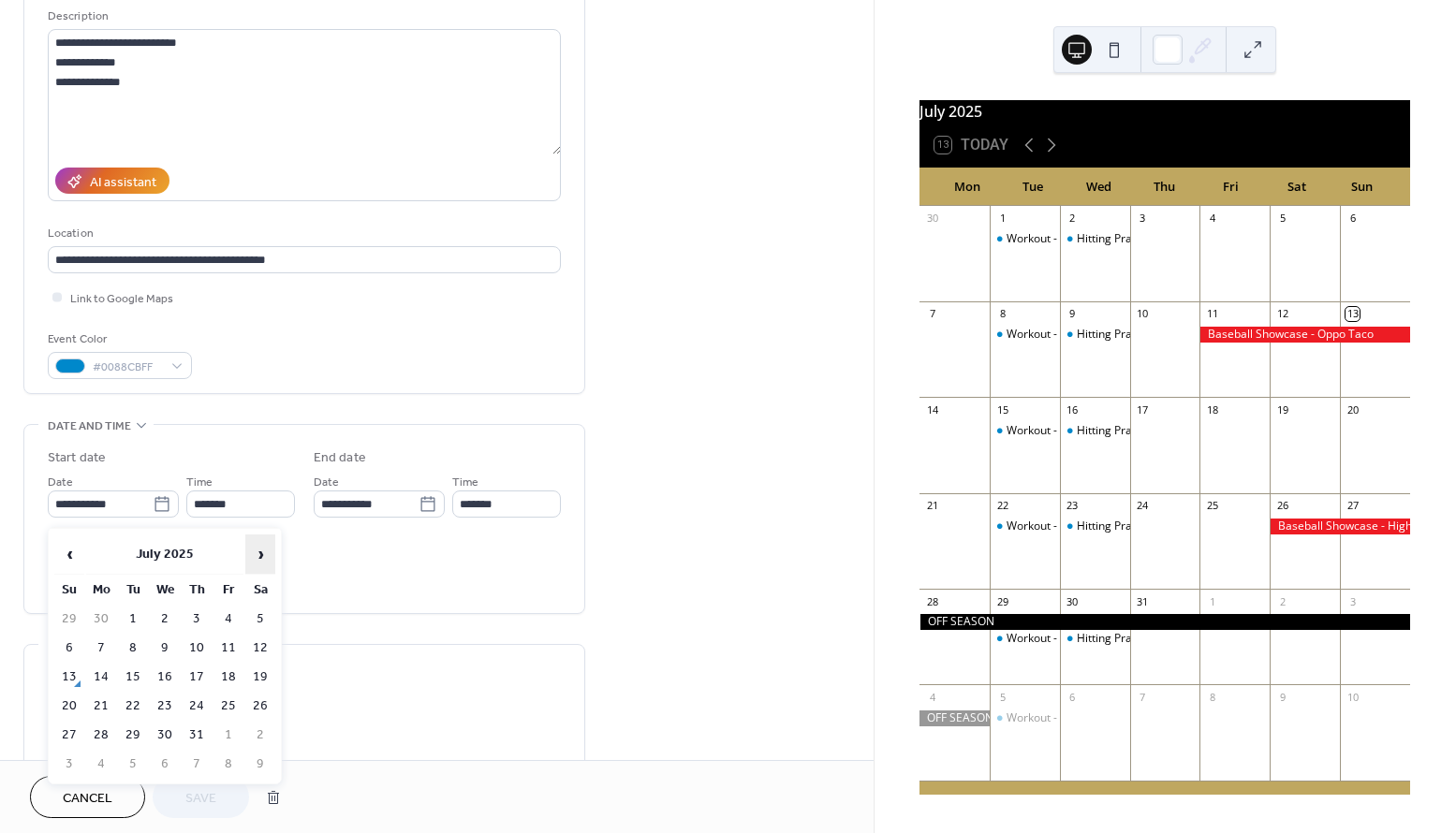 click on "›" at bounding box center [260, 554] 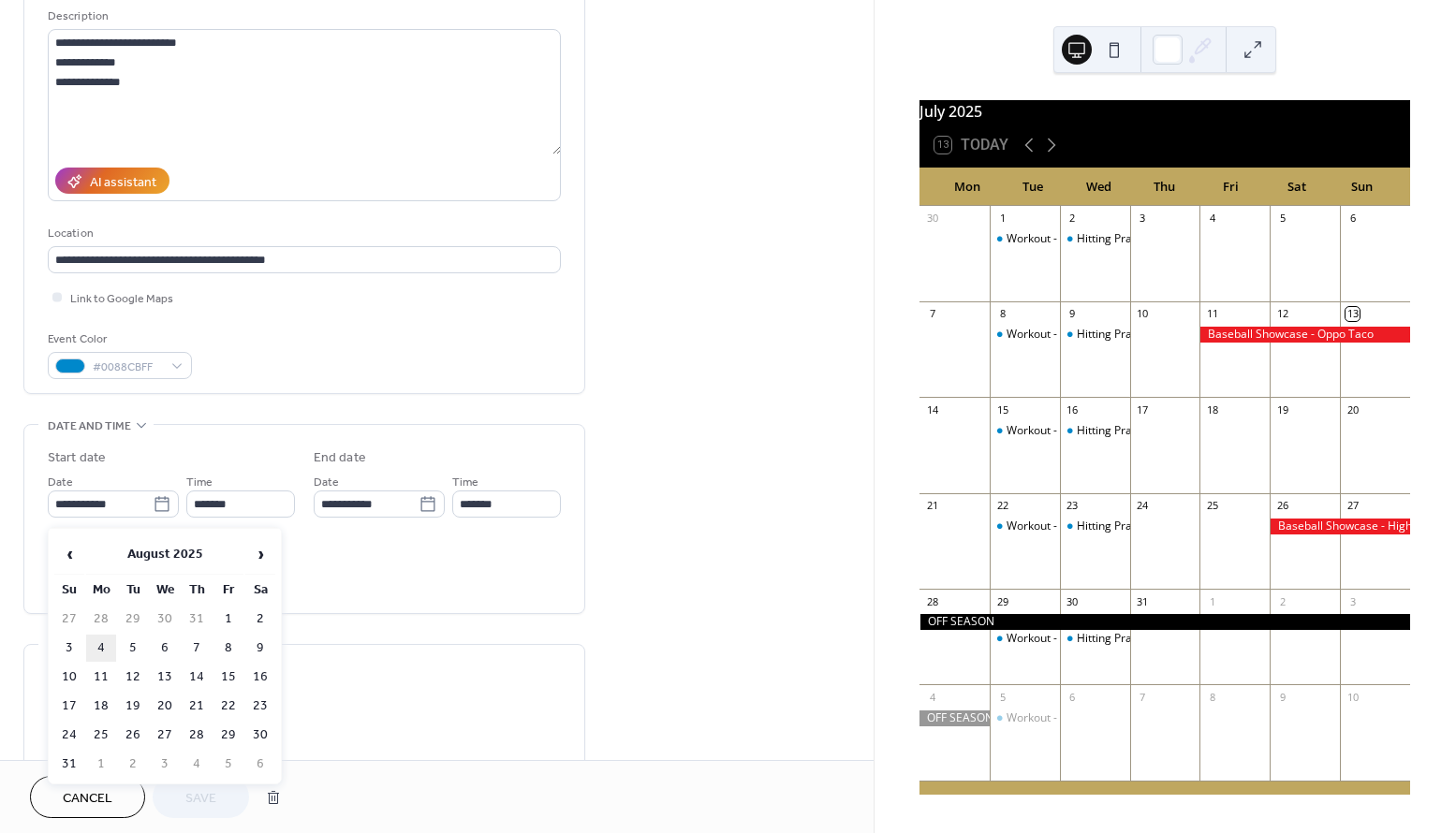click on "4" at bounding box center [101, 648] 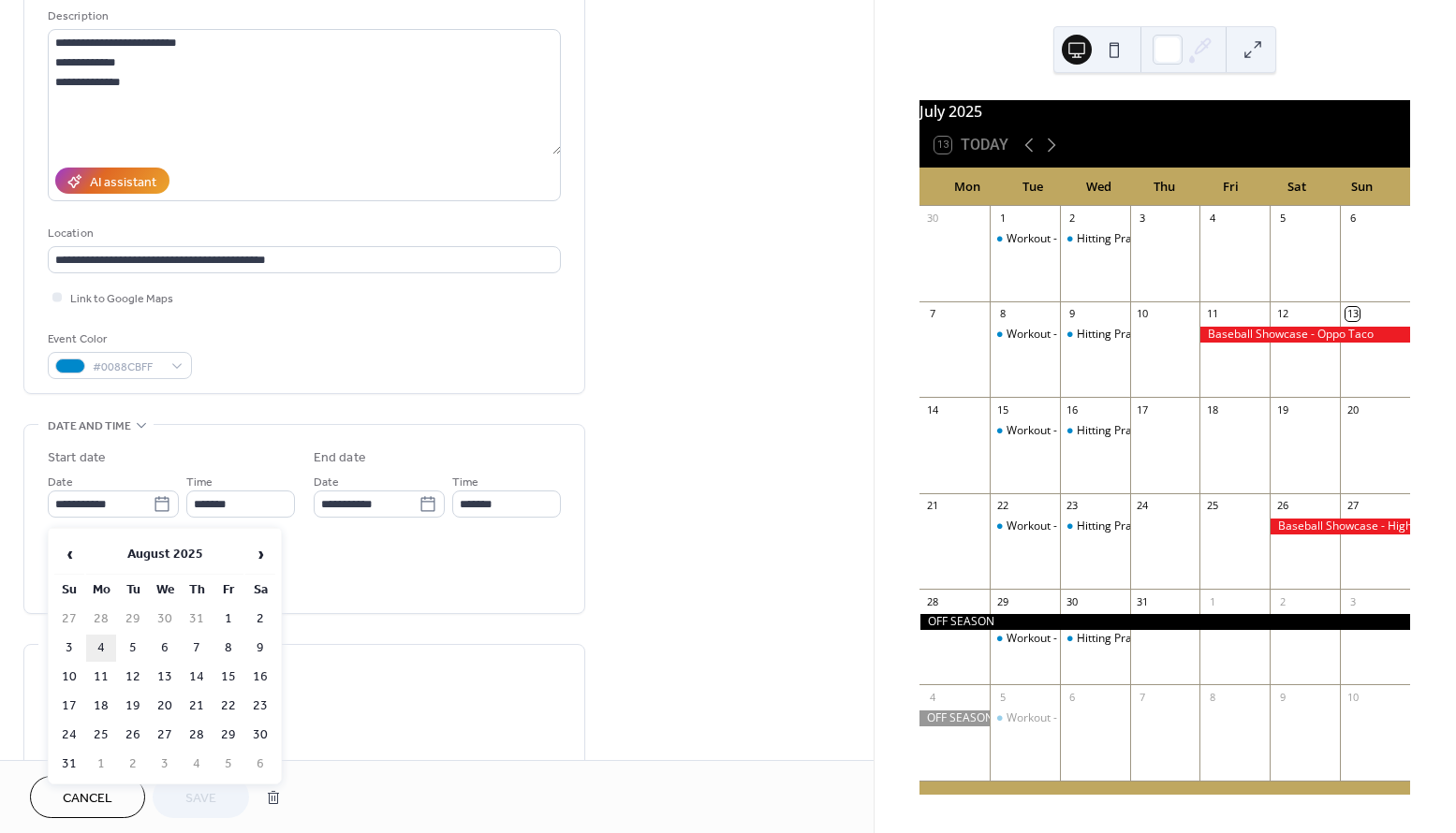 type on "**********" 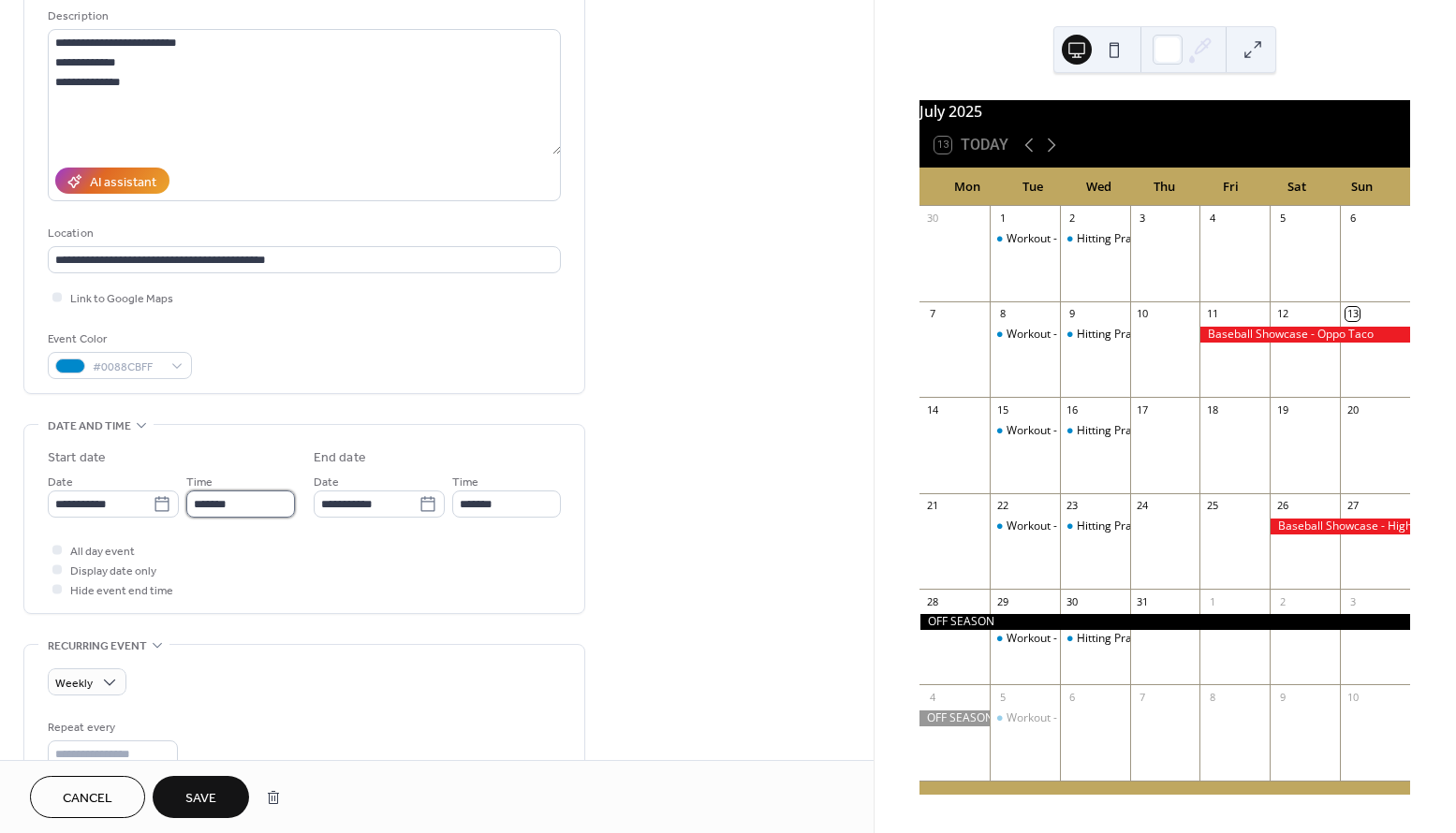 click on "*******" at bounding box center (241, 504) 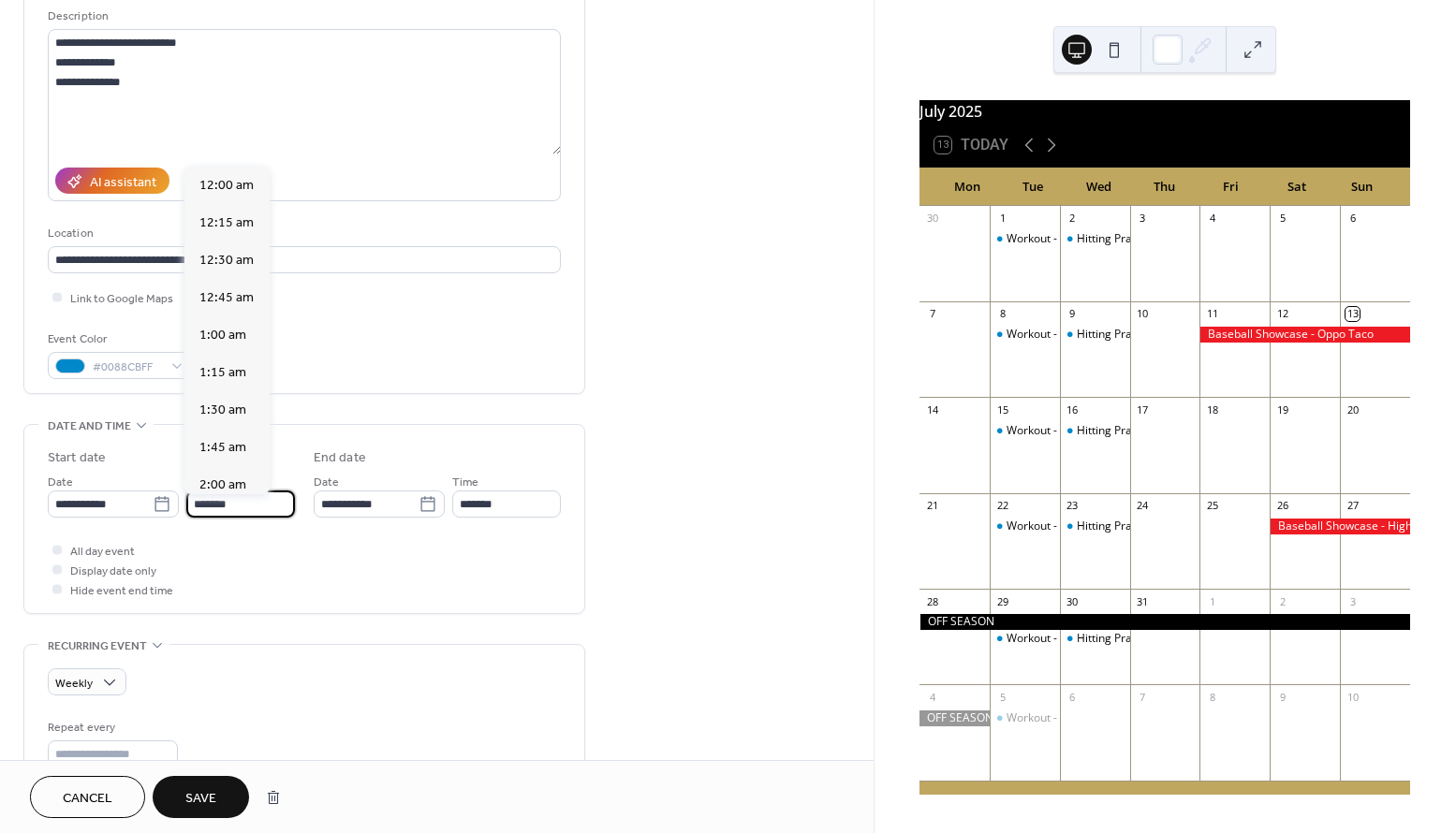 scroll, scrollTop: 2845, scrollLeft: 0, axis: vertical 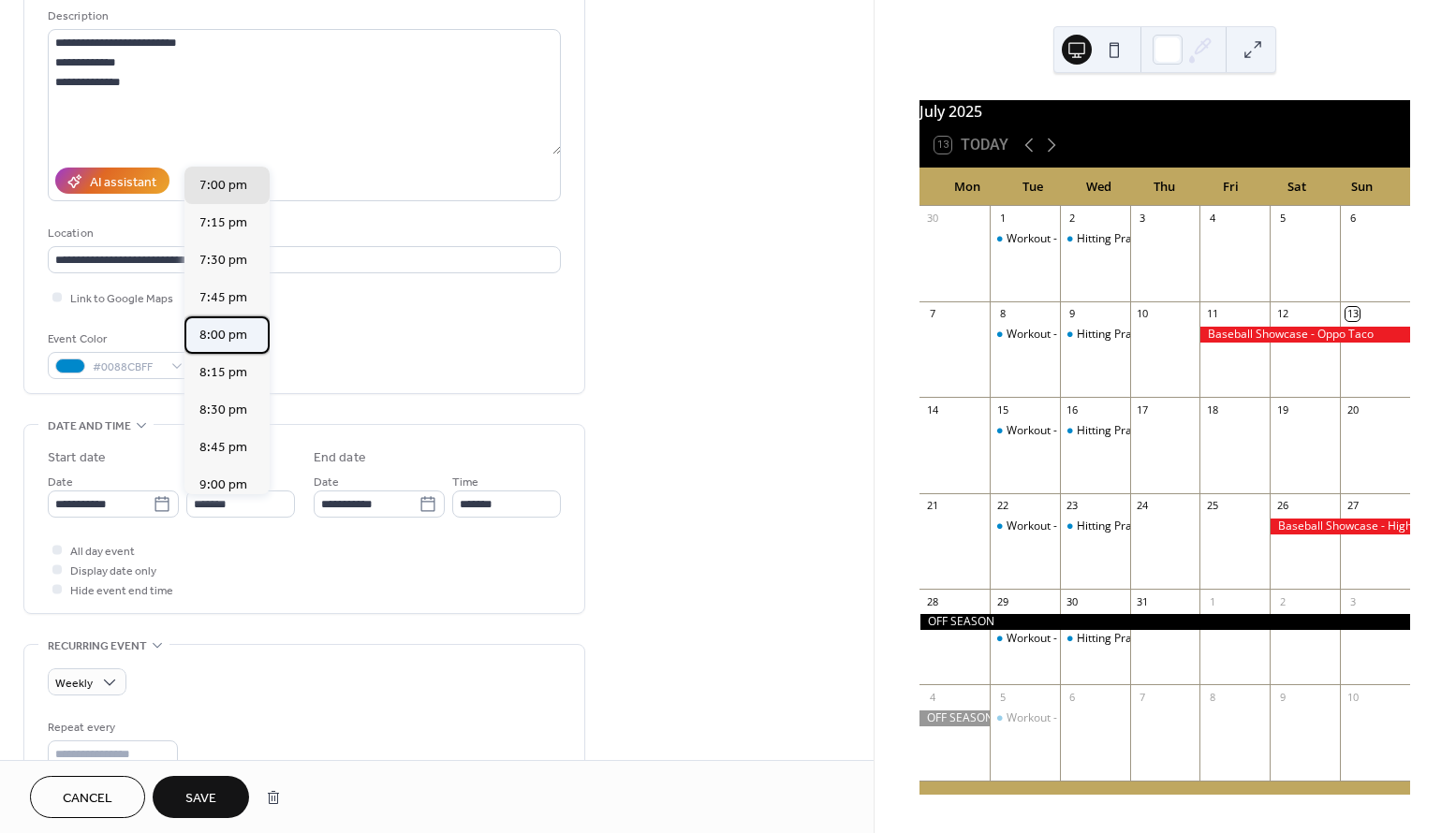 click on "8:00 pm" at bounding box center (227, 335) 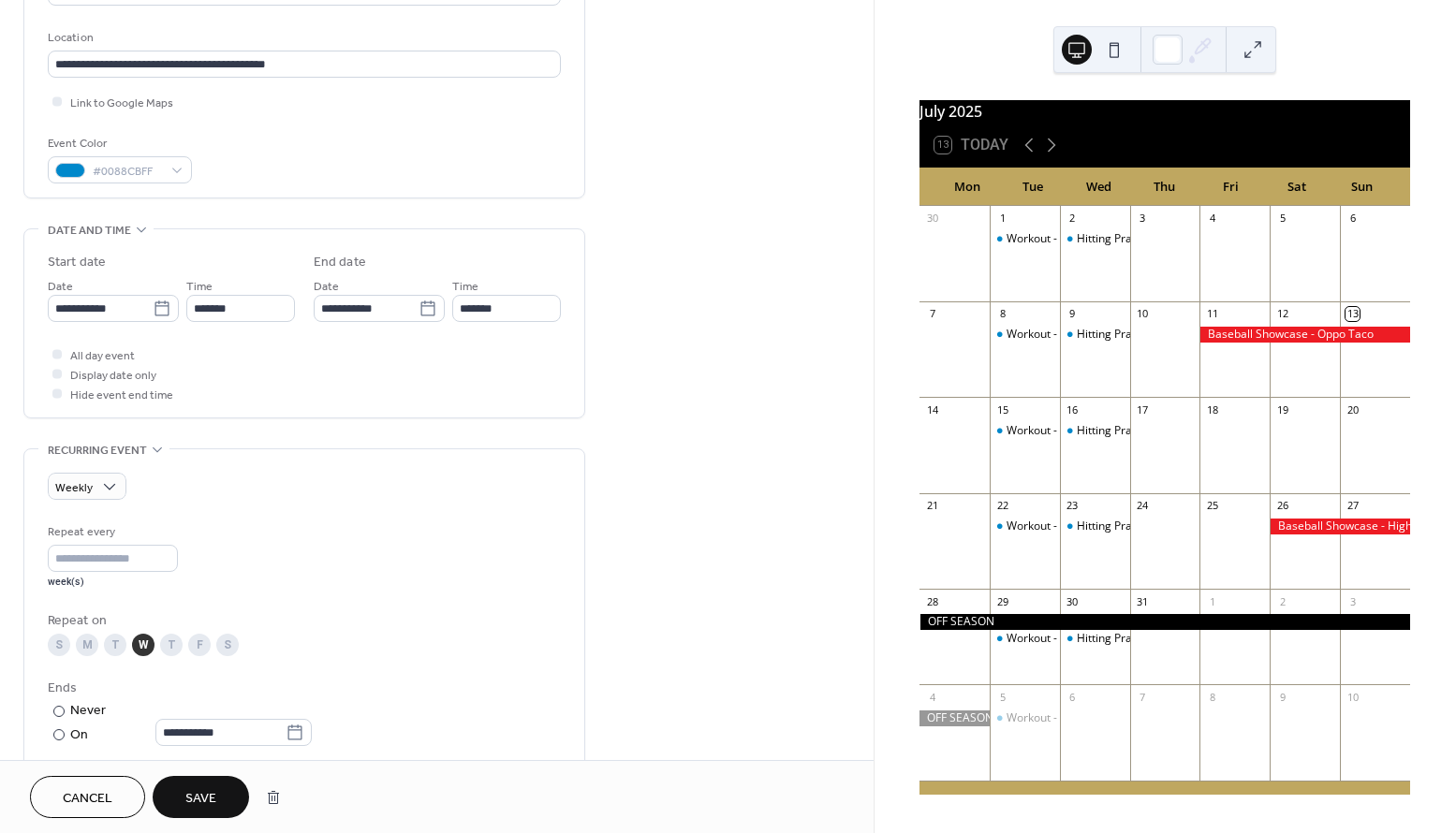 scroll, scrollTop: 387, scrollLeft: 0, axis: vertical 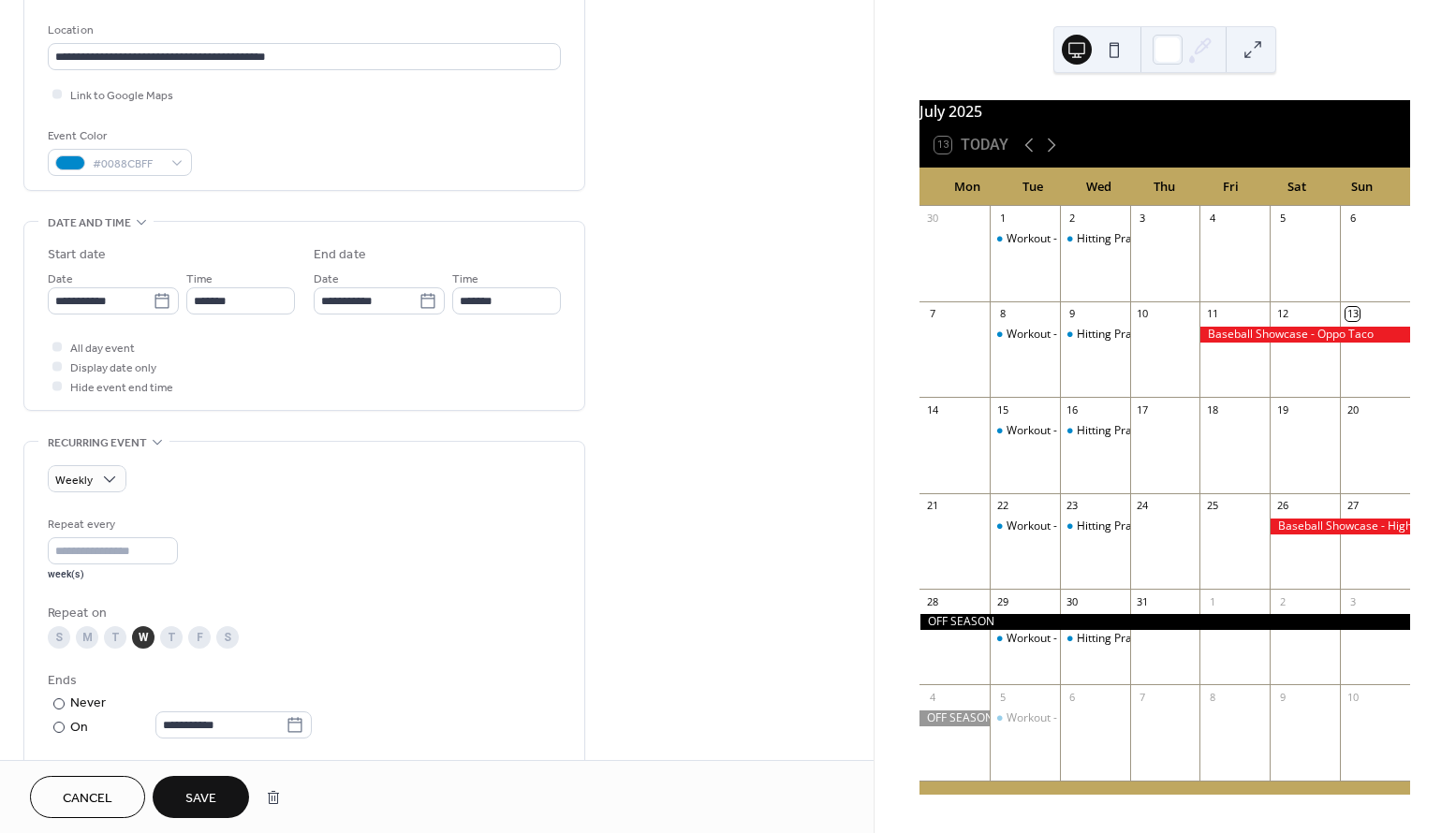 click on "M" at bounding box center (87, 637) 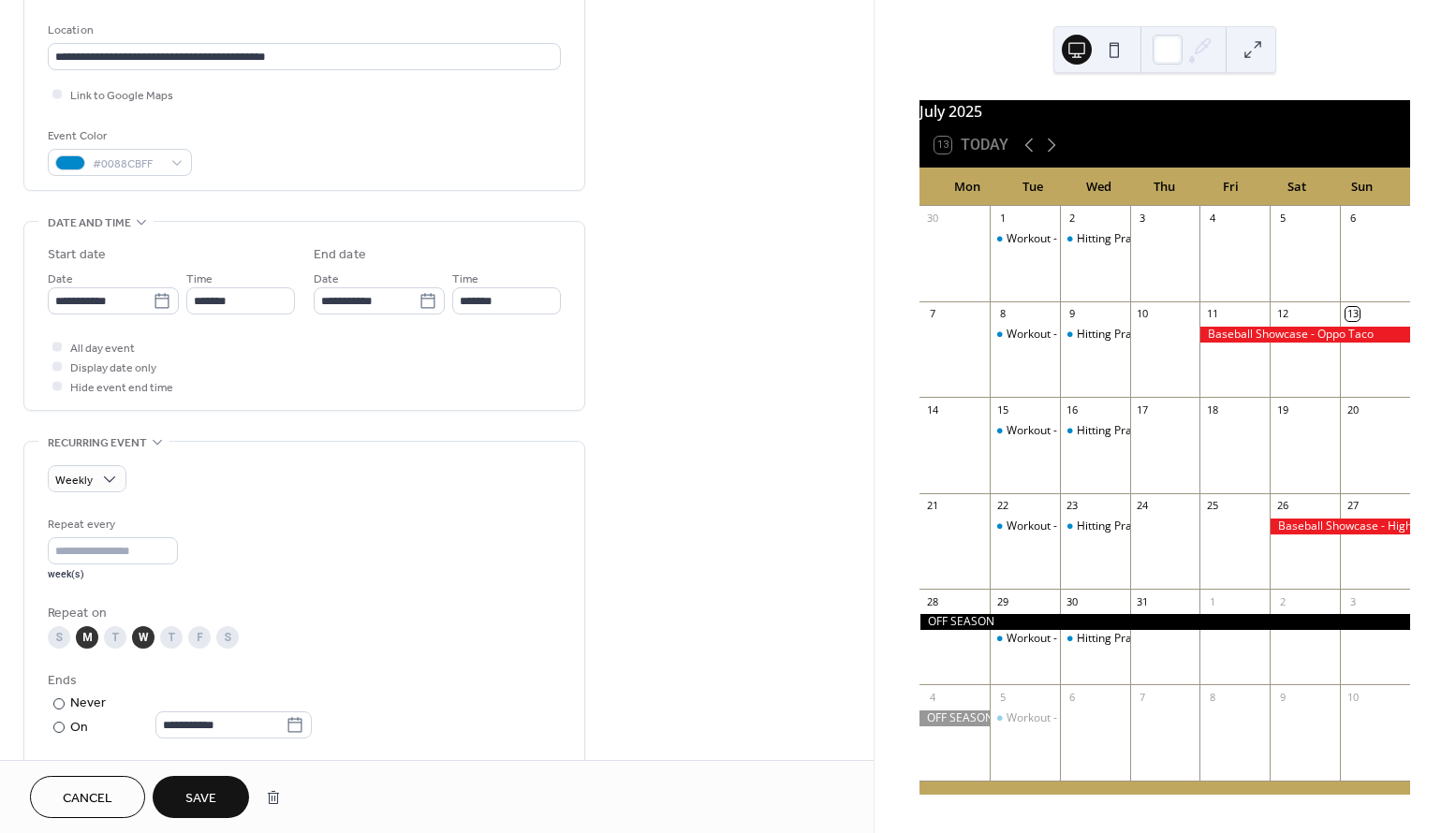 click on "W" at bounding box center (143, 637) 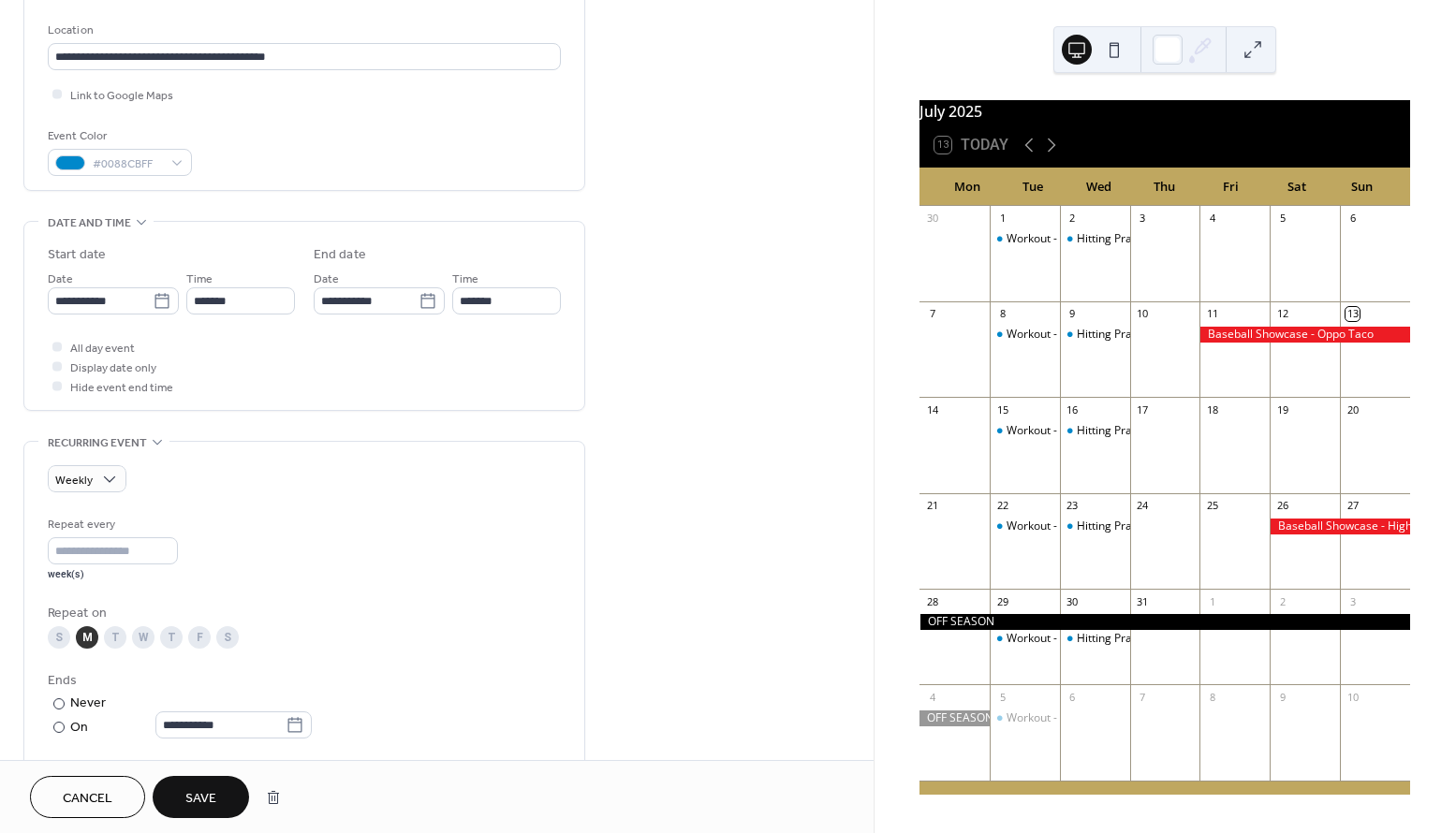 click on "W" at bounding box center (143, 637) 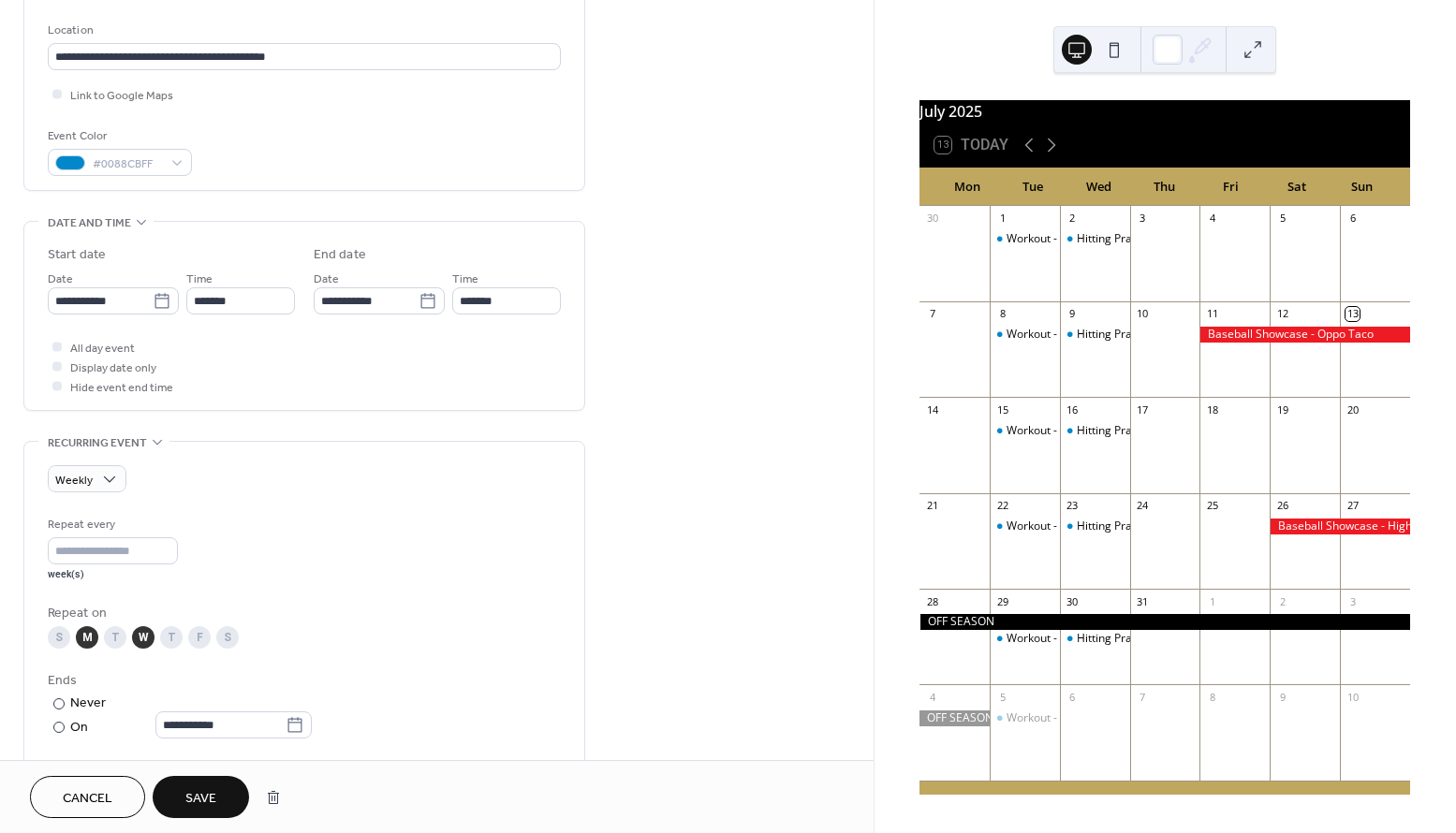 click on "W" at bounding box center [143, 637] 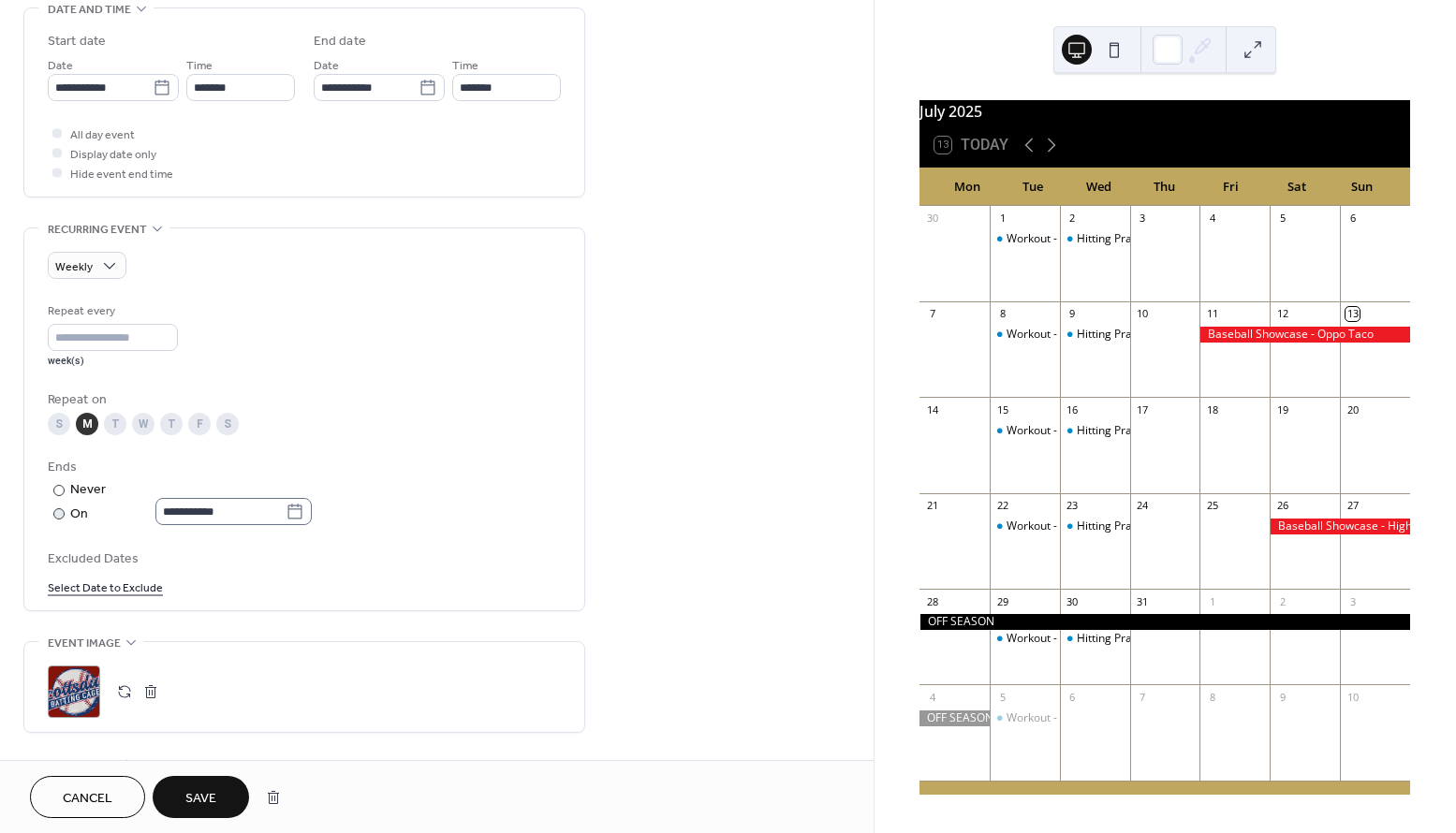 scroll, scrollTop: 606, scrollLeft: 0, axis: vertical 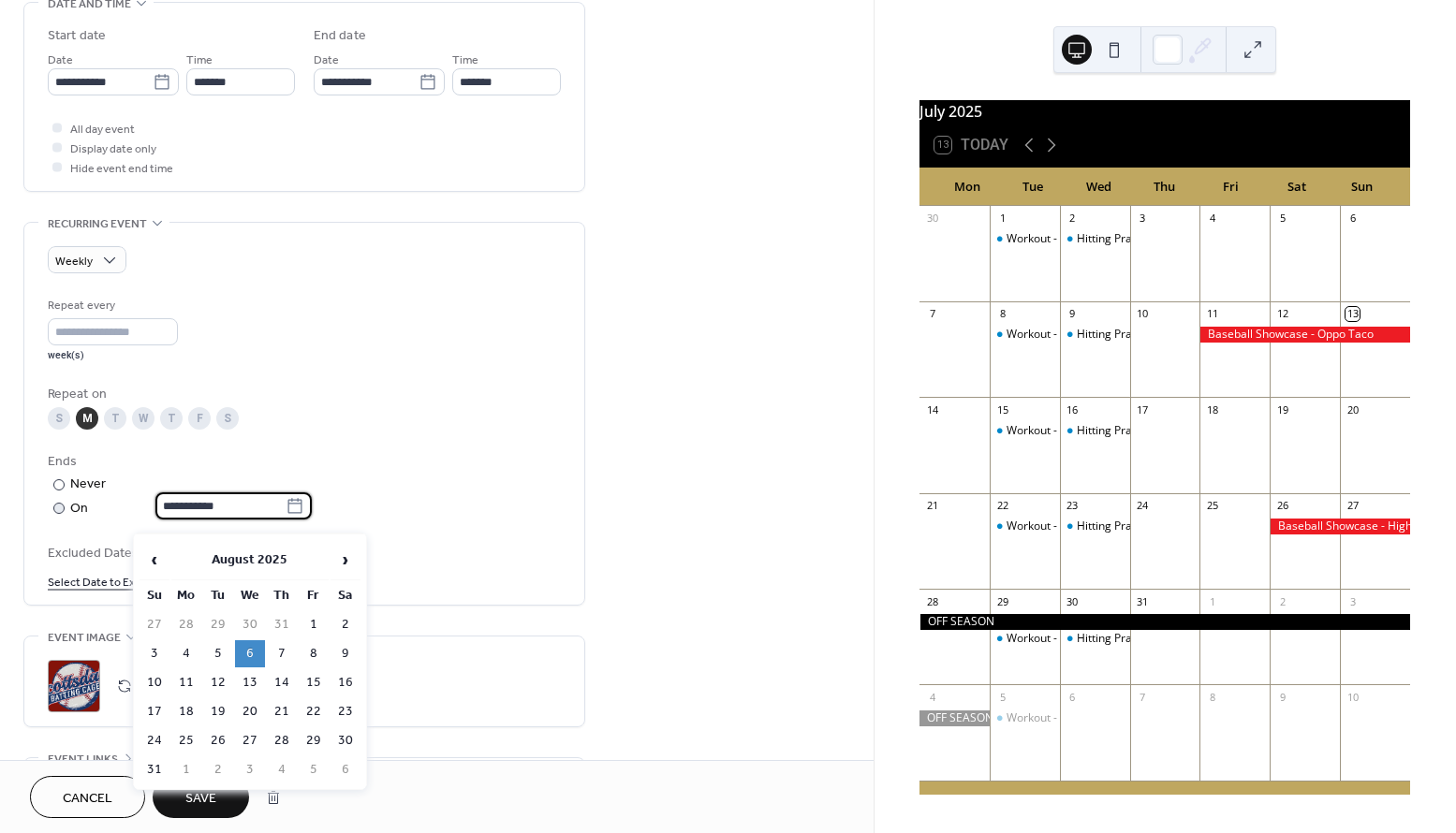 click on "**********" at bounding box center [220, 505] 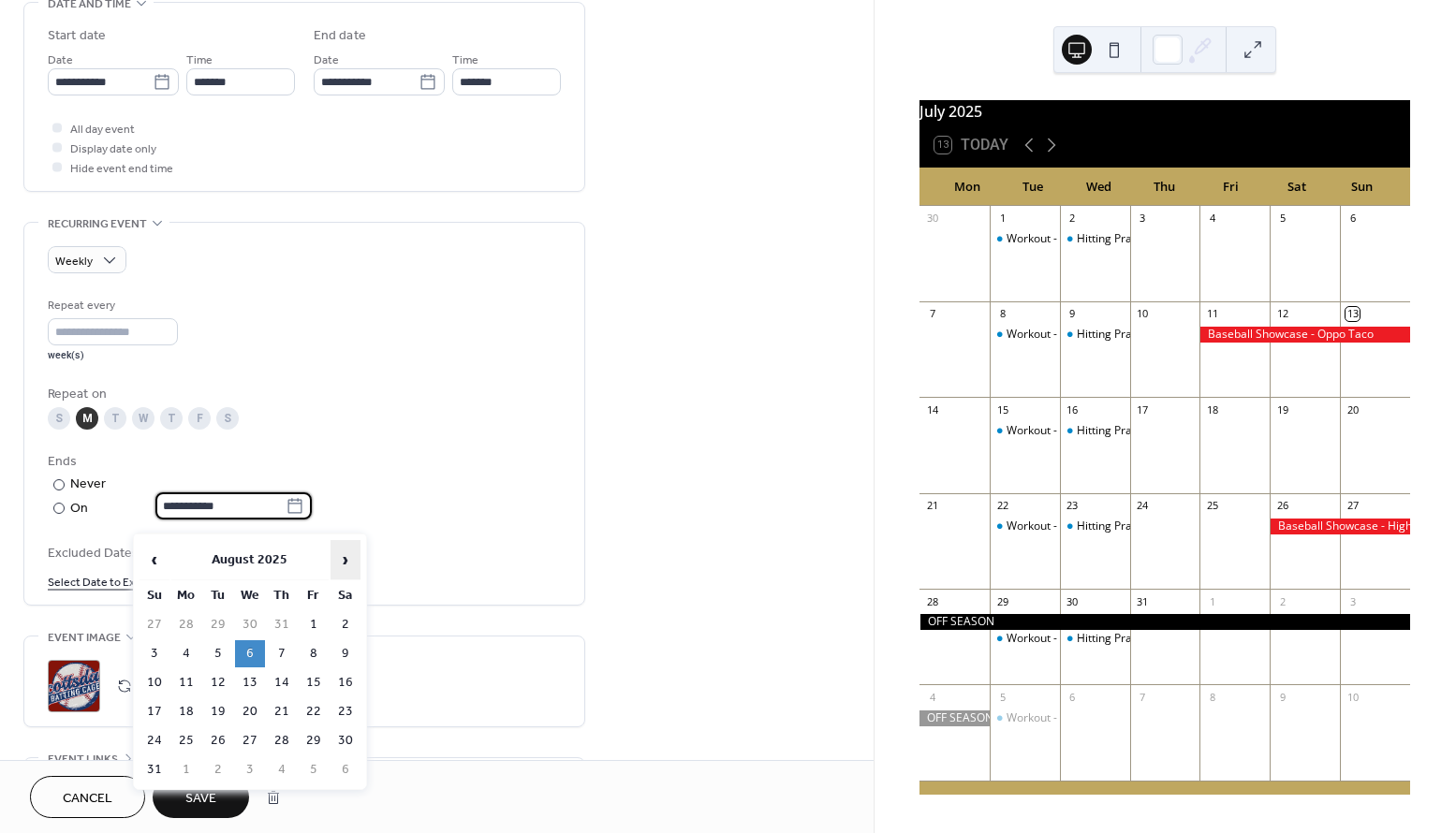 click on "›" at bounding box center (346, 560) 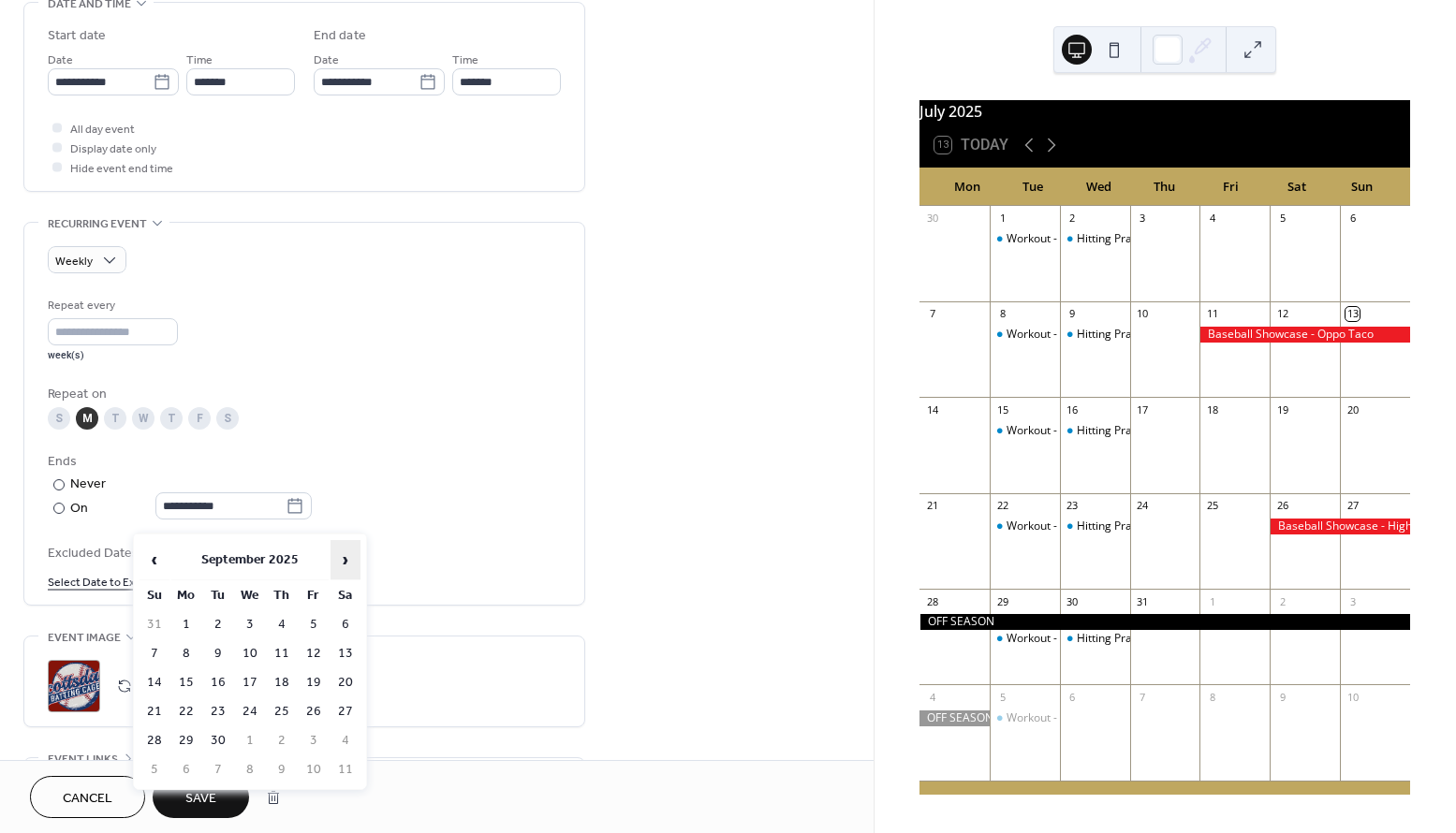 click on "›" at bounding box center [346, 560] 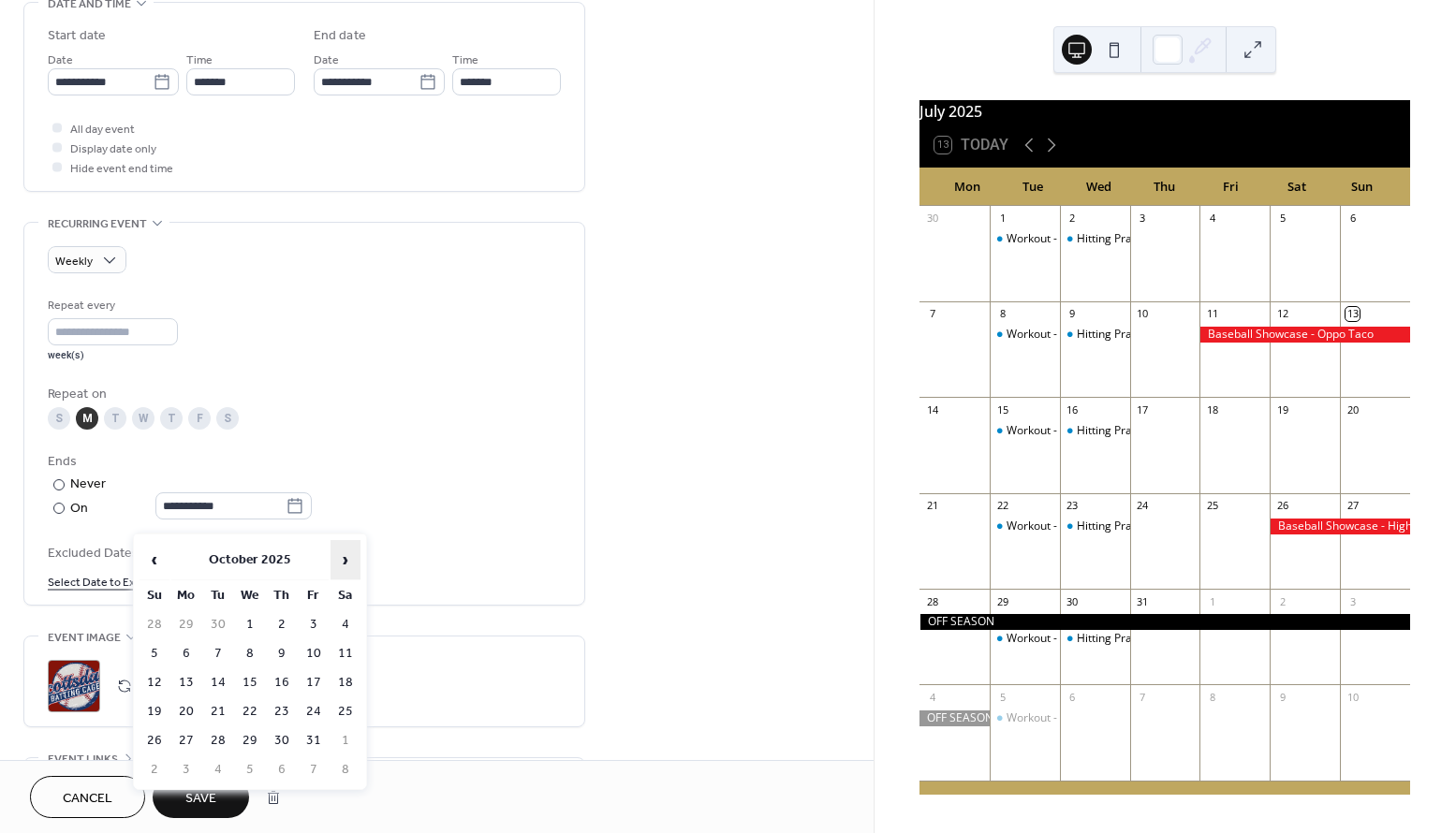 click on "›" at bounding box center [346, 560] 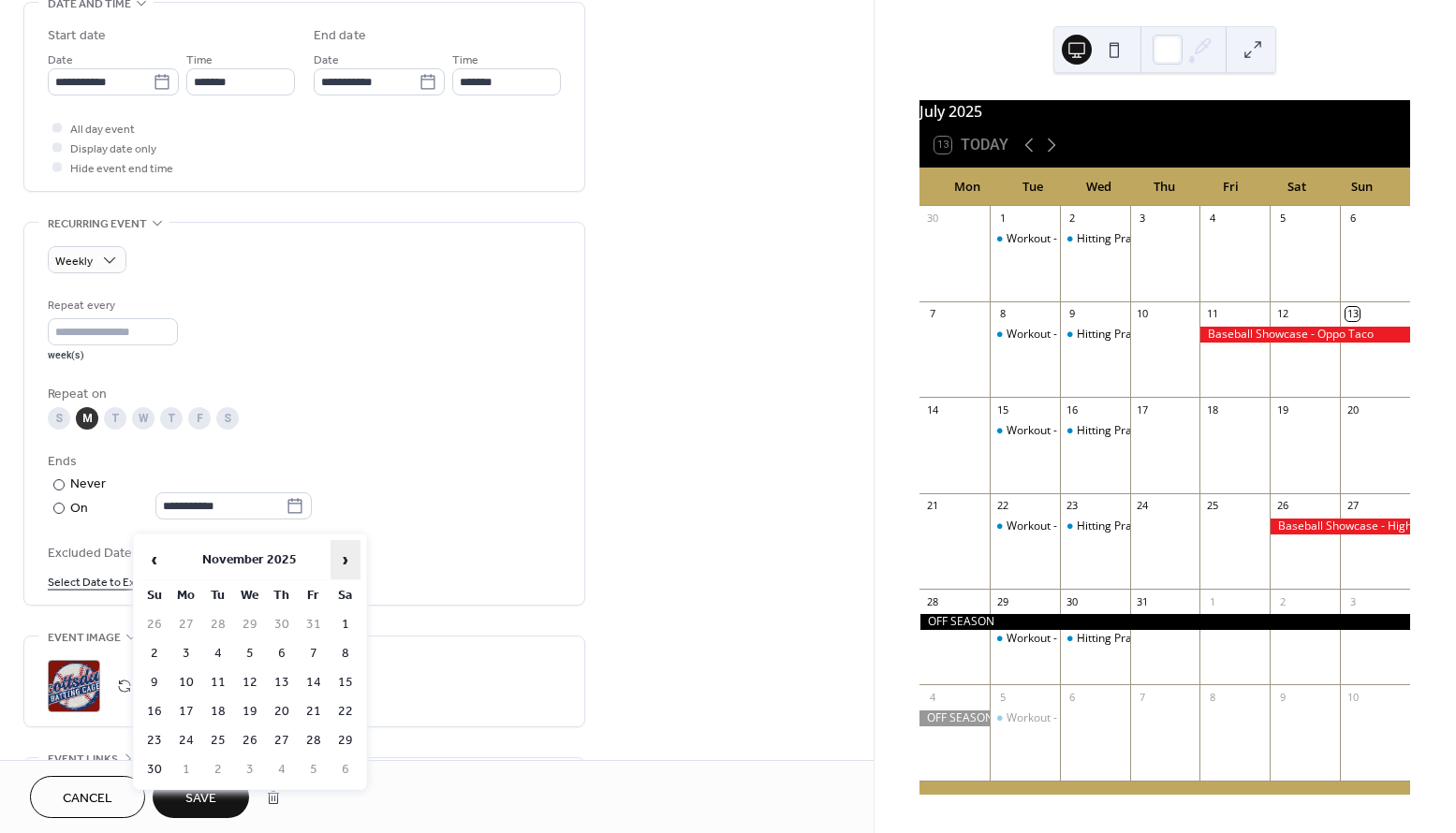 click on "›" at bounding box center [346, 560] 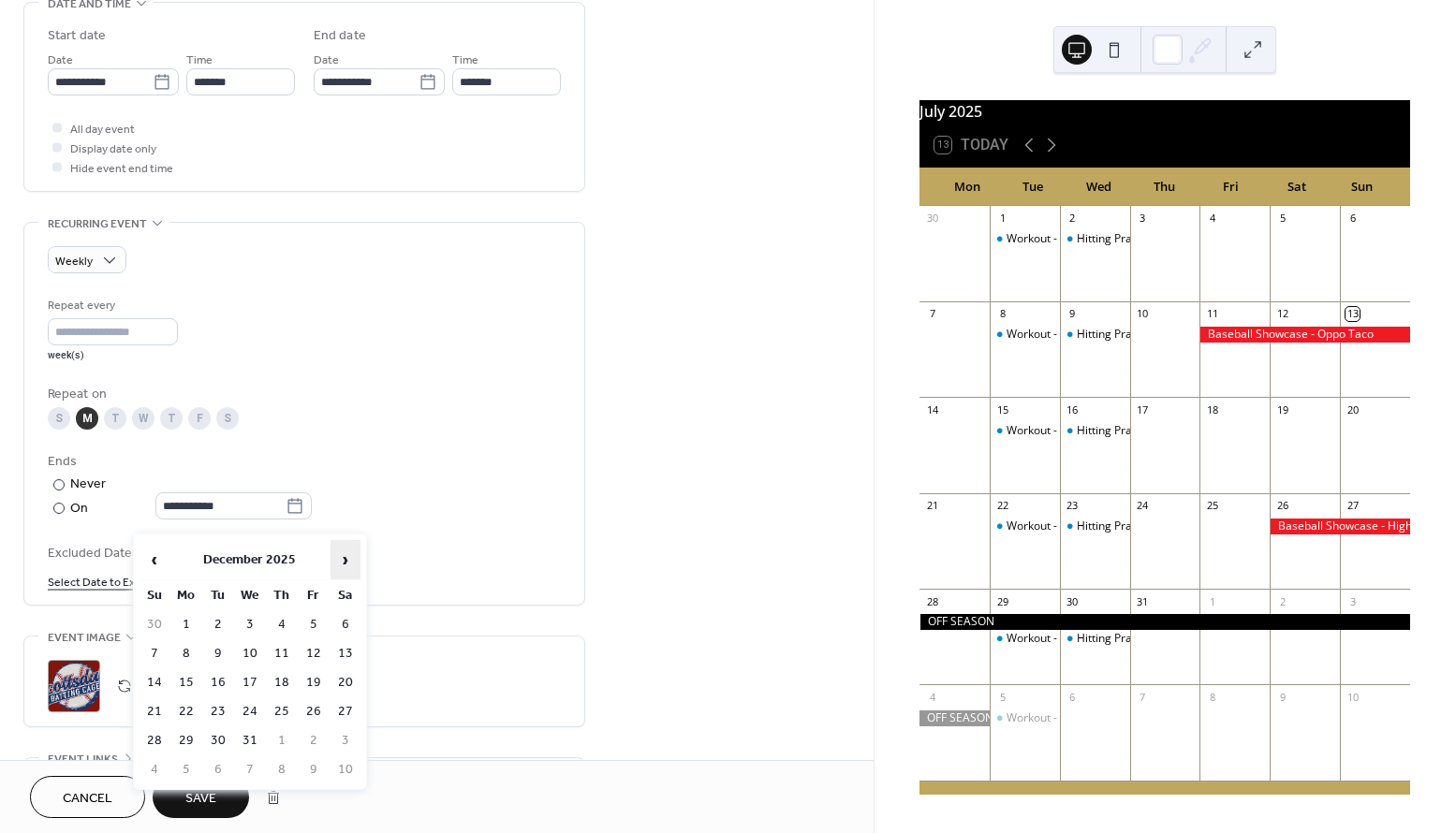 click on "›" at bounding box center (346, 560) 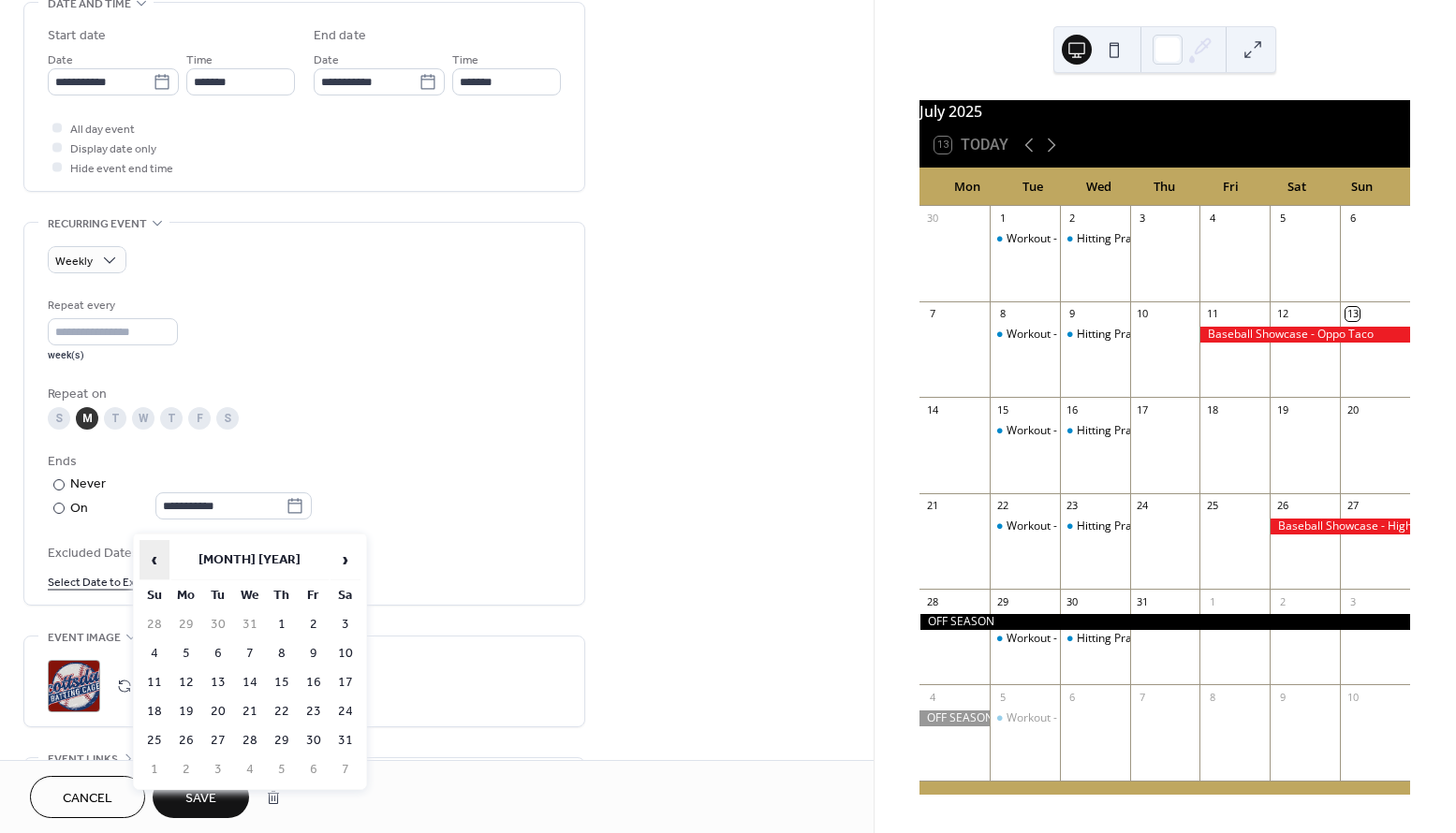 click on "‹" at bounding box center [154, 560] 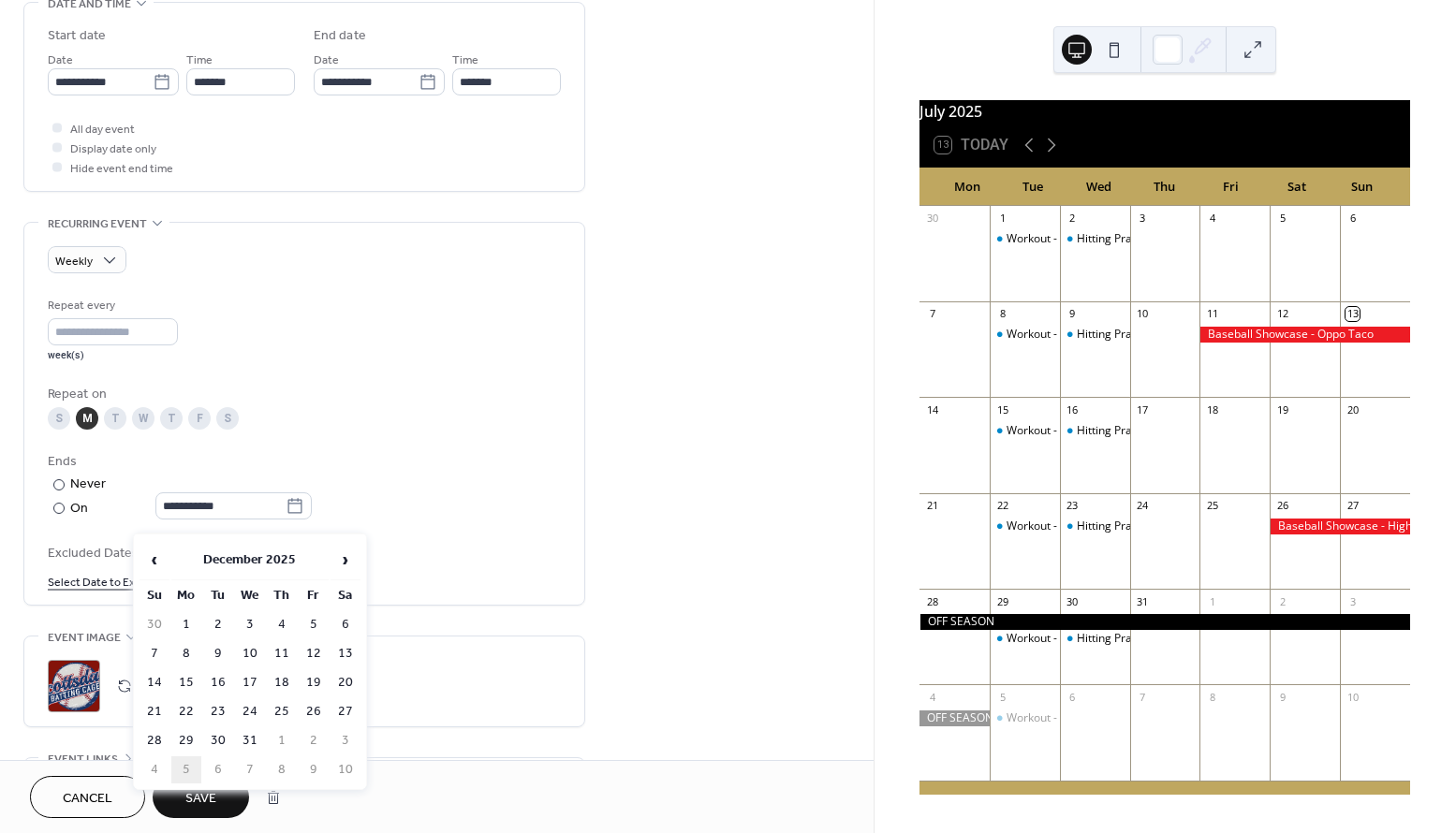 click on "5" at bounding box center [186, 769] 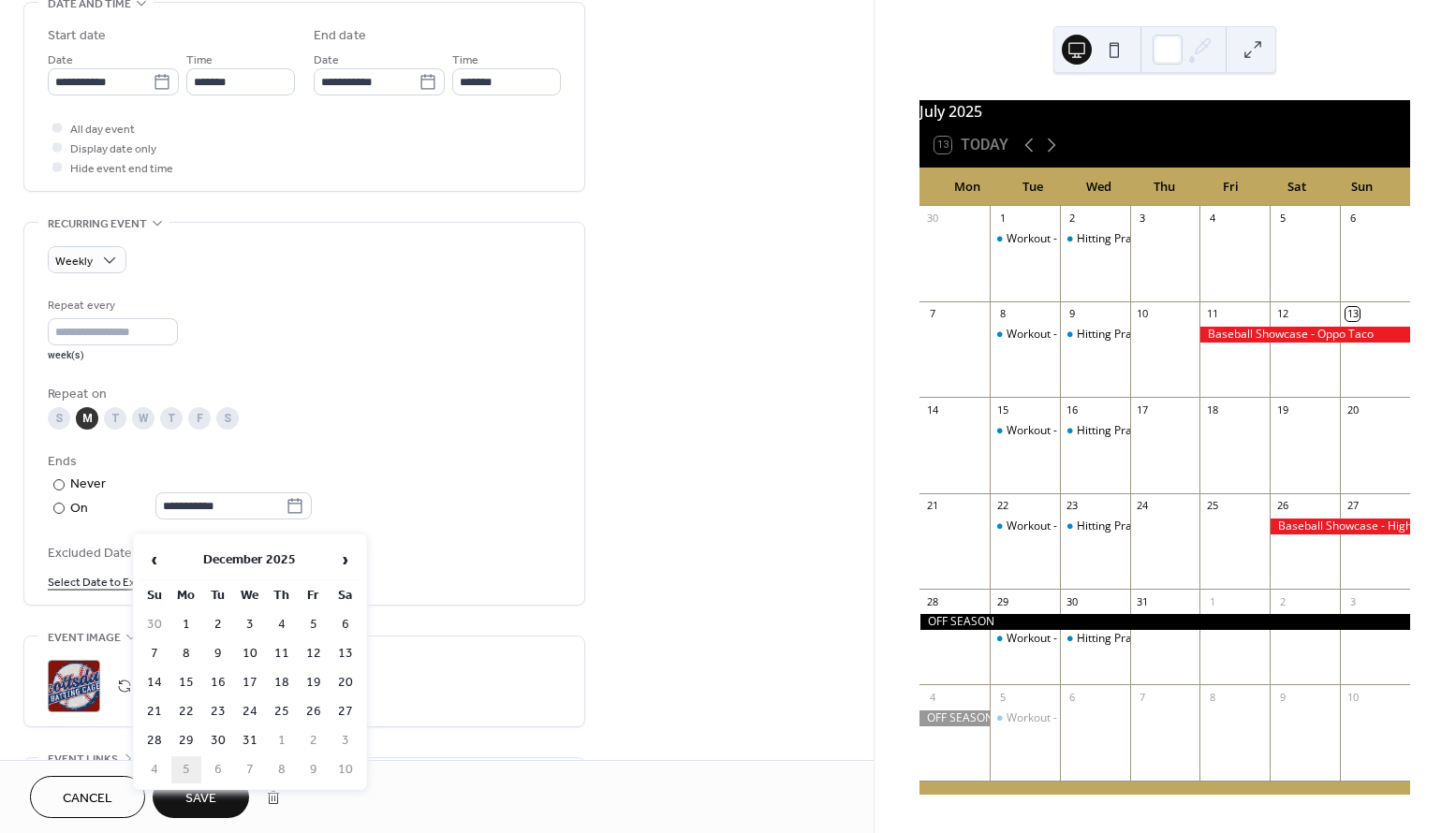 type on "**********" 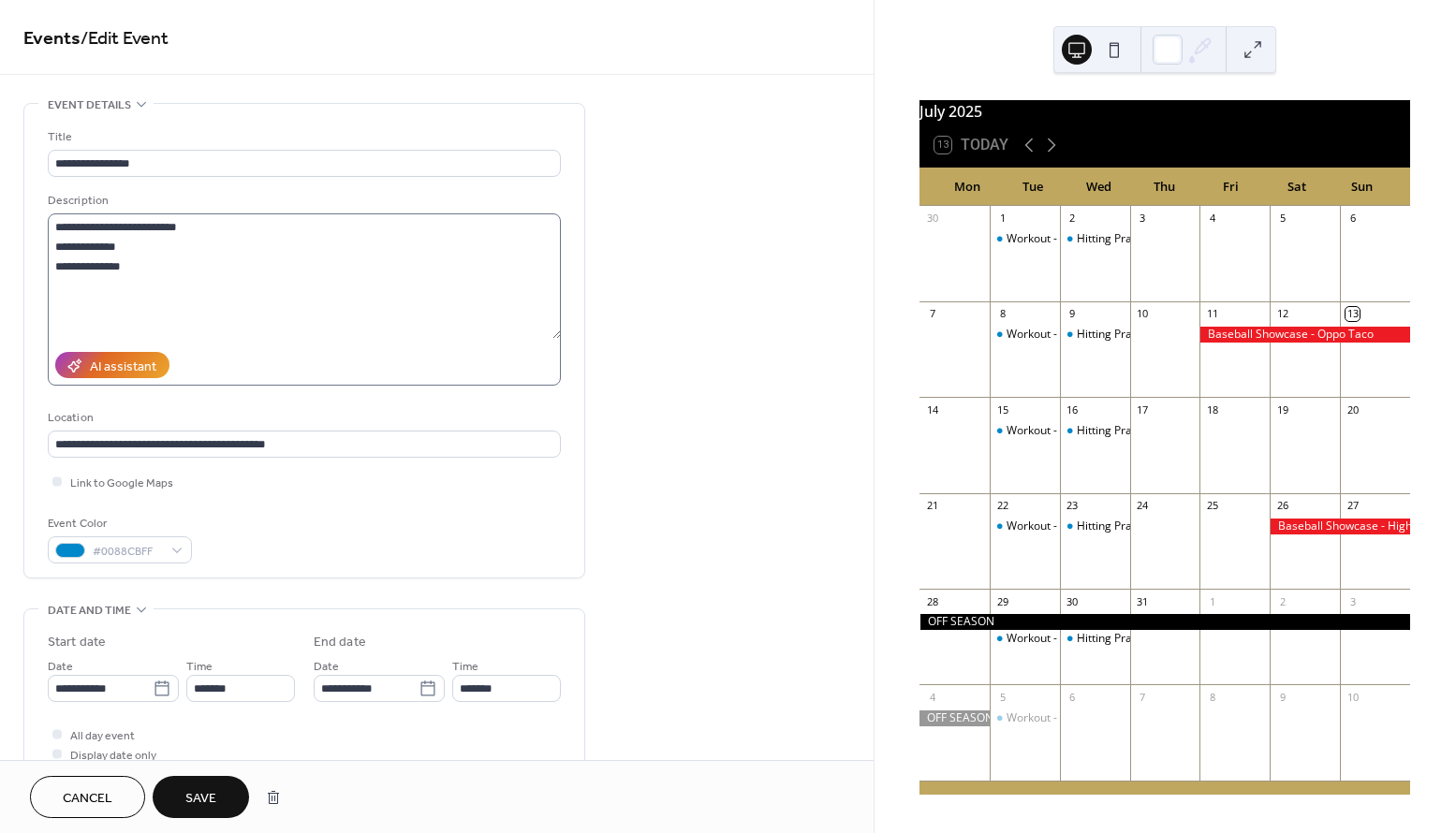 scroll, scrollTop: 0, scrollLeft: 0, axis: both 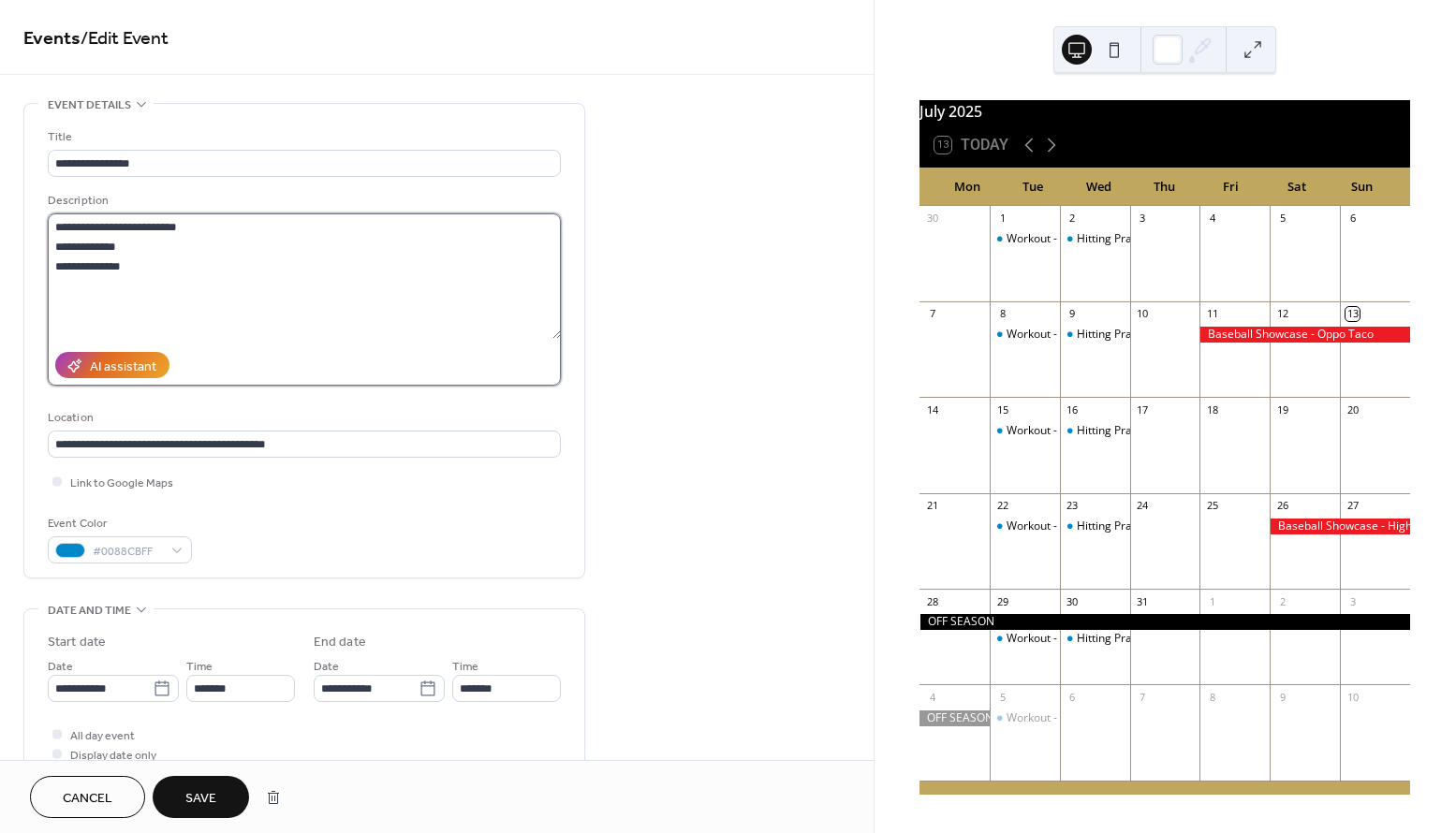 click on "**********" at bounding box center [304, 276] 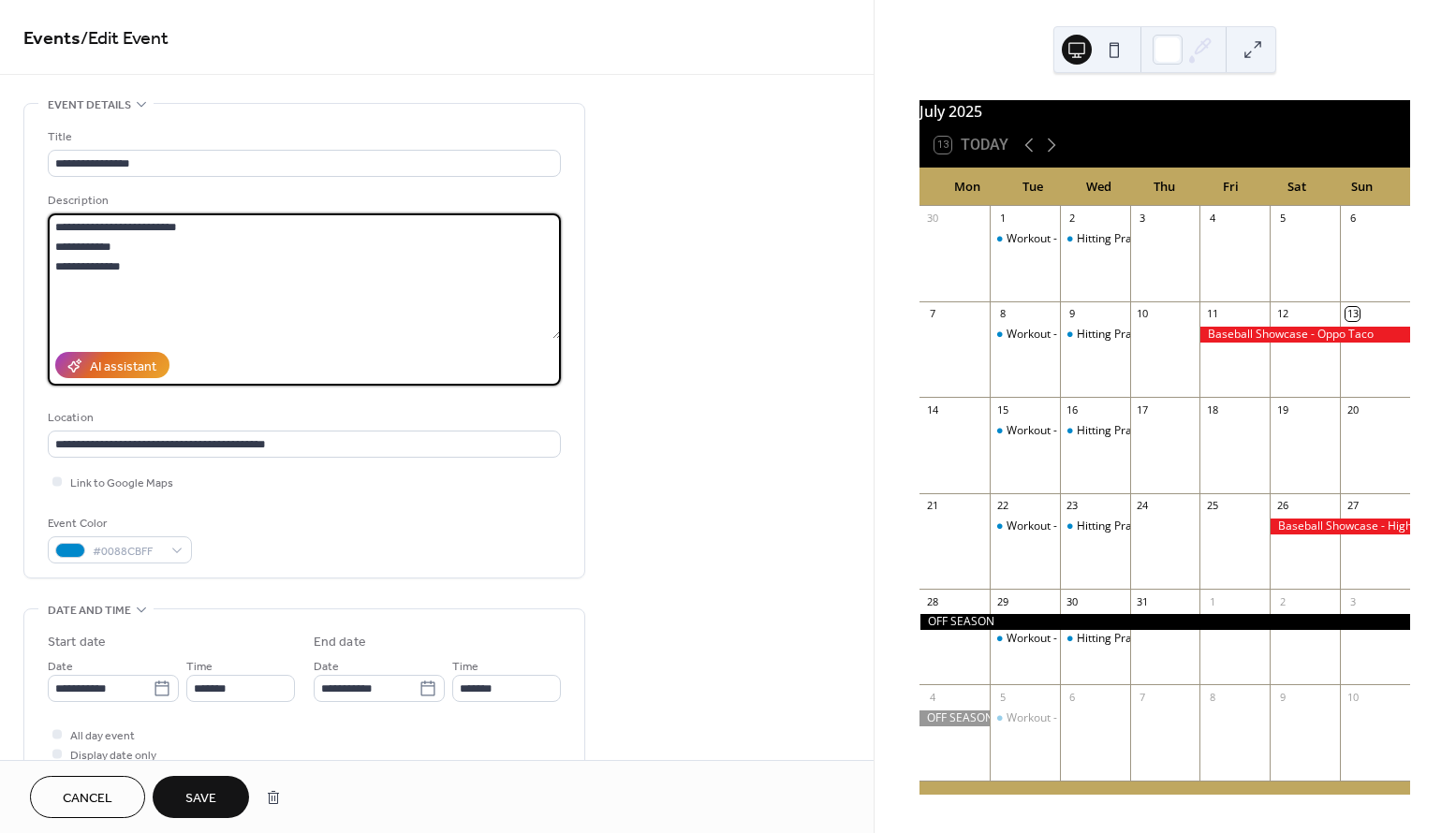 click on "**********" at bounding box center (304, 276) 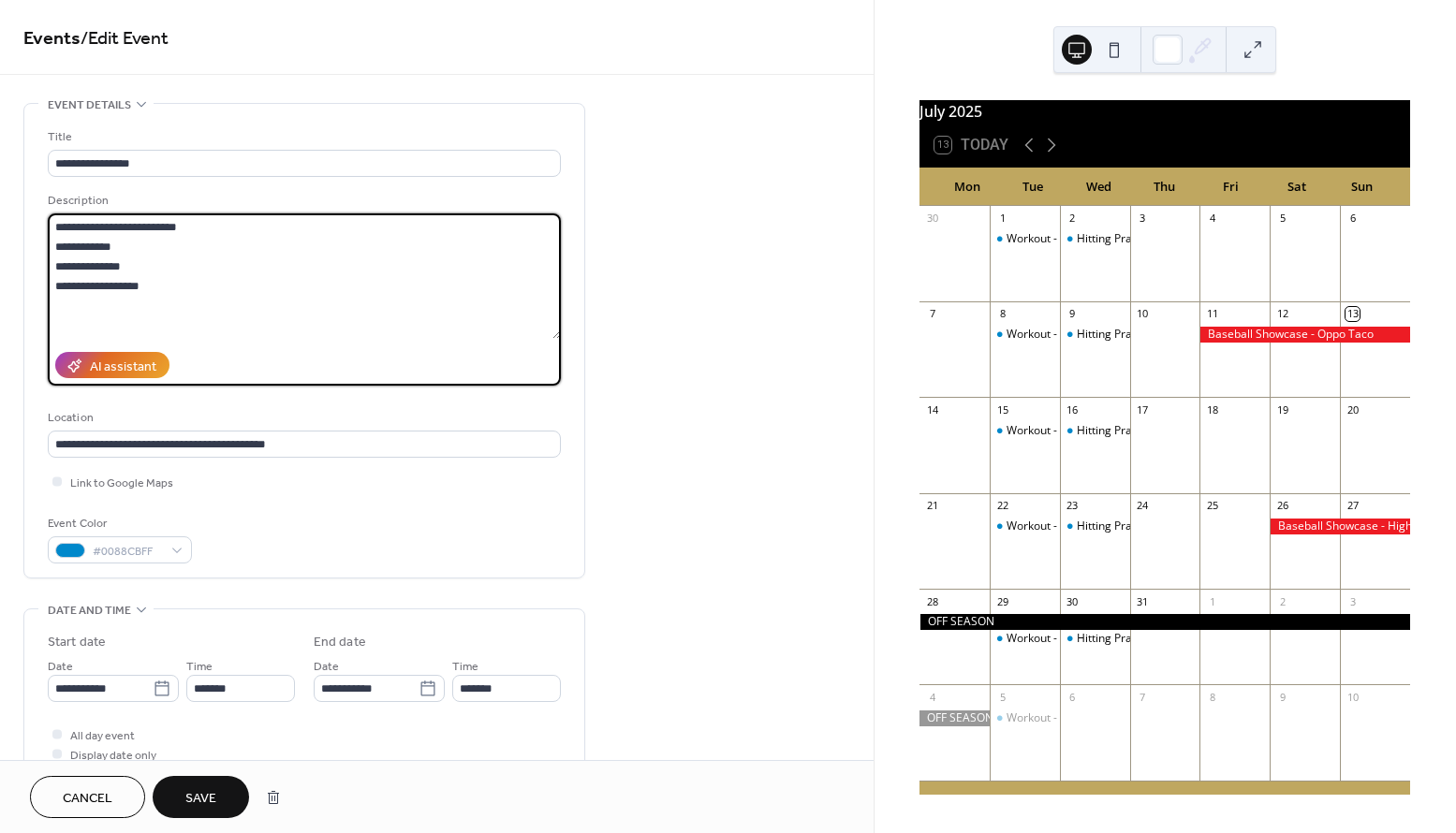 click on "**********" at bounding box center (304, 276) 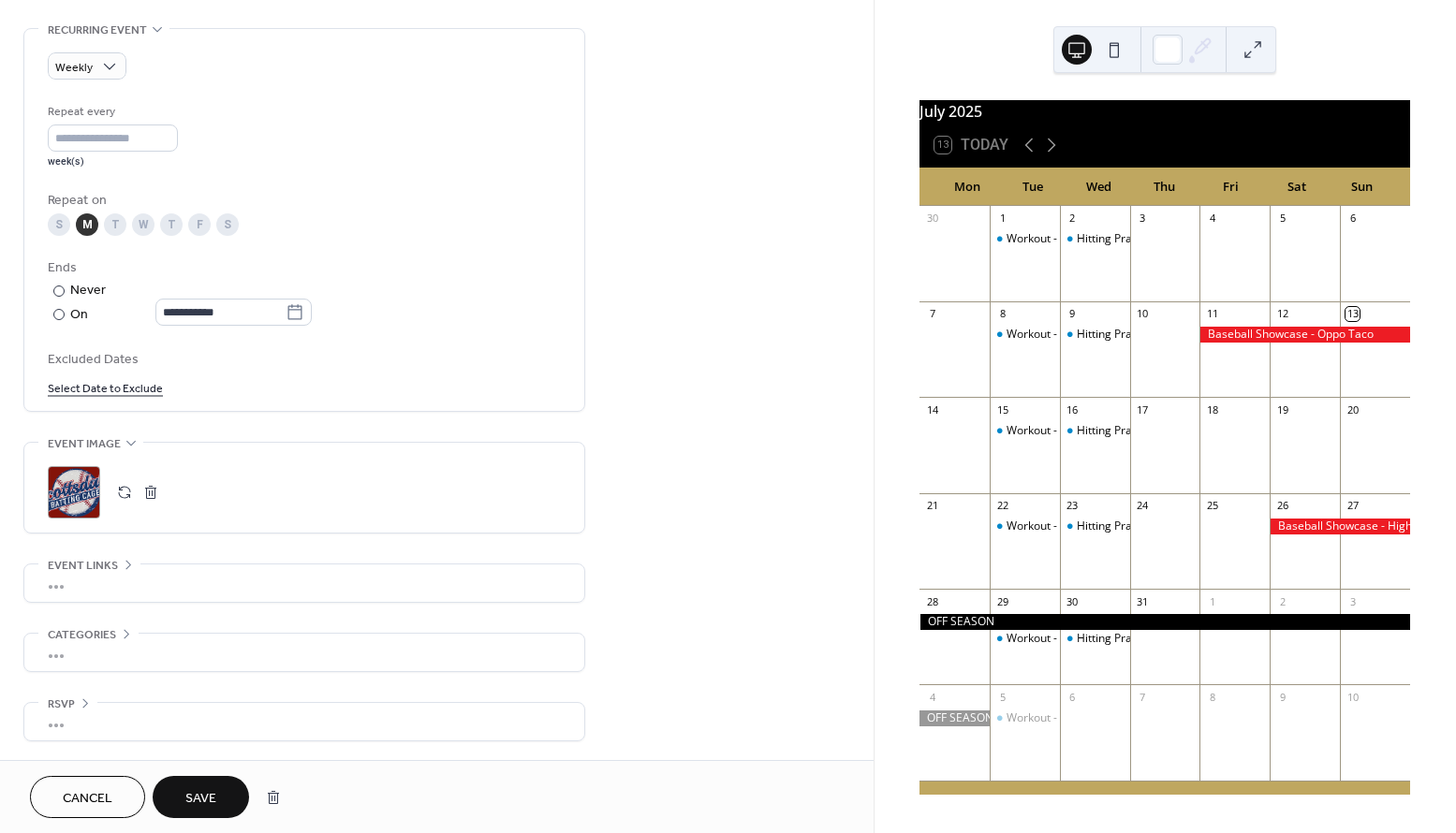 scroll, scrollTop: 810, scrollLeft: 0, axis: vertical 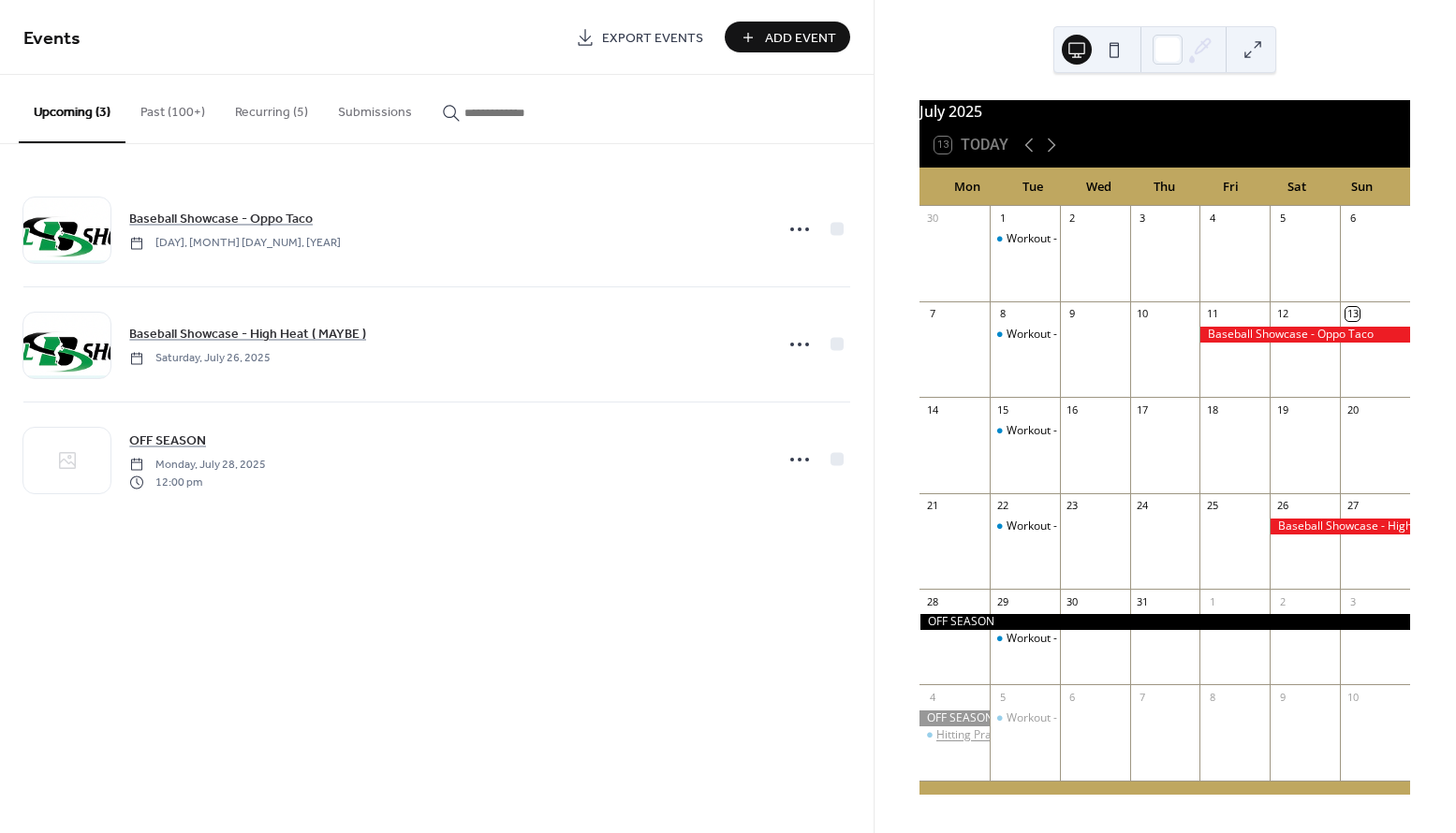 click on "Hitting Practice" at bounding box center (976, 735) 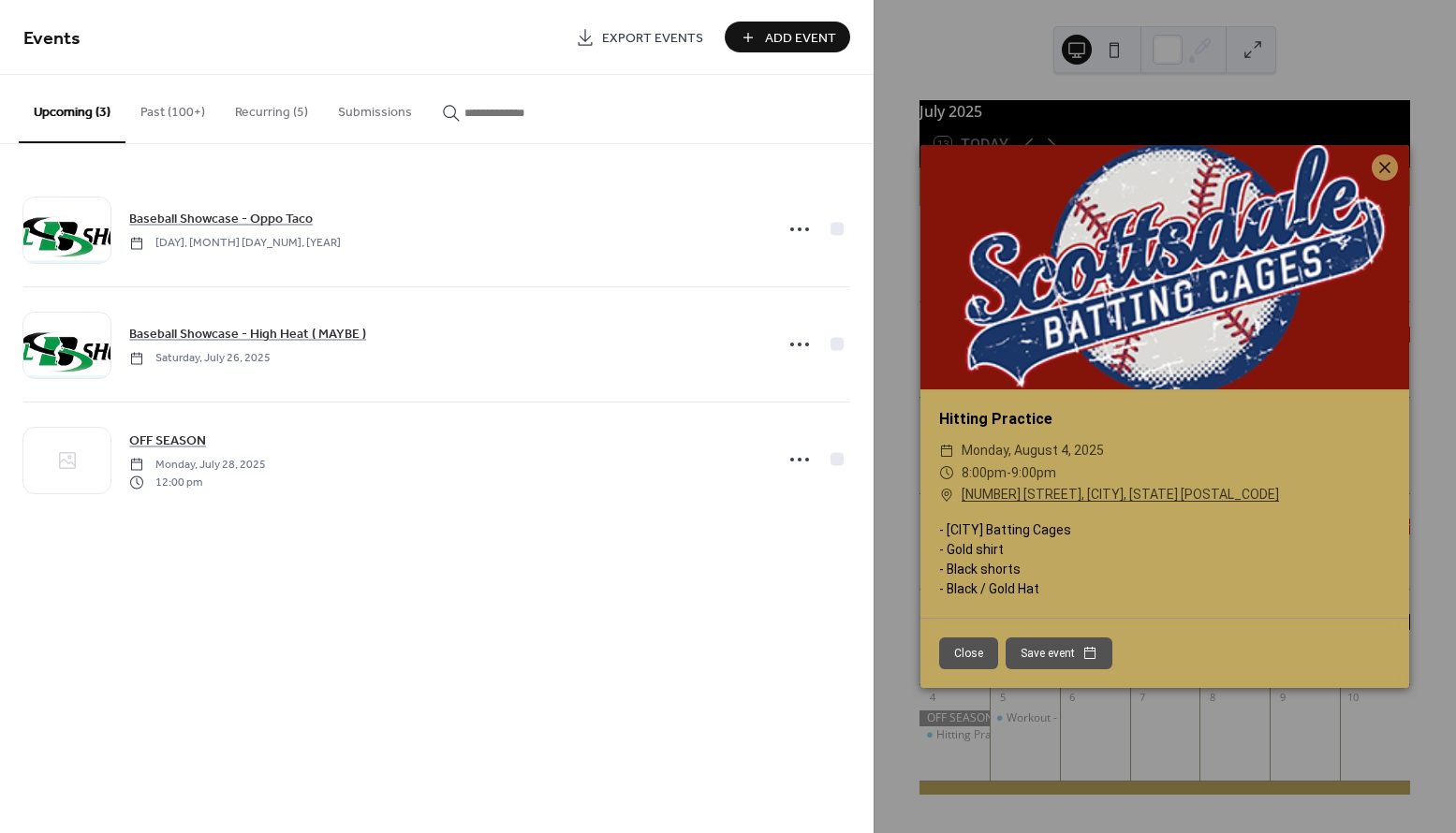 click on "Close" at bounding box center [968, 653] 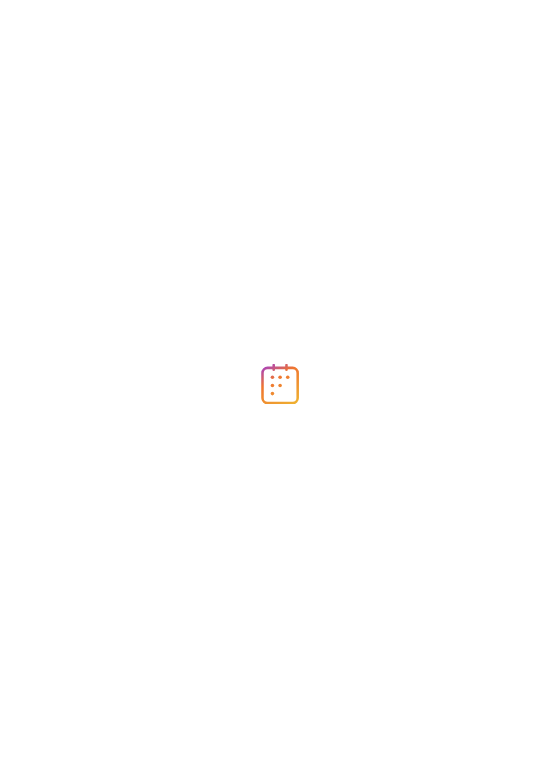 scroll, scrollTop: 0, scrollLeft: 0, axis: both 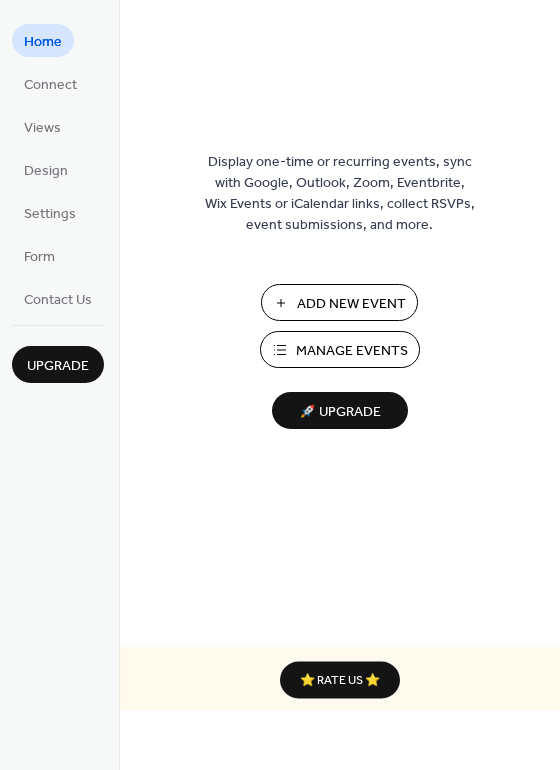 click on "Manage Events" at bounding box center (352, 351) 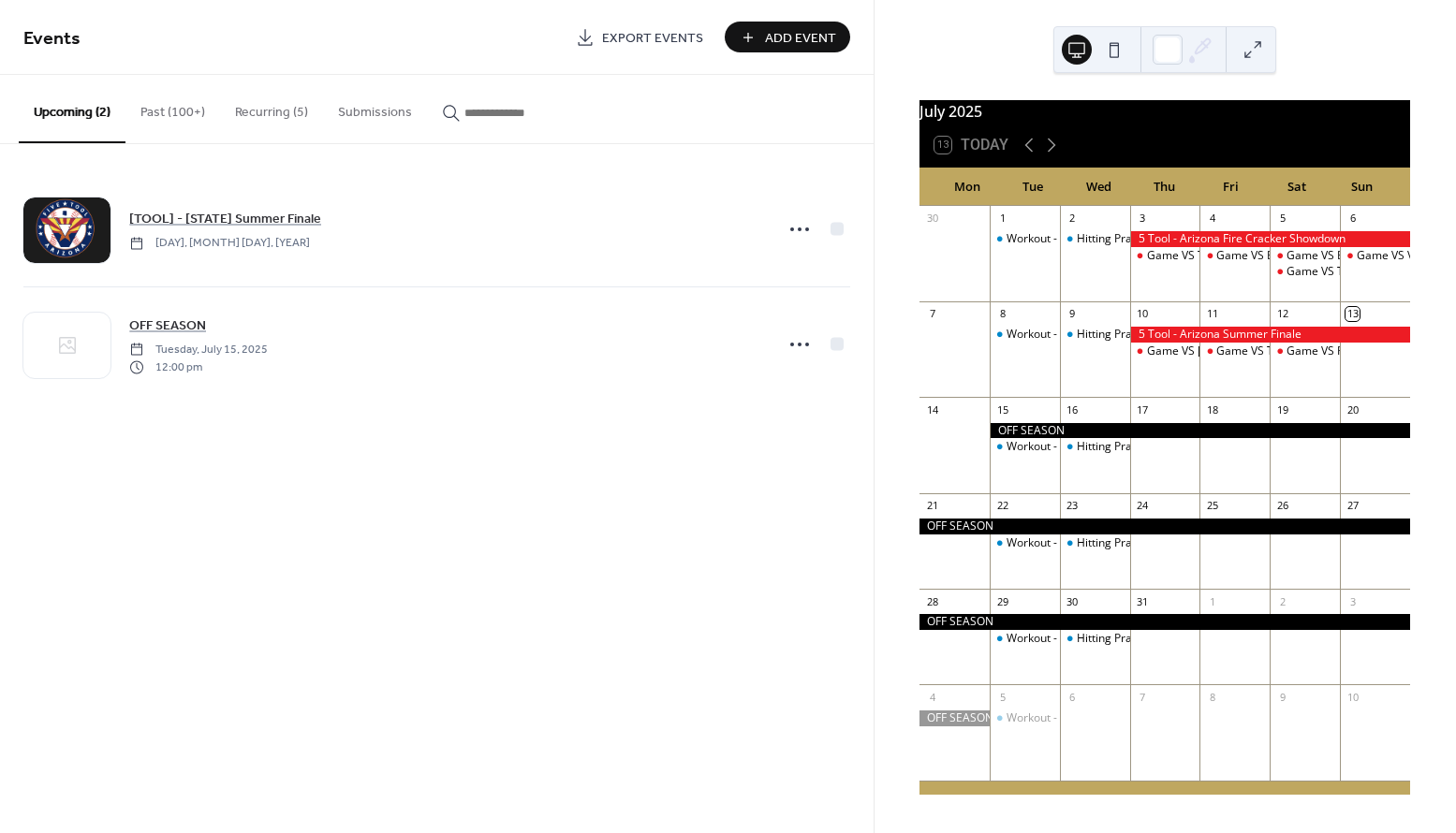 scroll, scrollTop: 0, scrollLeft: 0, axis: both 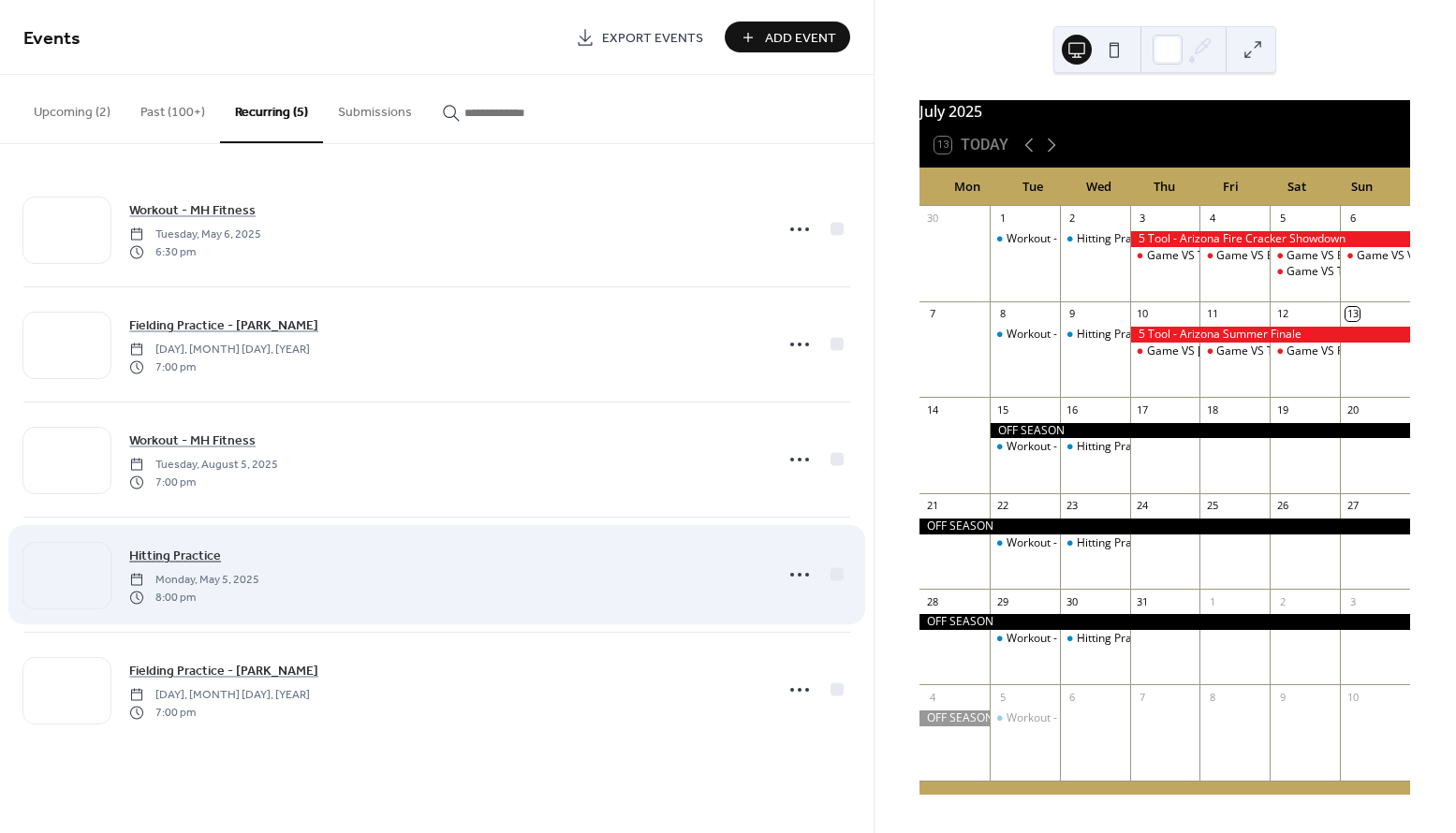 click on "Hitting Practice" at bounding box center (175, 556) 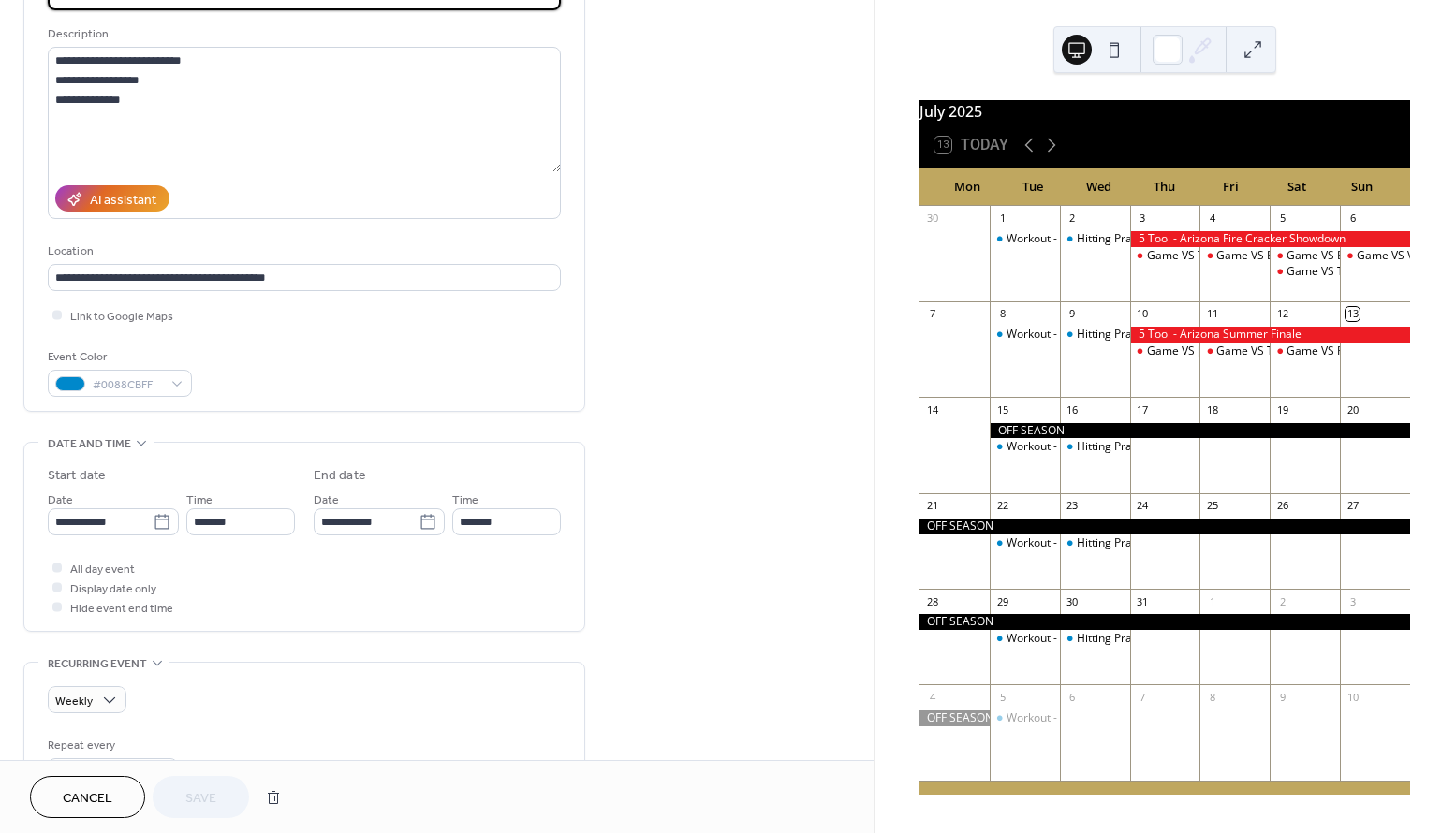 scroll, scrollTop: 212, scrollLeft: 0, axis: vertical 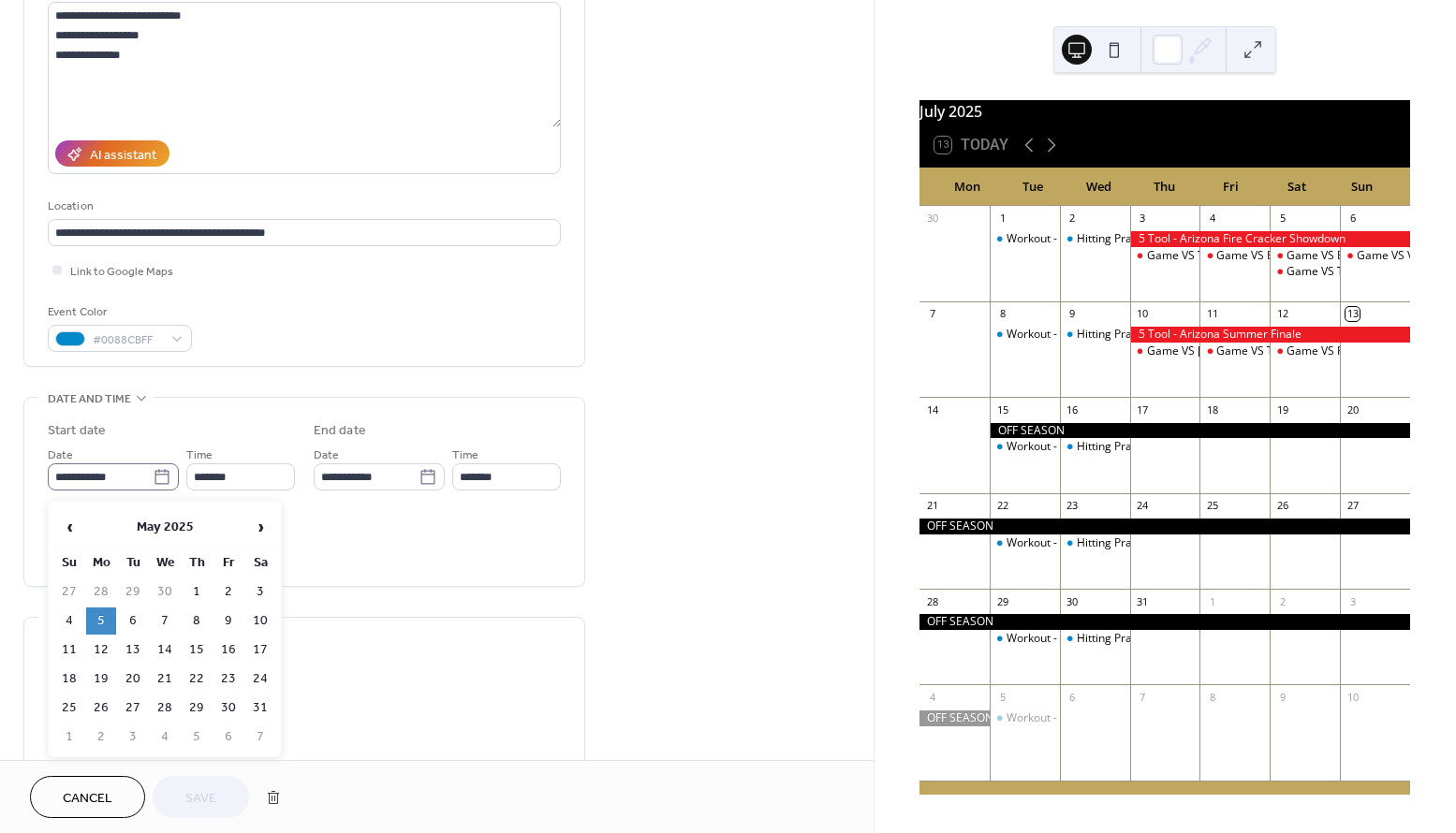 click on "**********" at bounding box center [113, 476] 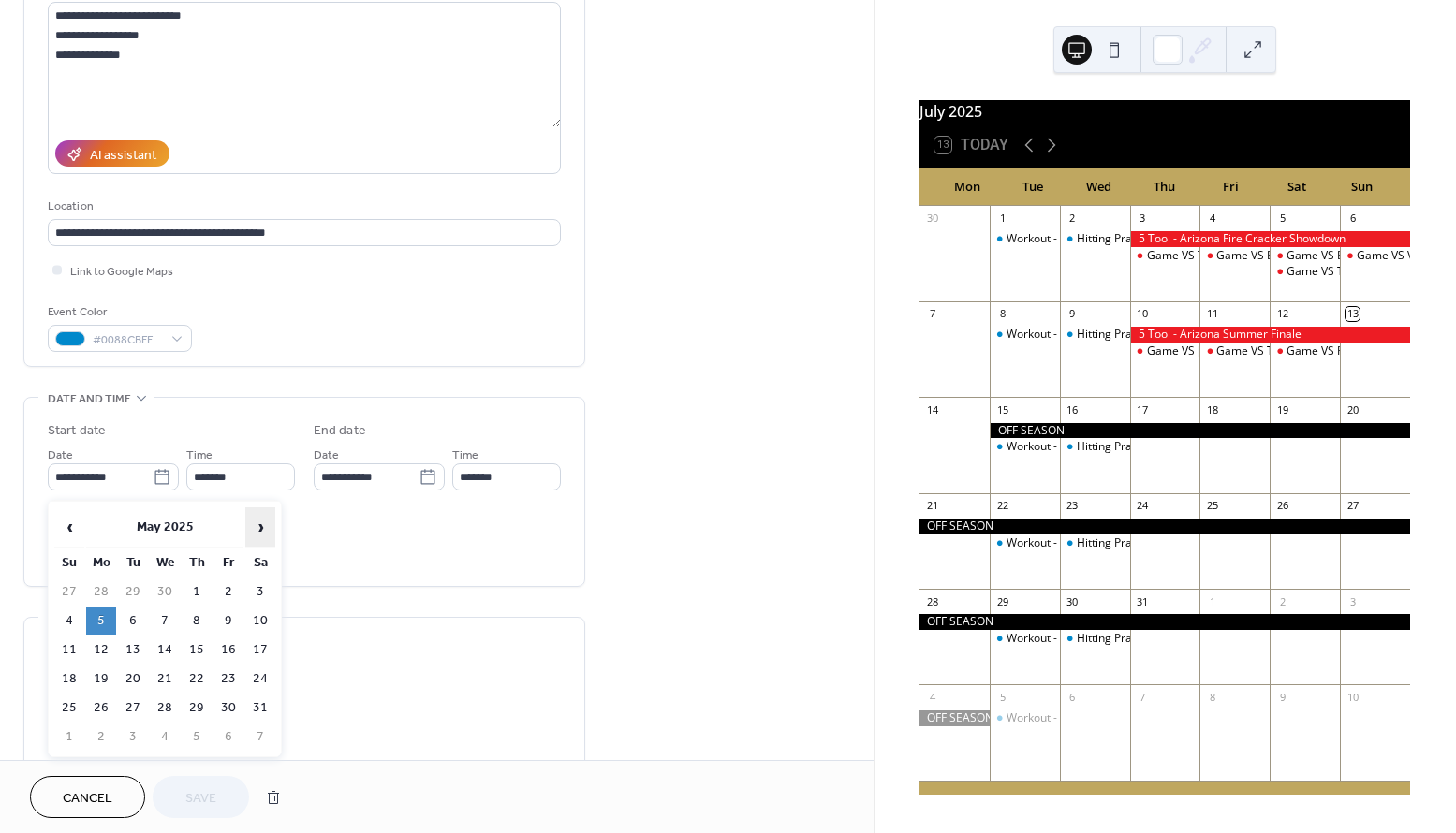 click on "›" at bounding box center [260, 527] 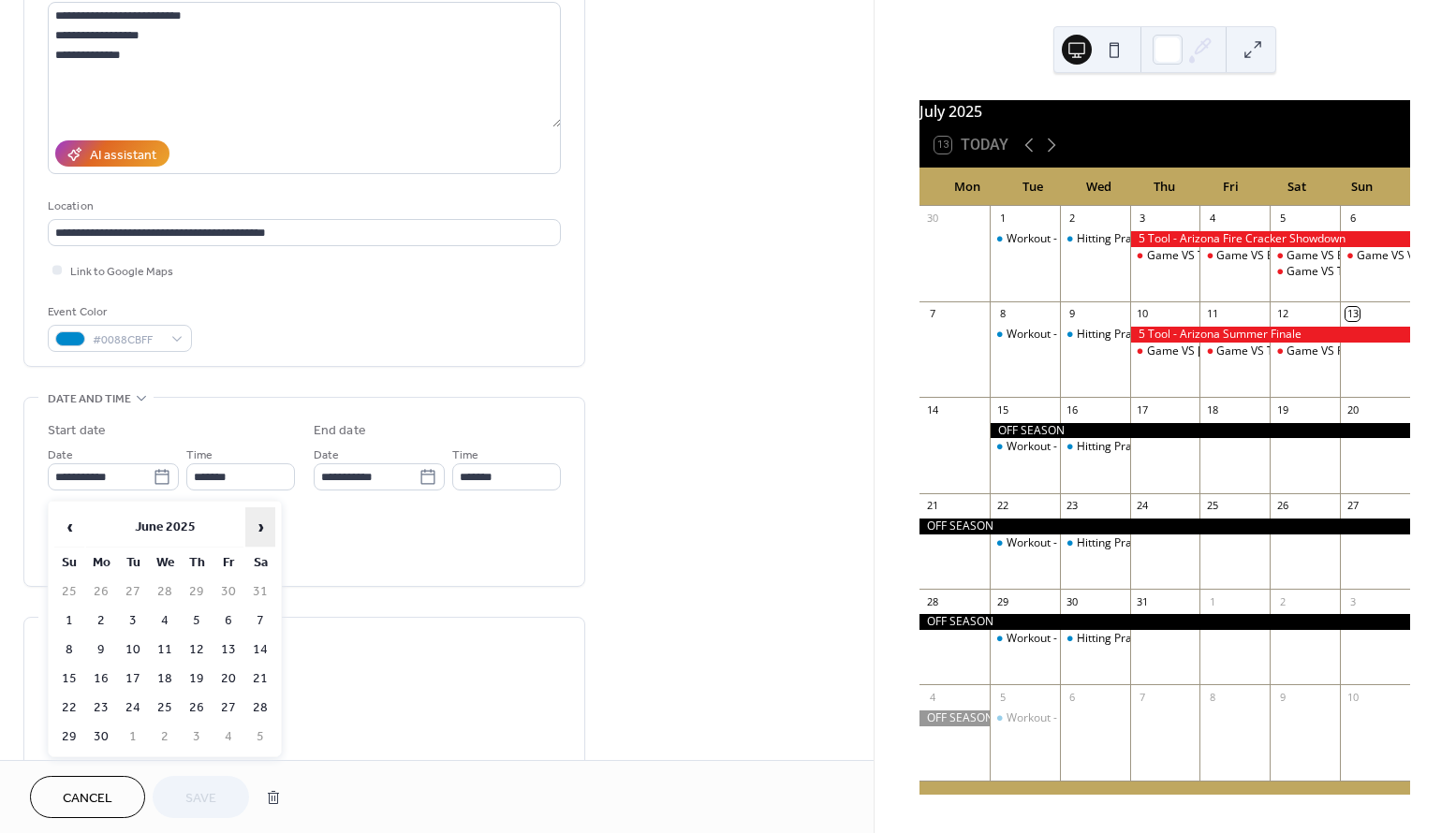 click on "›" at bounding box center (260, 527) 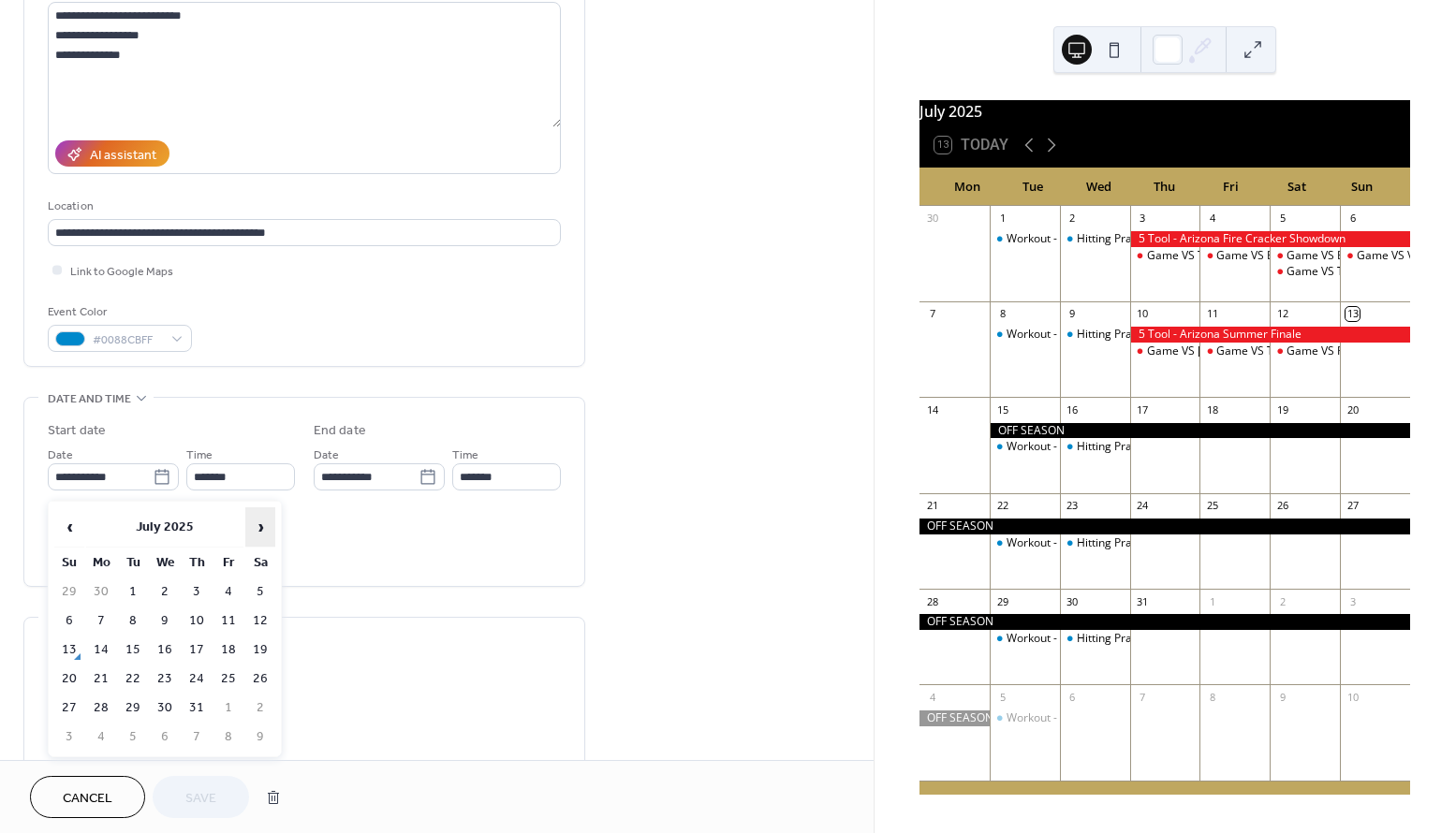 click on "›" at bounding box center (260, 527) 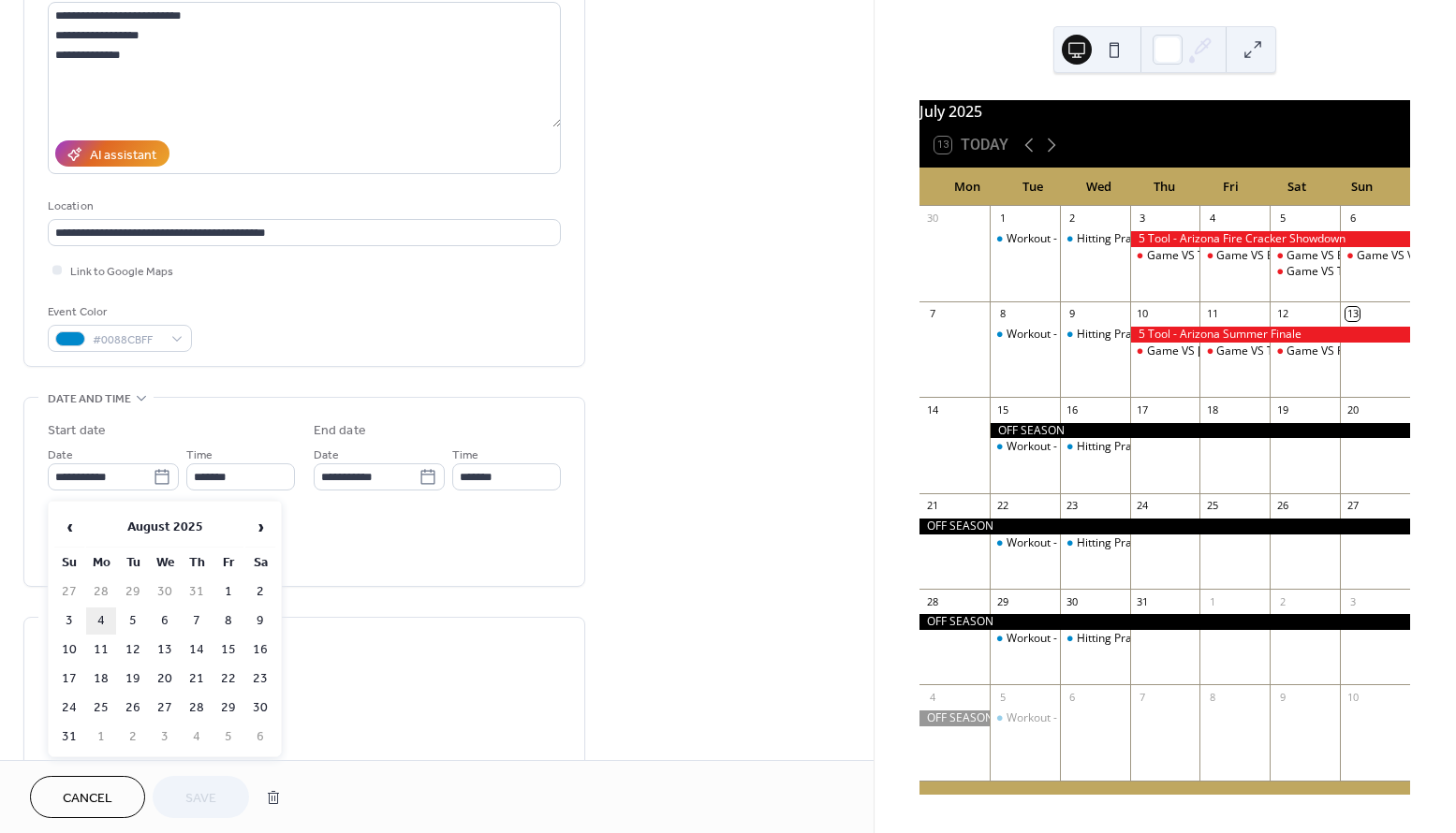 click on "4" at bounding box center (101, 621) 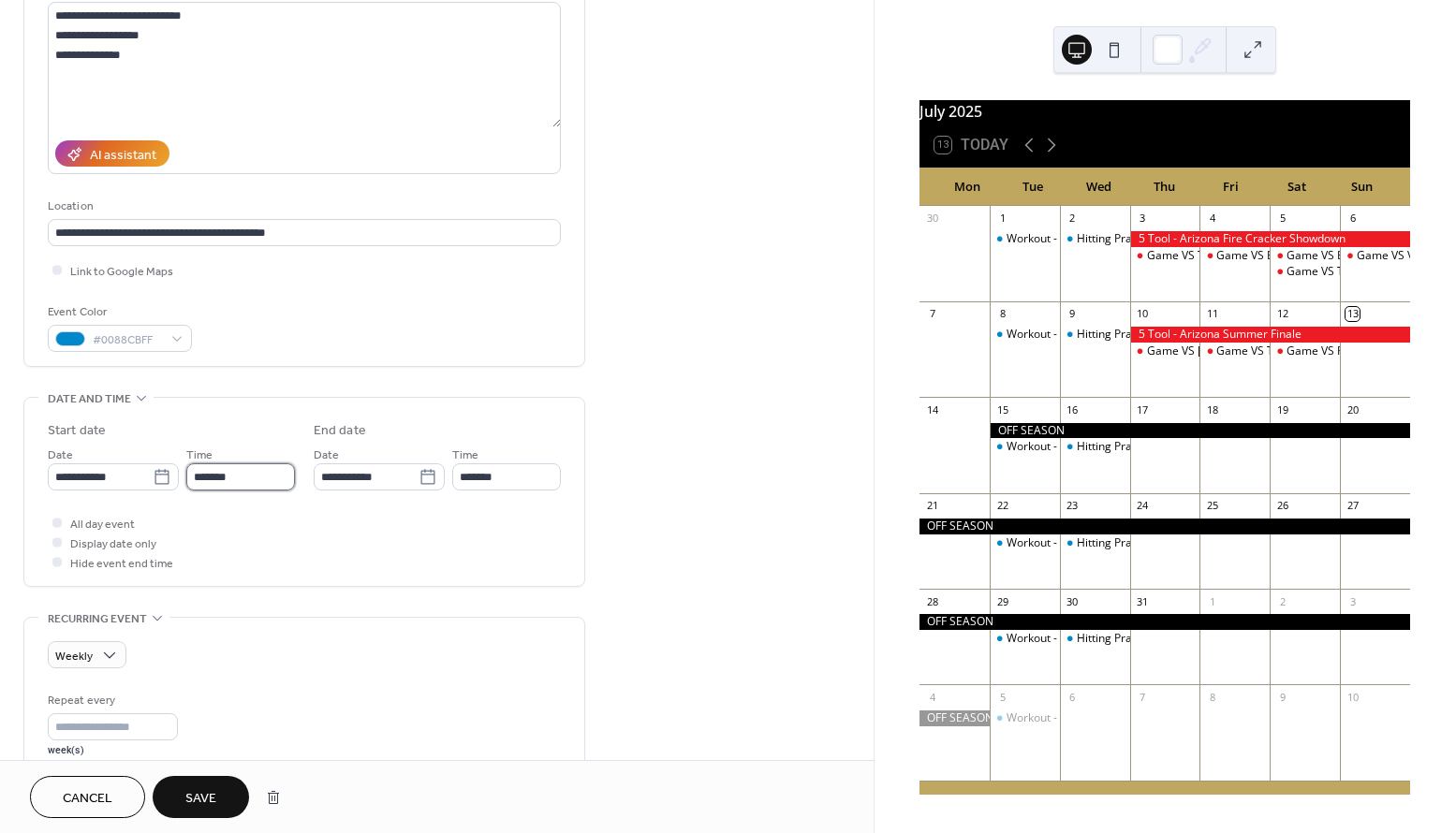 click on "*******" at bounding box center (241, 476) 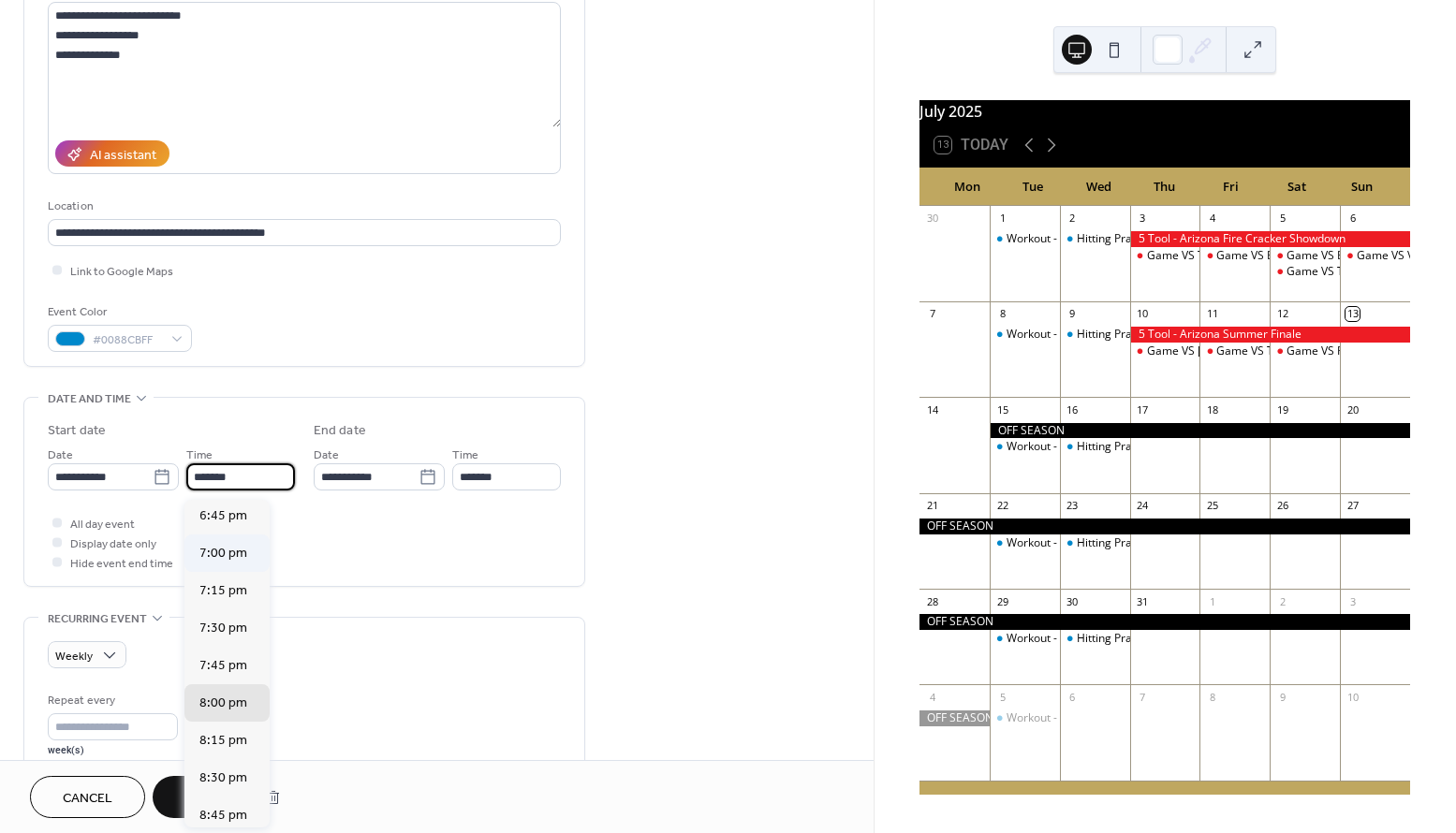 scroll, scrollTop: 2809, scrollLeft: 0, axis: vertical 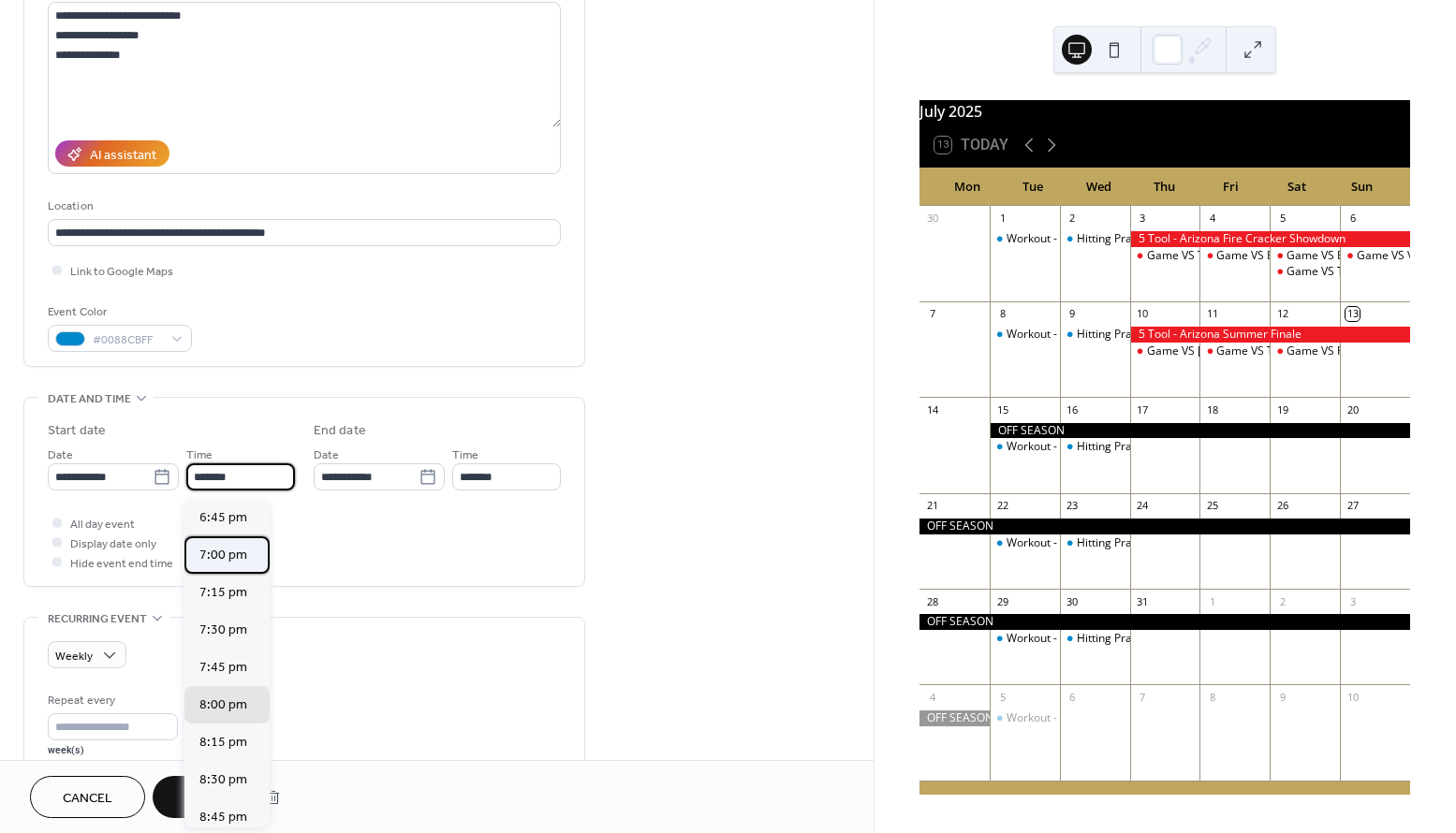 click on "7:00 pm" at bounding box center [223, 555] 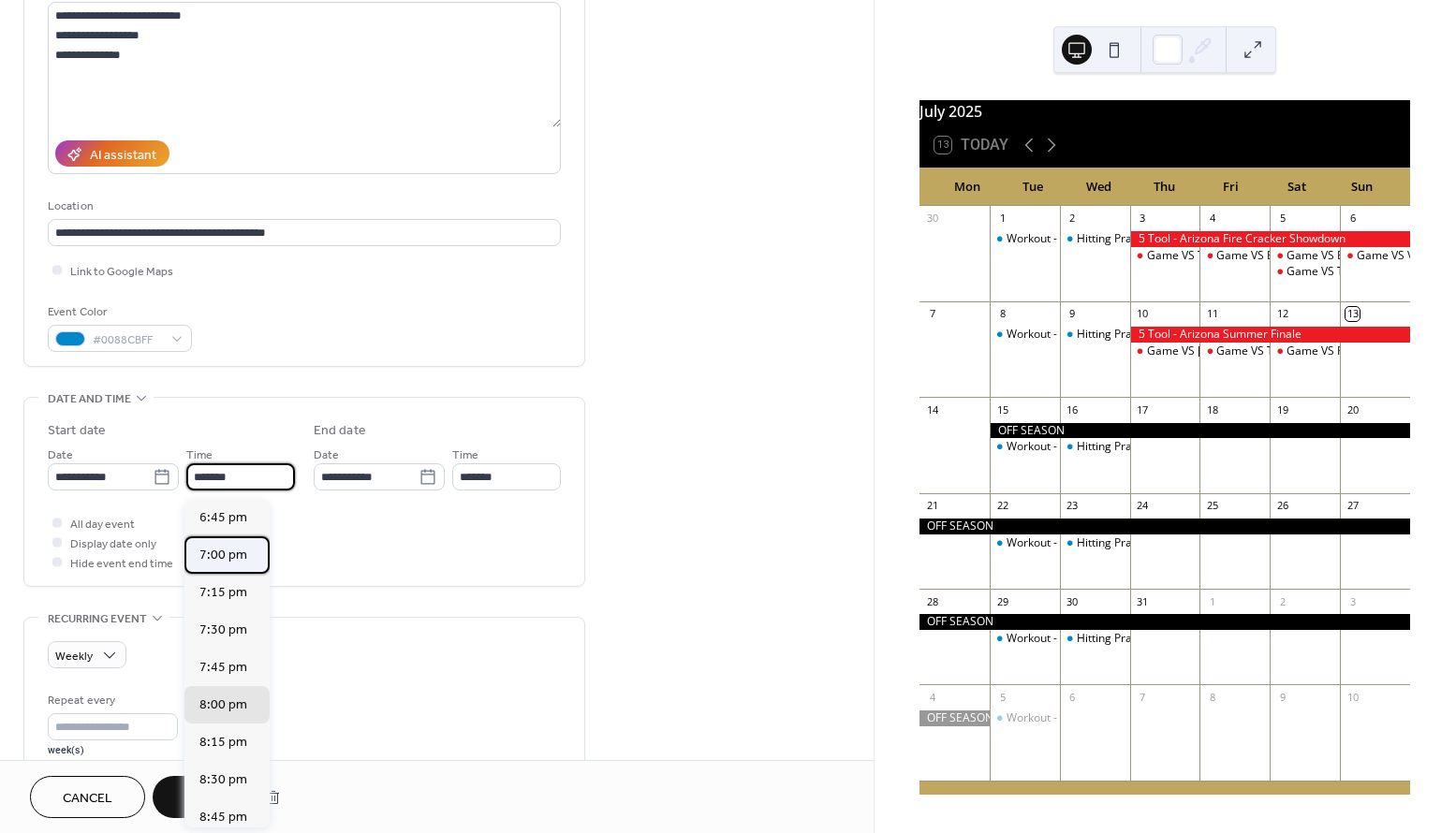type on "*******" 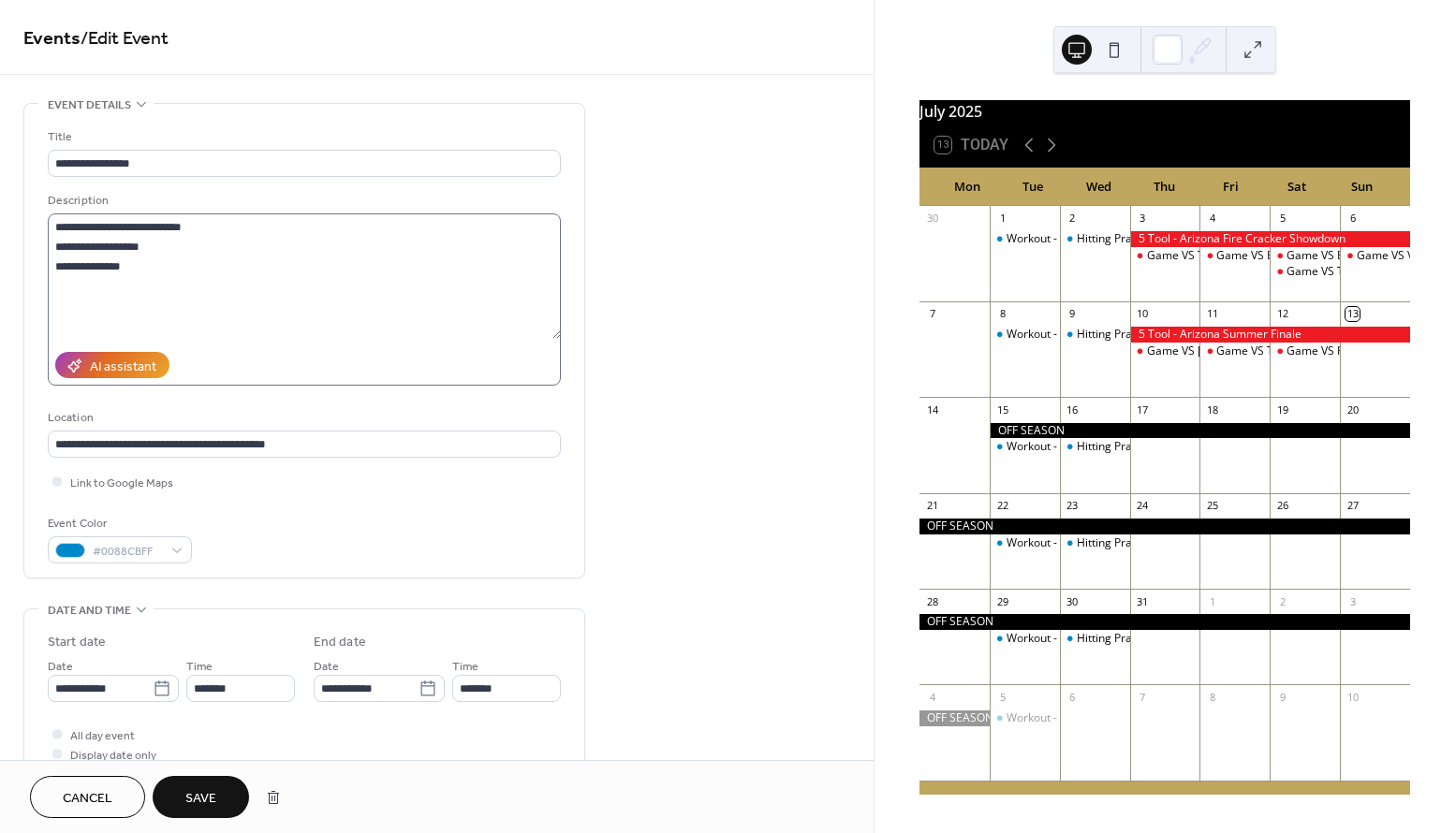 scroll, scrollTop: 0, scrollLeft: 0, axis: both 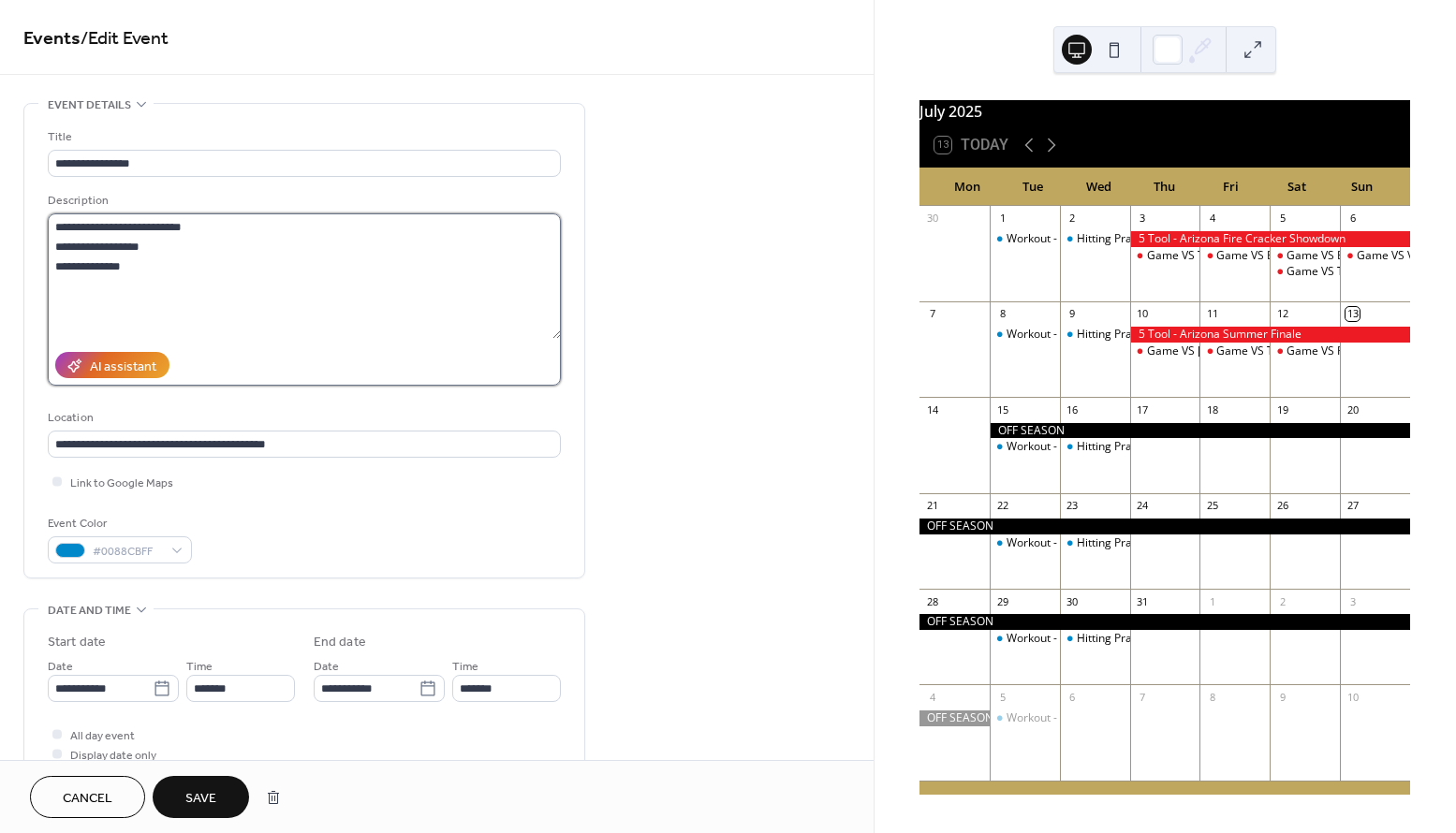 click on "**********" at bounding box center [304, 276] 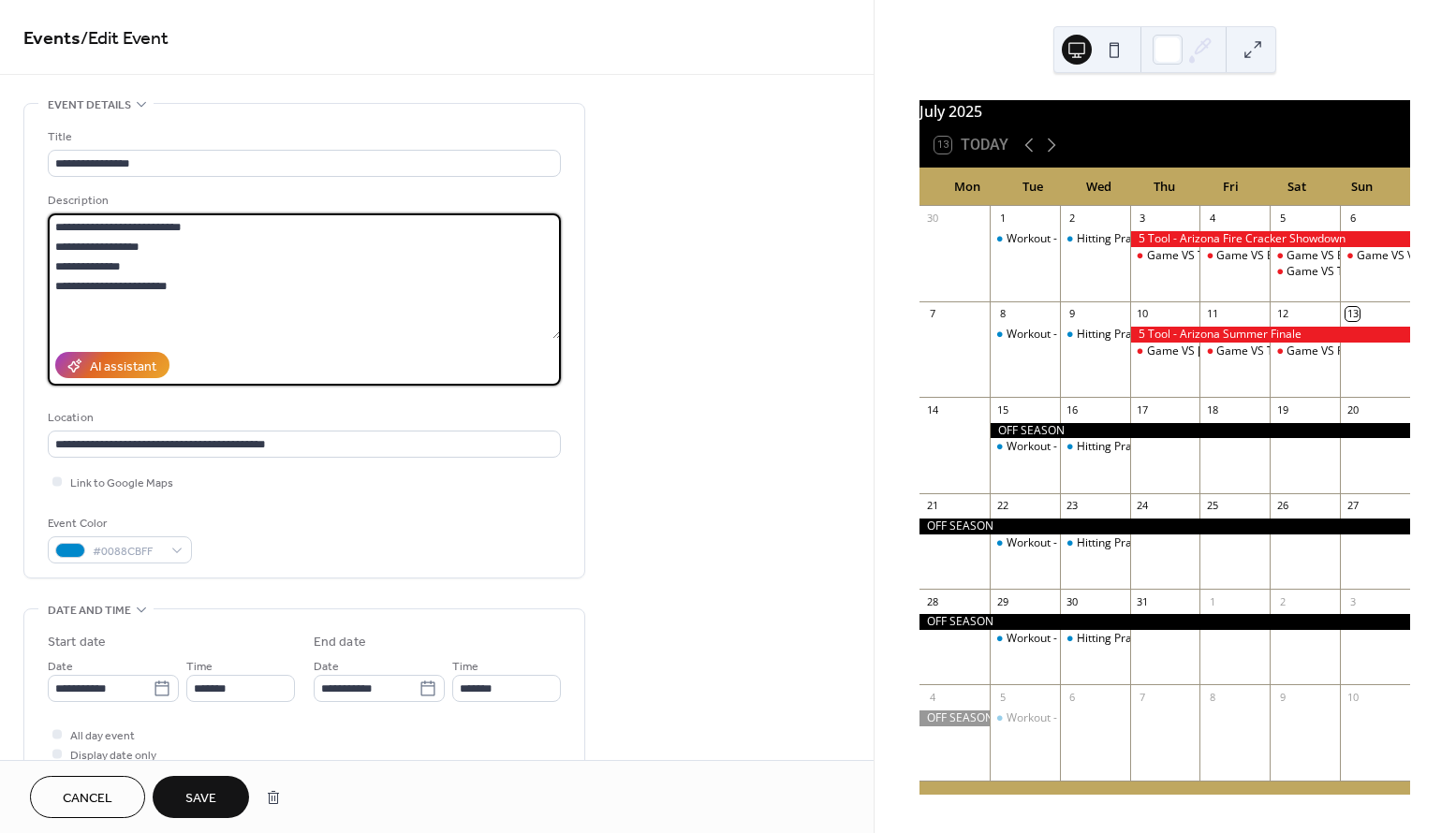 click on "**********" at bounding box center (304, 276) 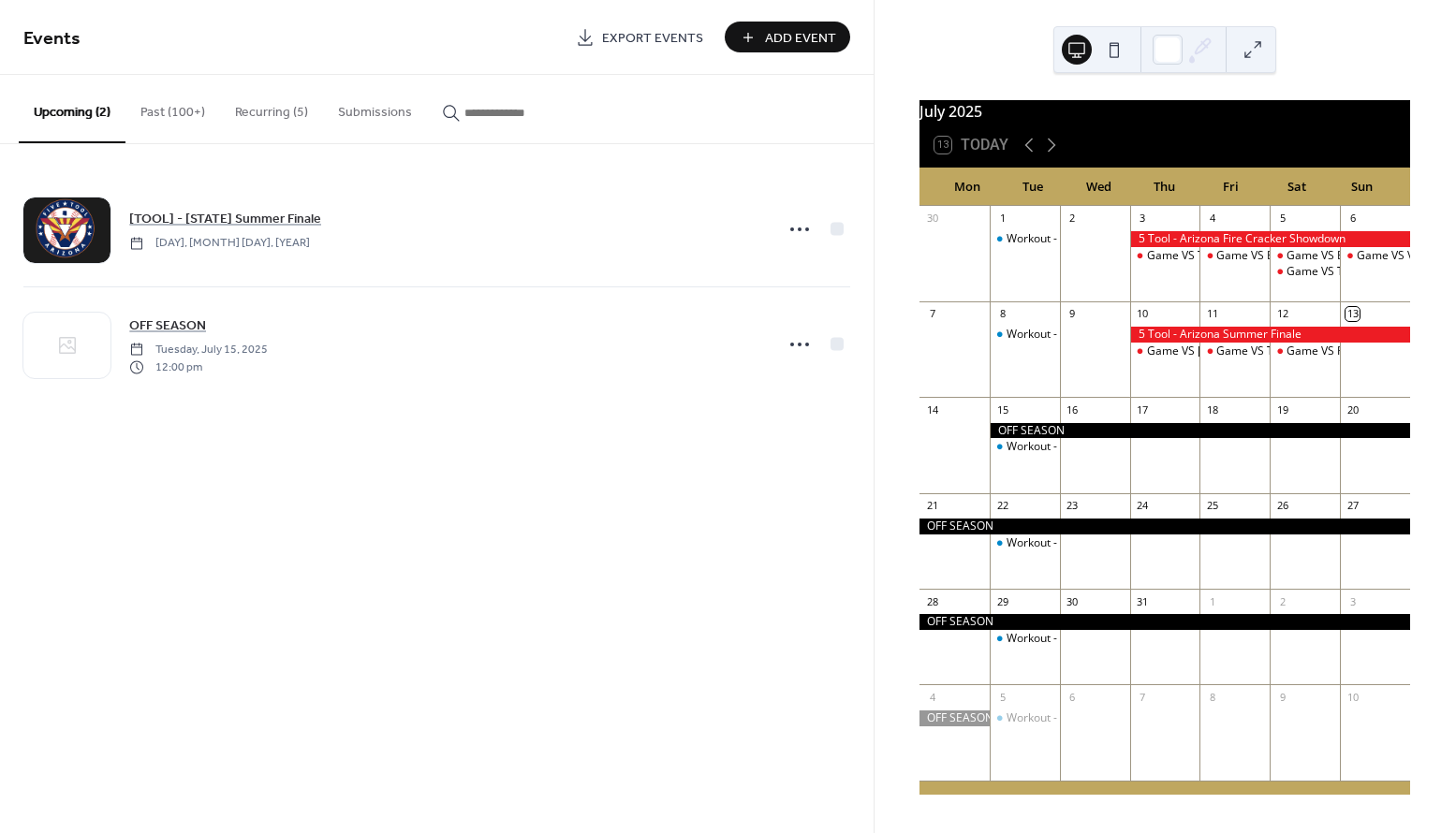 click on "Recurring  (5)" at bounding box center (272, 108) 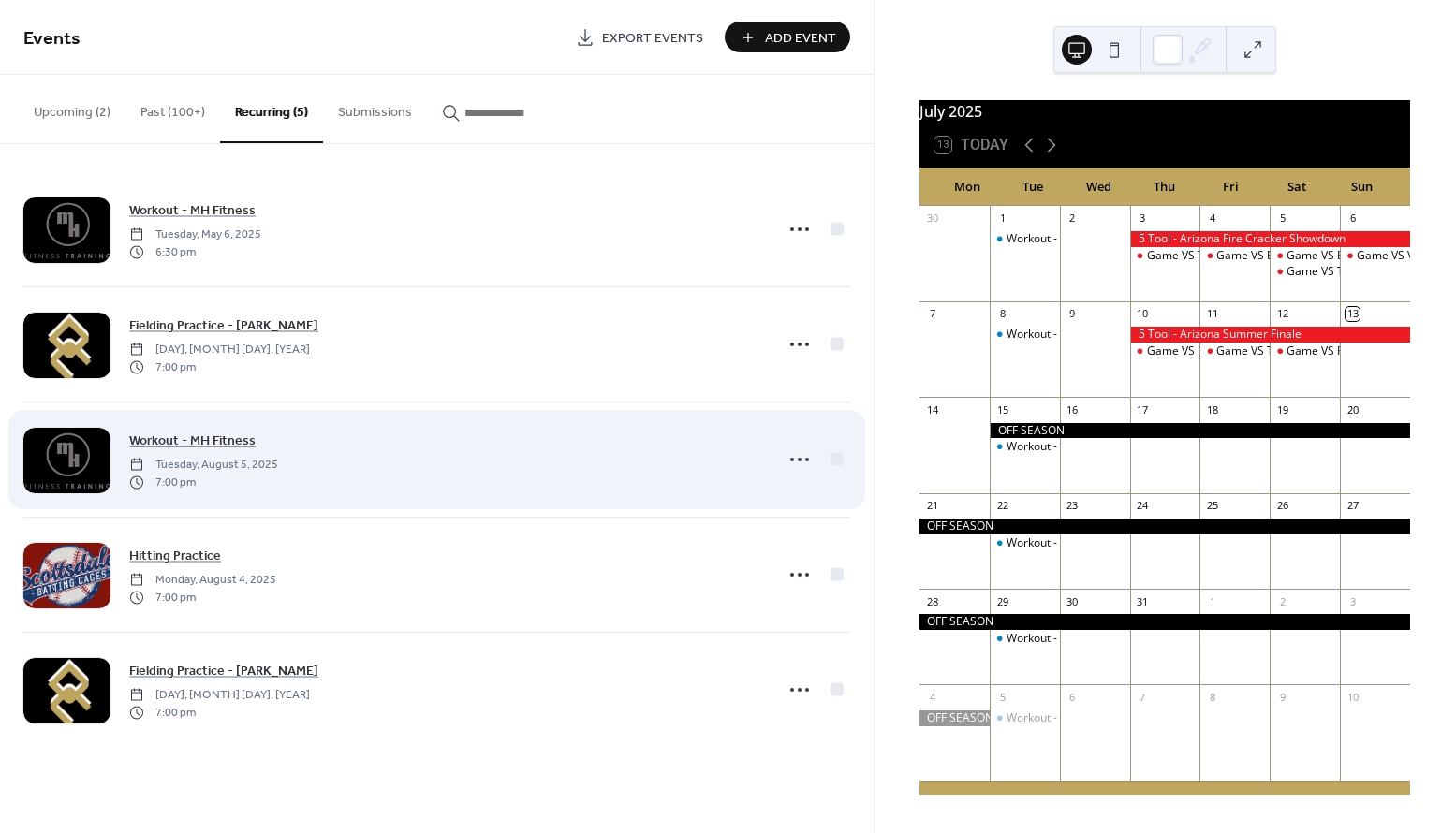 click on "Workout - MH Fitness" at bounding box center [192, 441] 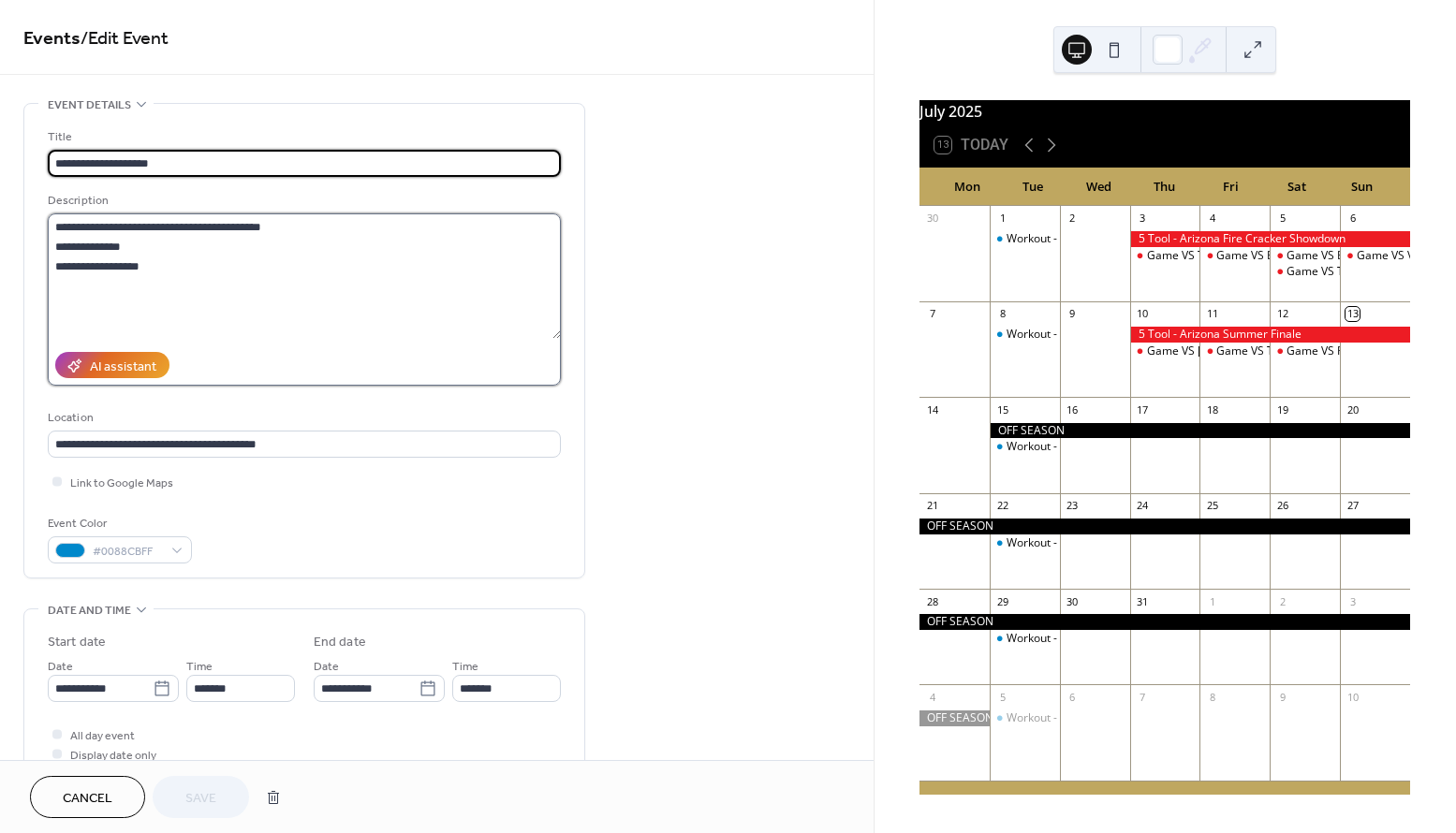 click on "**********" at bounding box center (304, 276) 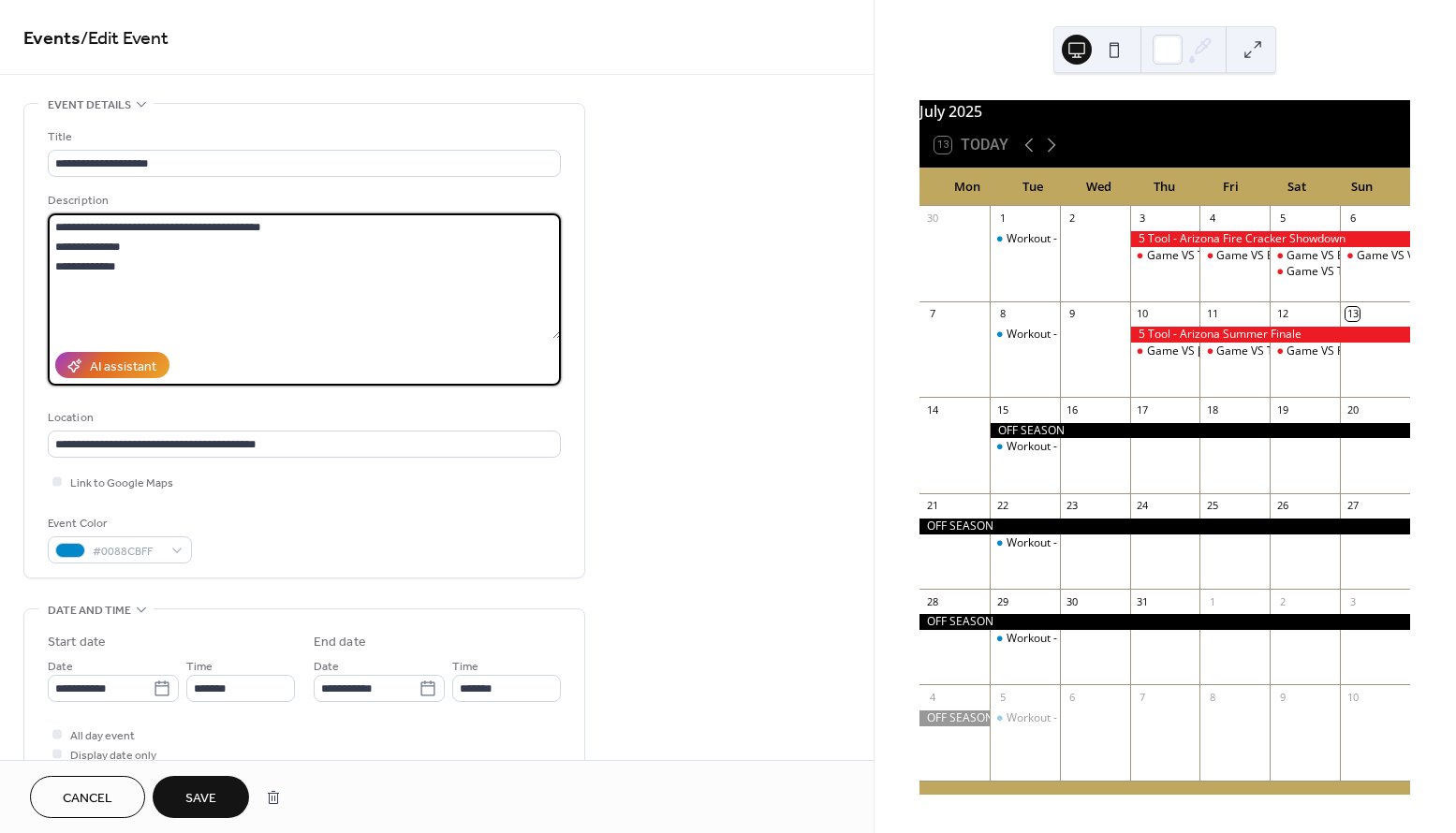 type on "**********" 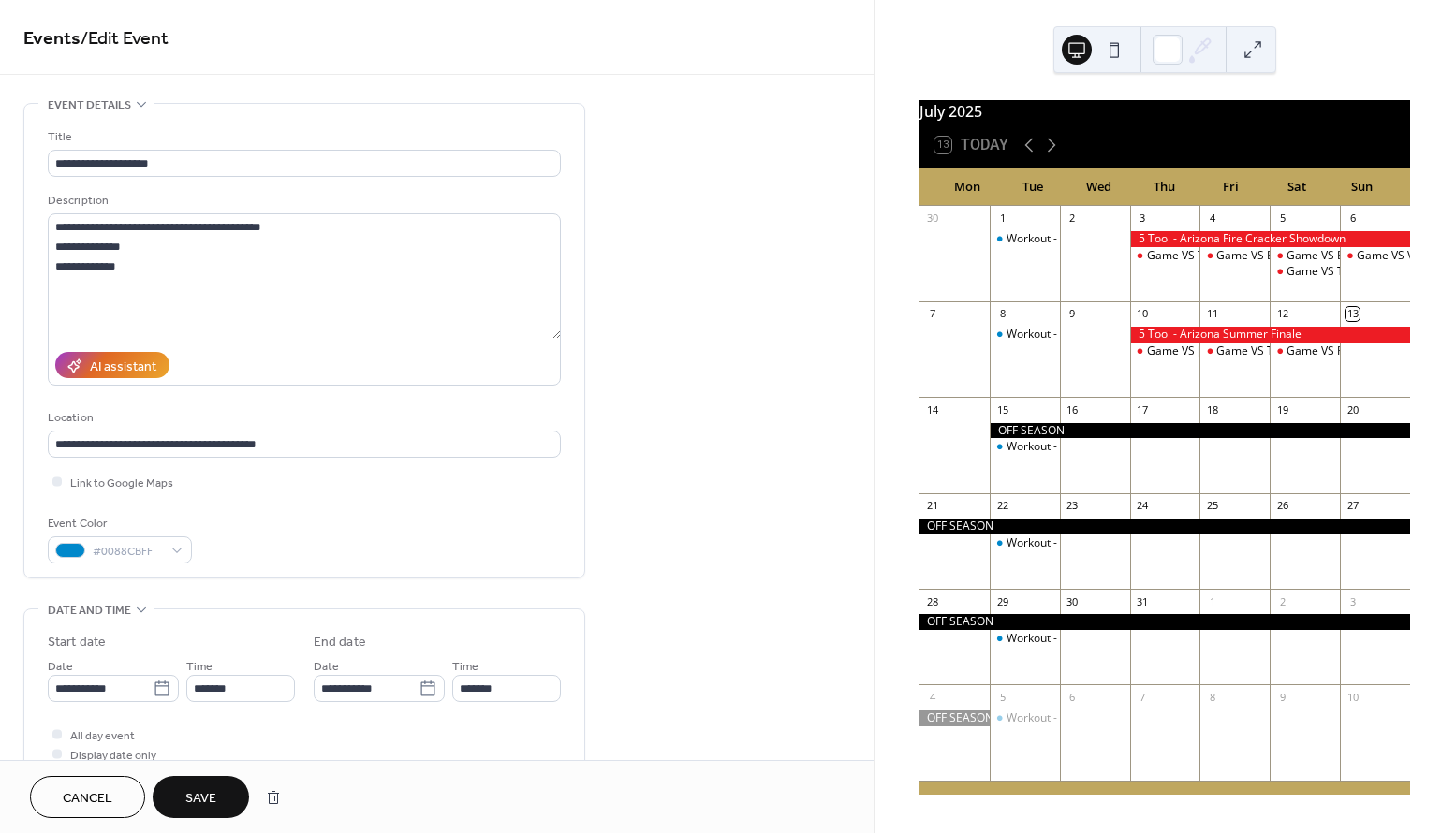 click on "Save" at bounding box center [200, 798] 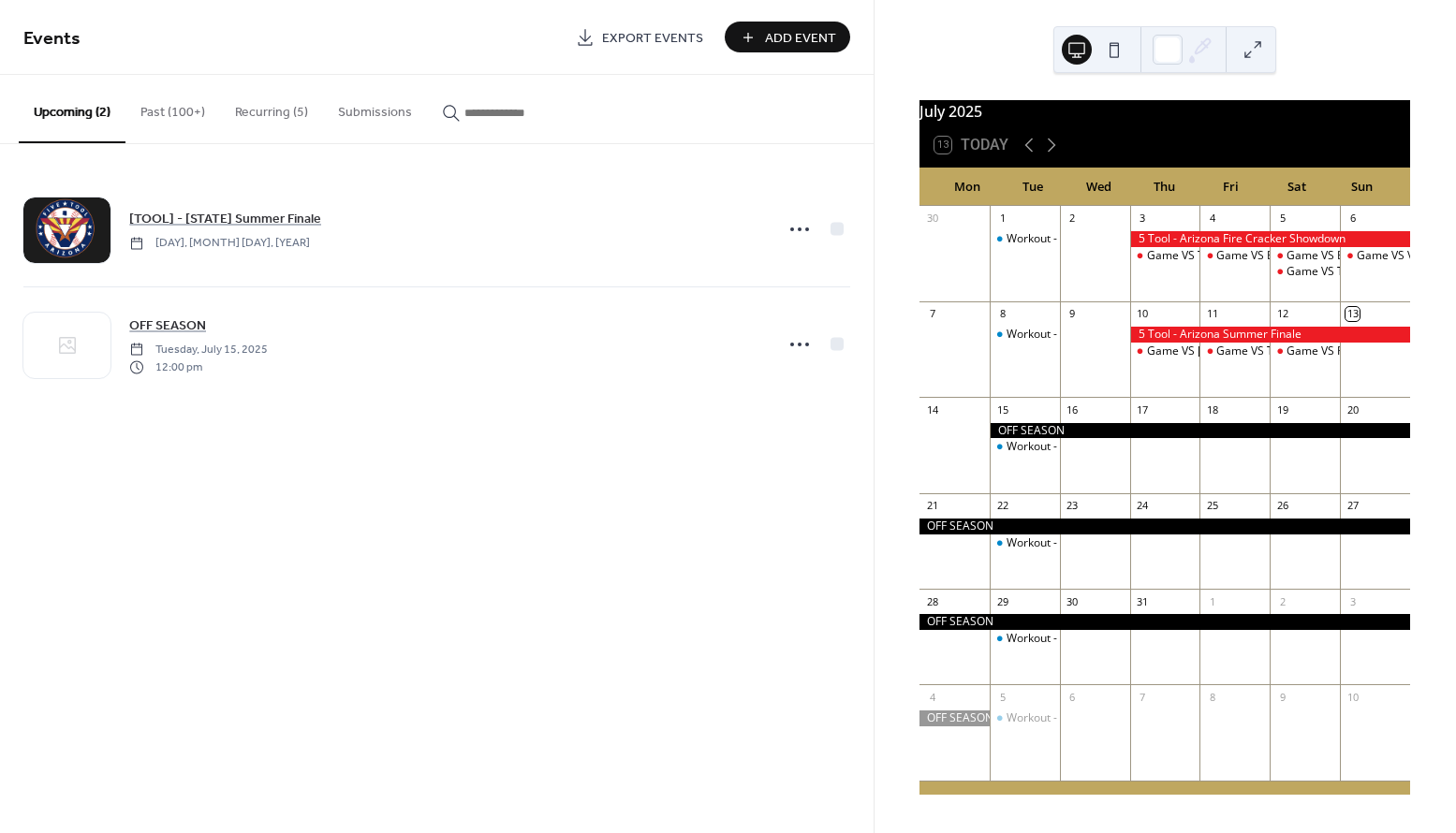click on "Recurring  (5)" at bounding box center [272, 108] 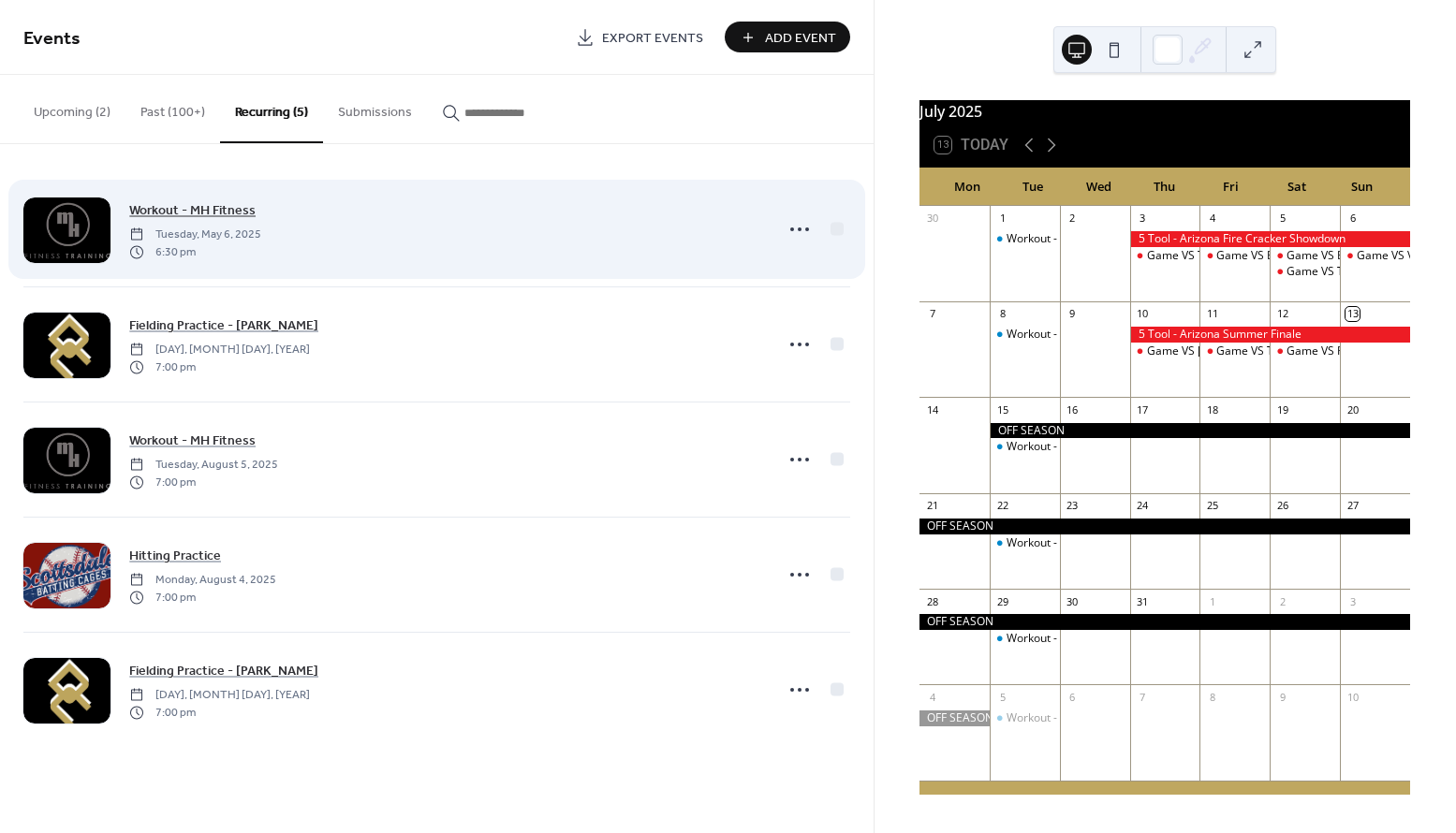 click on "Workout - MH Fitness" at bounding box center (192, 211) 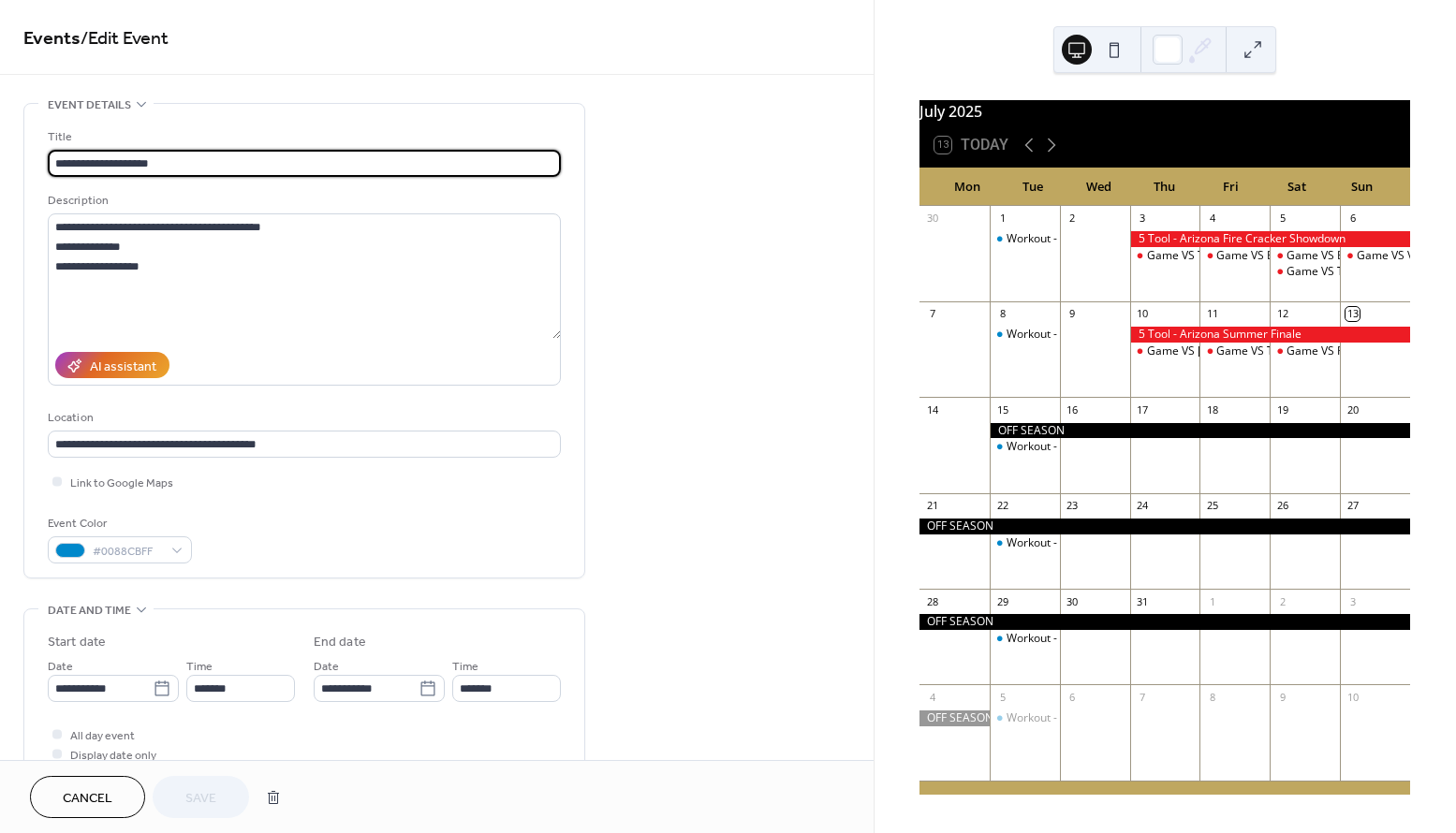 type on "**********" 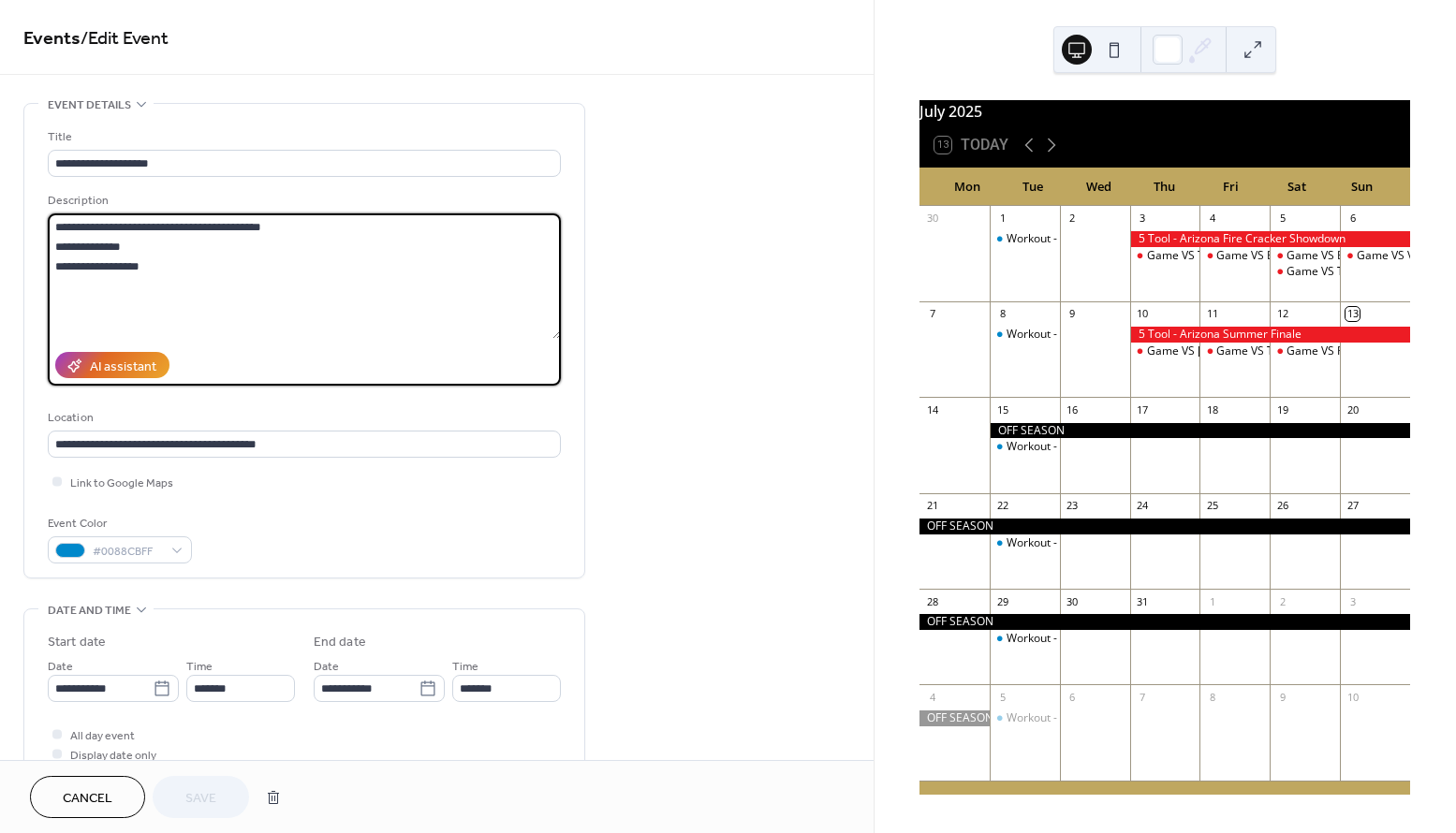 click on "**********" at bounding box center [304, 276] 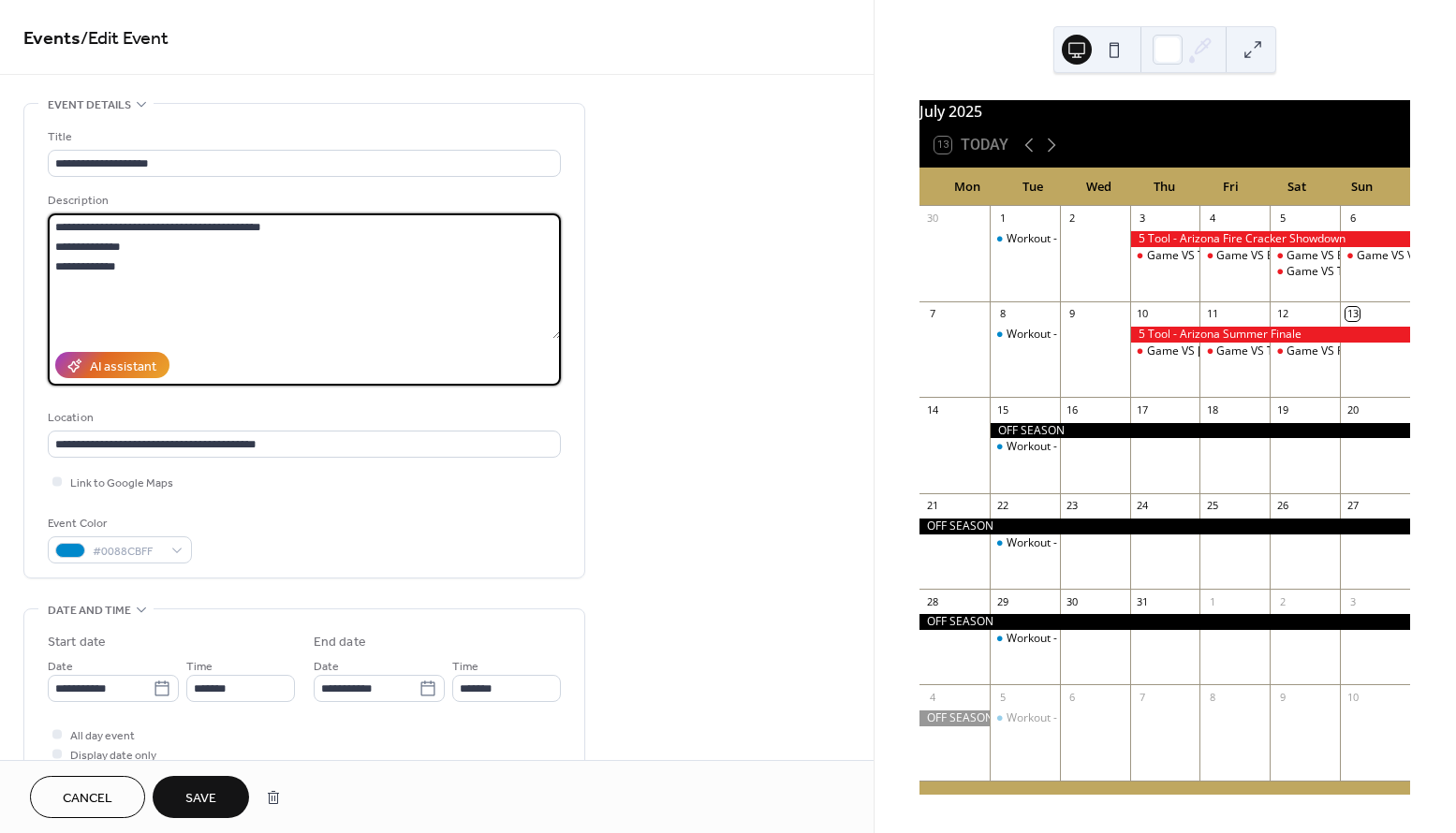 type on "**********" 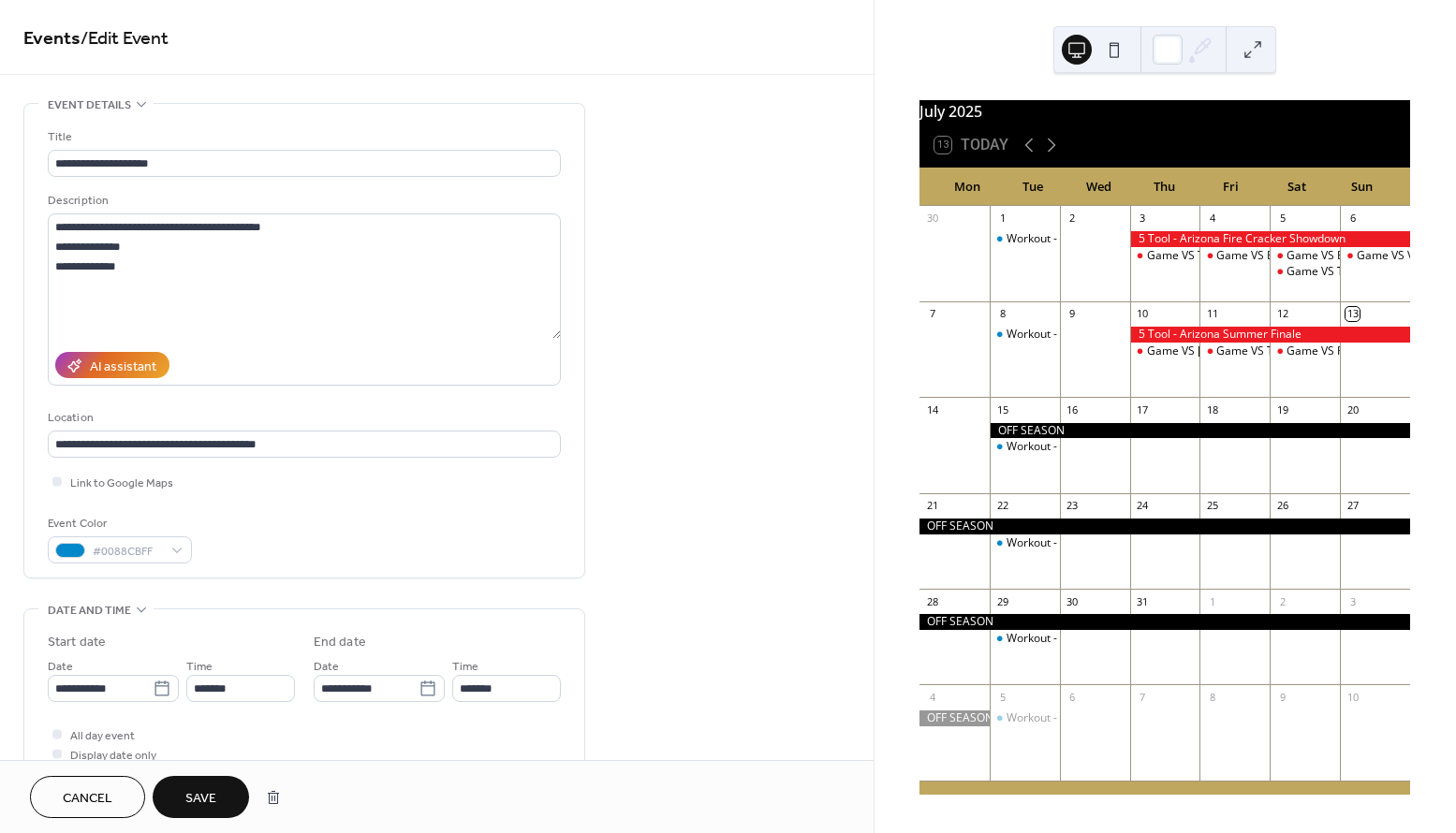 click on "Description" at bounding box center (302, 200) 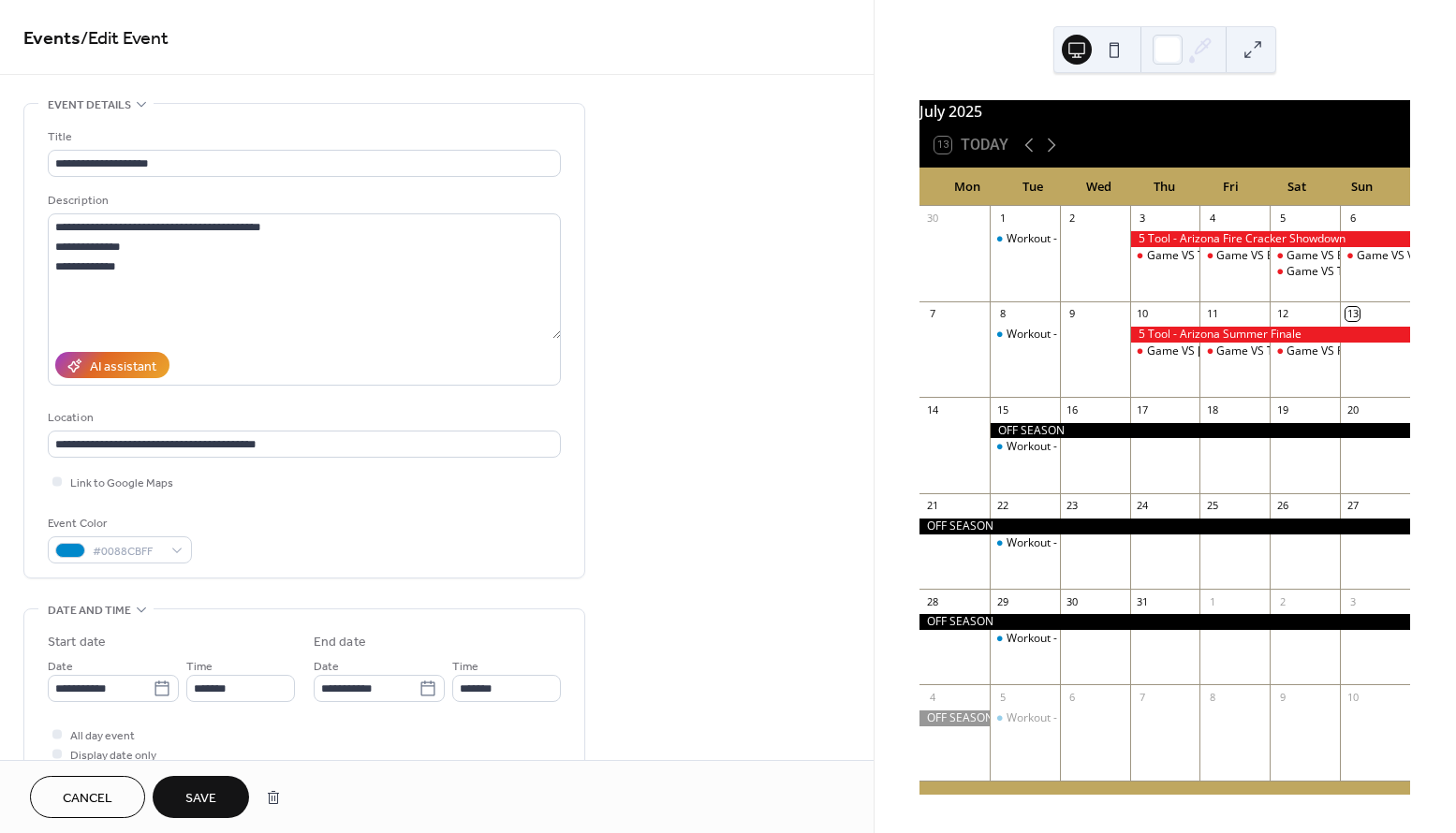 click on "Save" at bounding box center (200, 798) 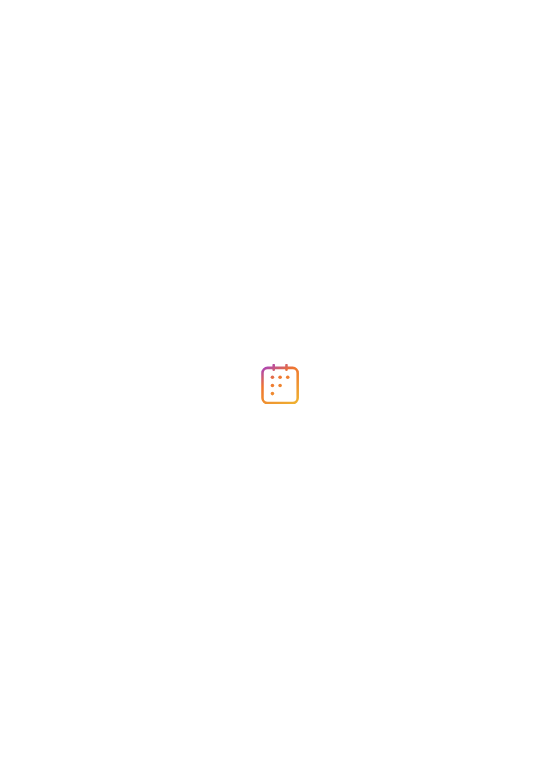 scroll, scrollTop: 0, scrollLeft: 0, axis: both 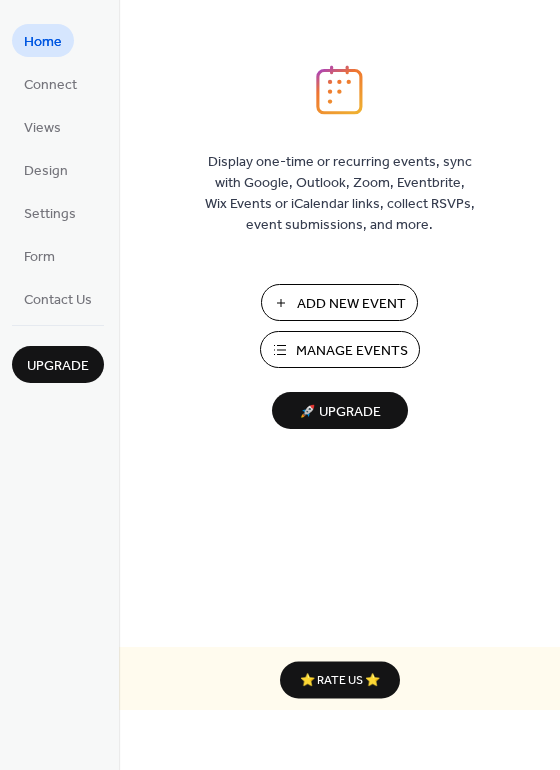 click on "Manage Events" at bounding box center [352, 351] 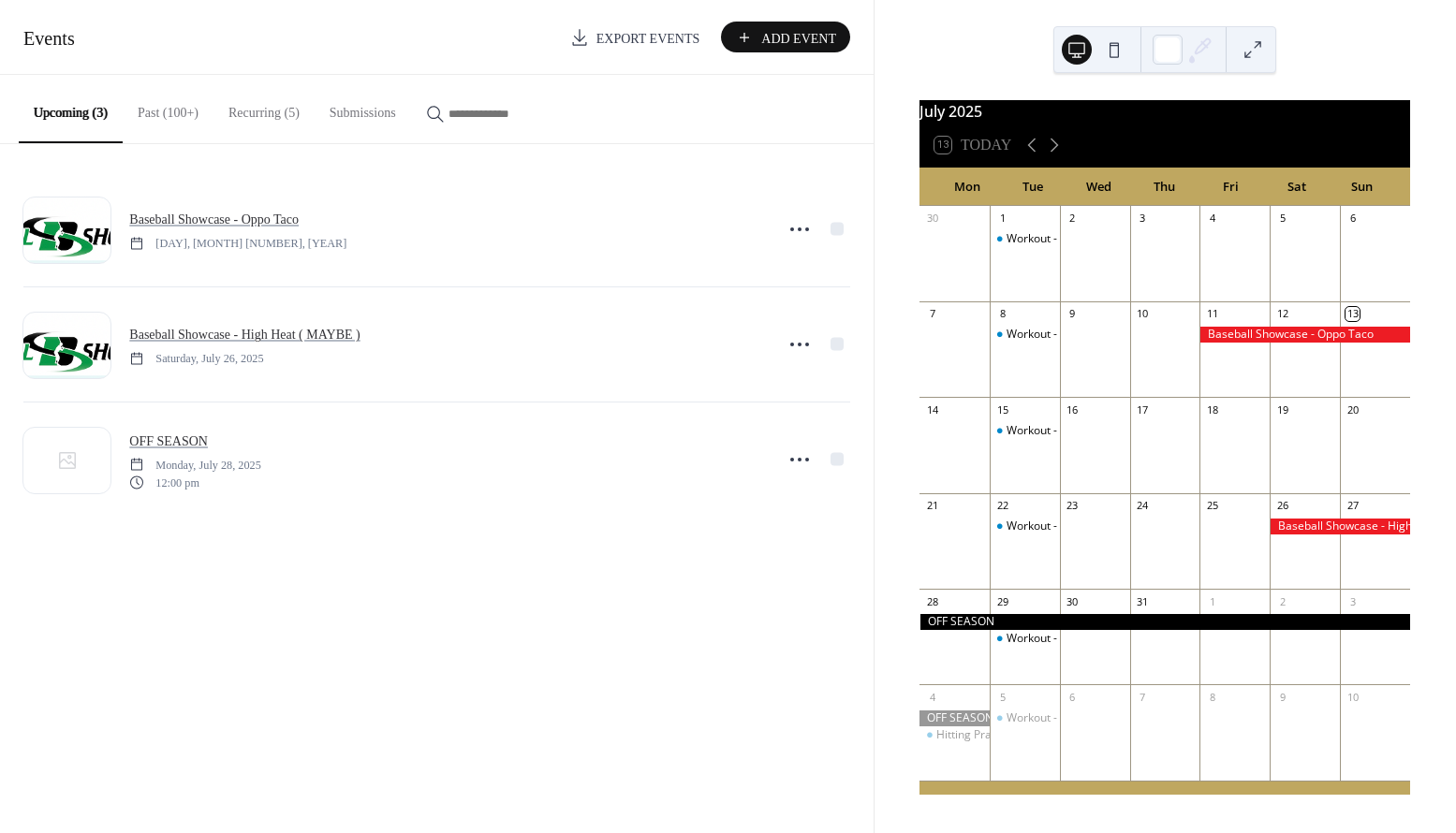 scroll, scrollTop: 0, scrollLeft: 0, axis: both 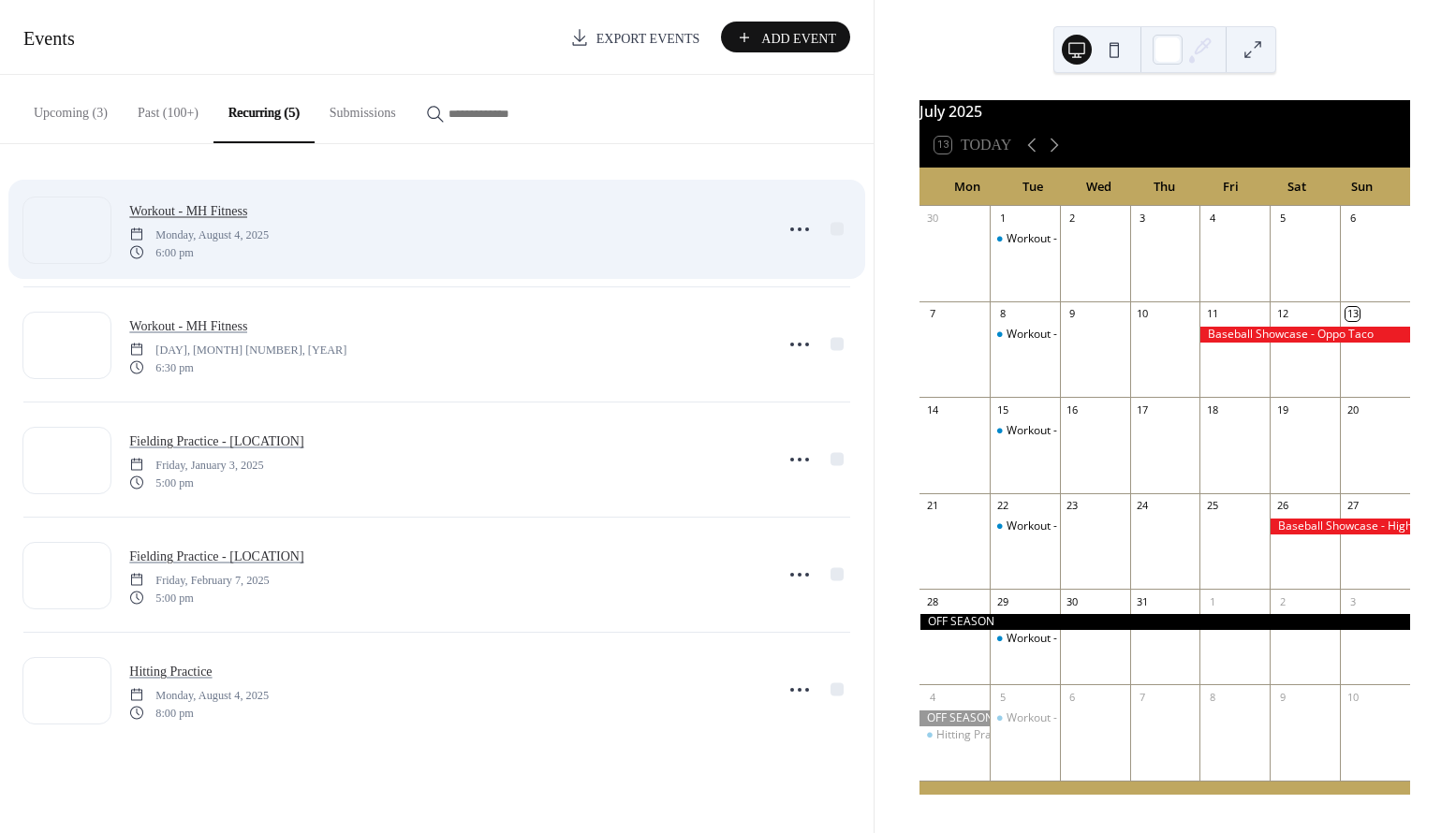 click on "Workout - MH Fitness" at bounding box center (188, 211) 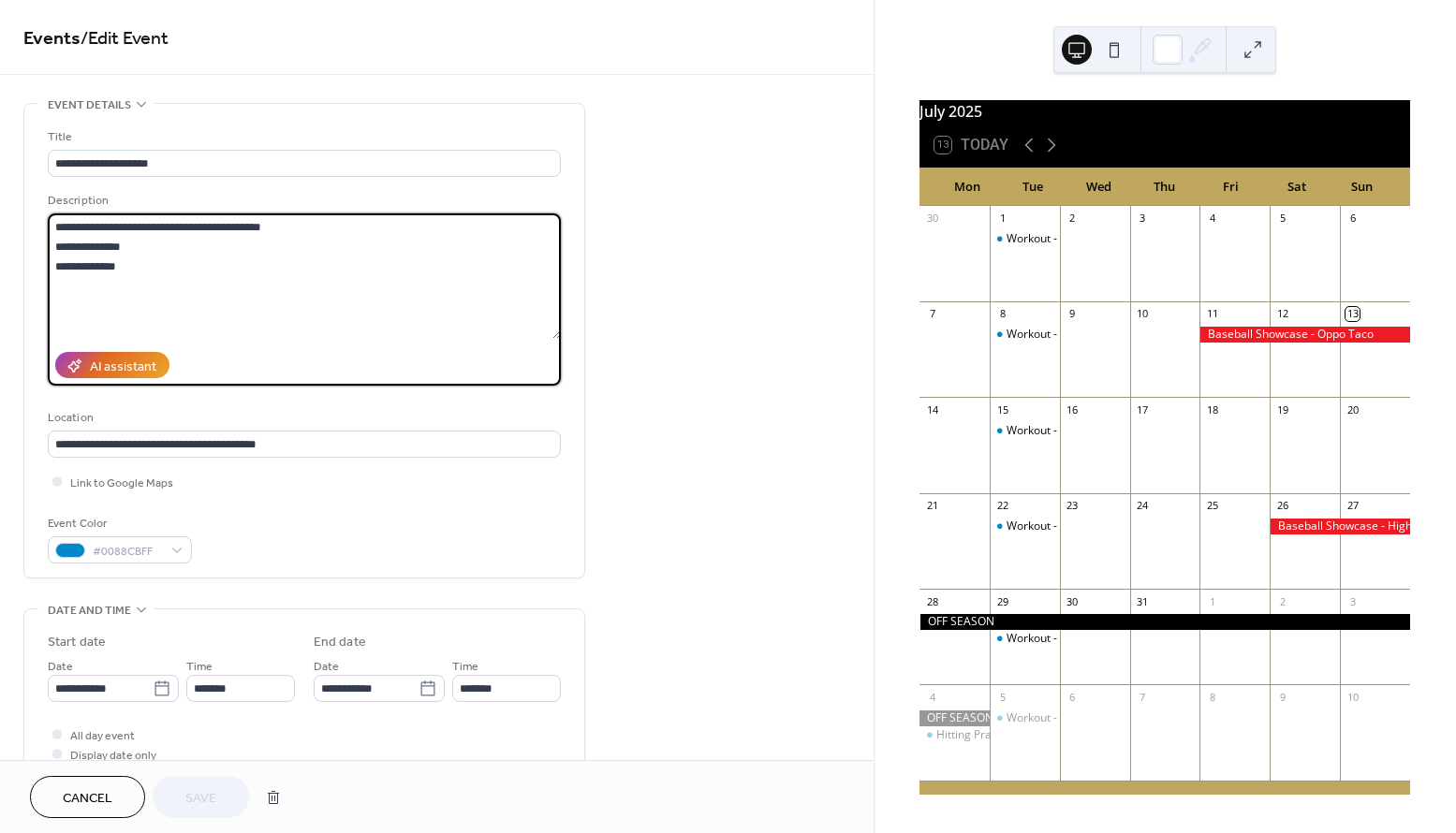 click on "**********" at bounding box center [304, 276] 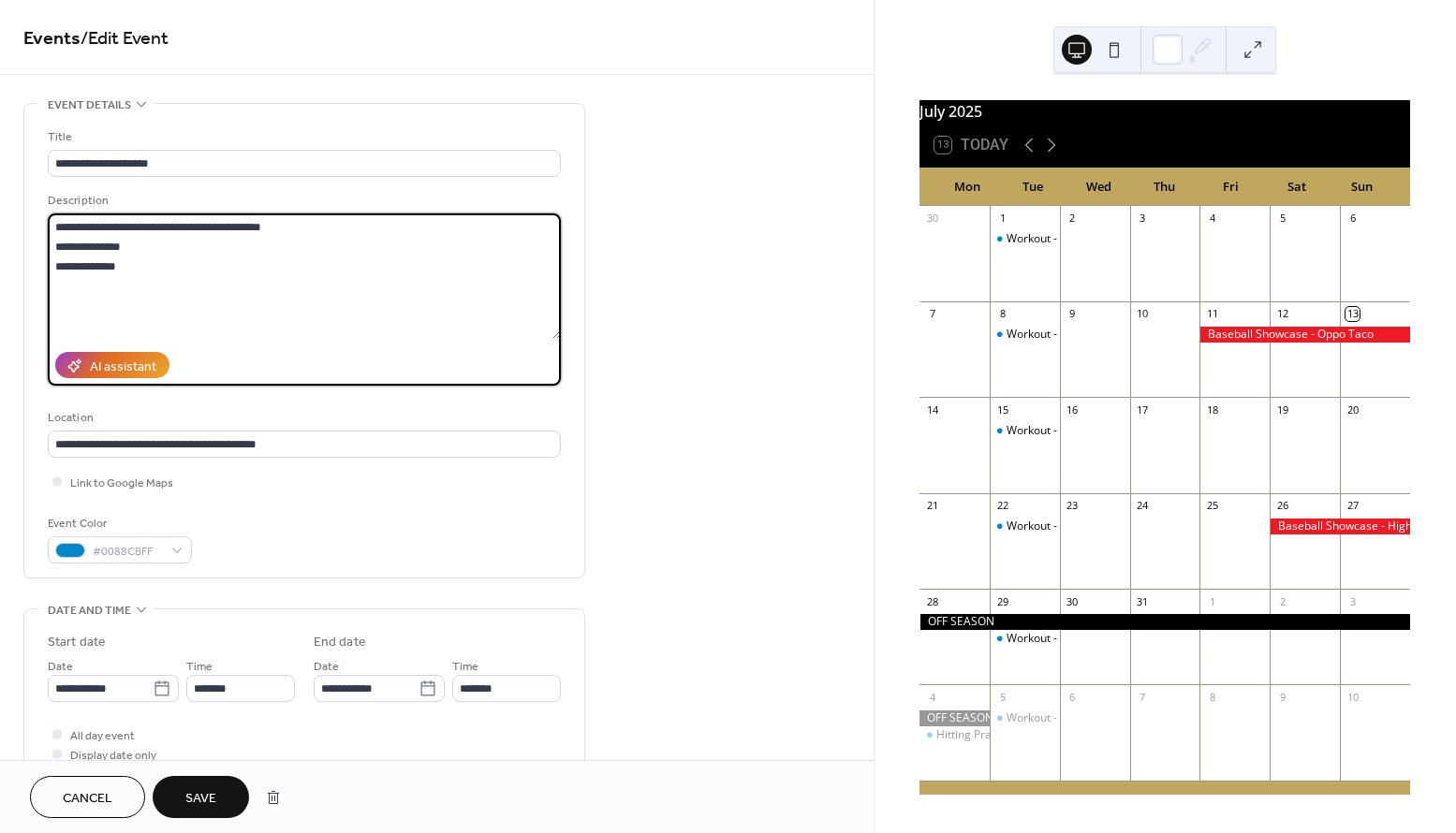 type on "**********" 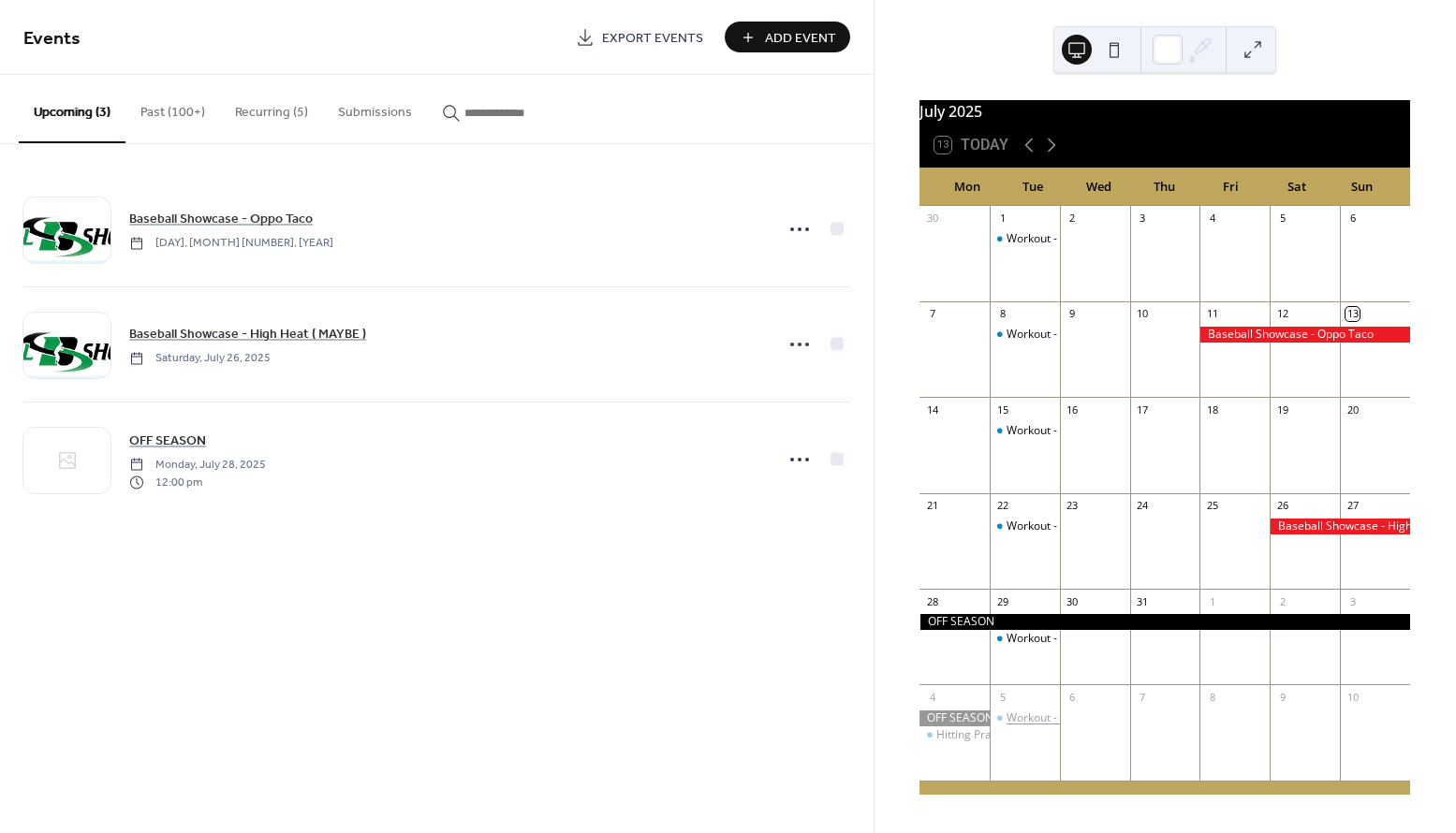 click on "Workout - MH Fitness" at bounding box center [1062, 718] 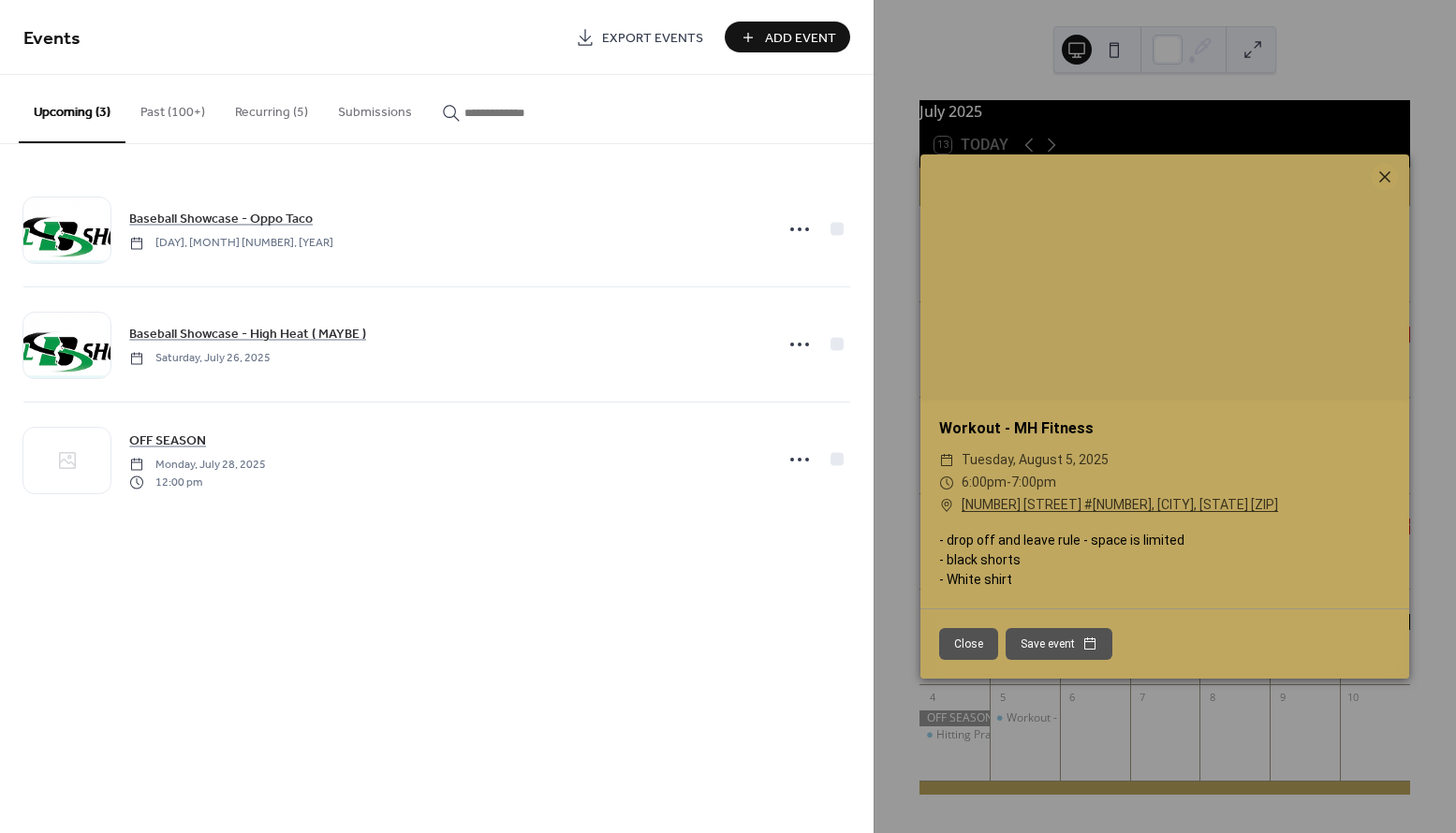 click on "Close" at bounding box center [968, 644] 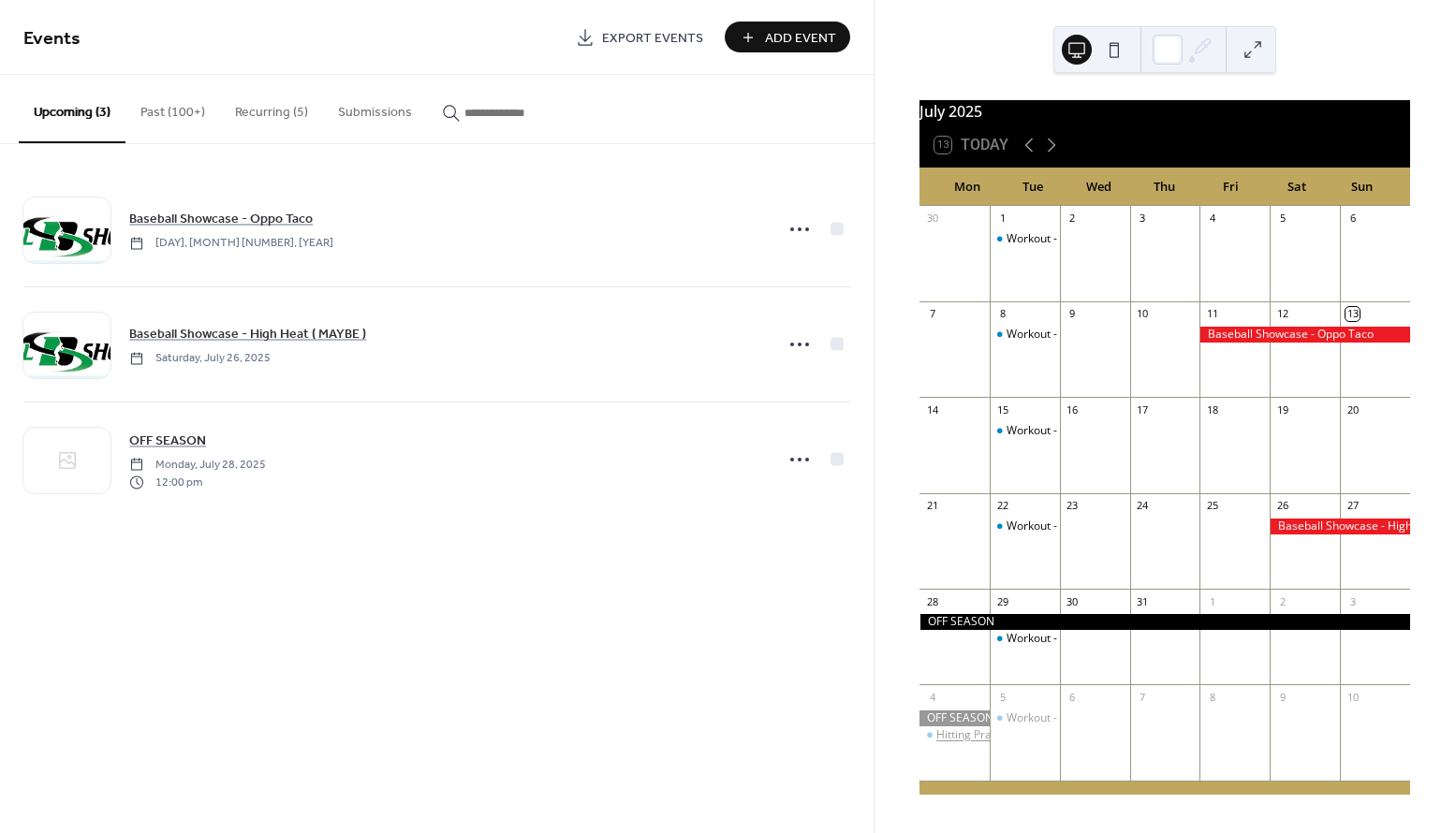 click on "Hitting Practice" at bounding box center [976, 735] 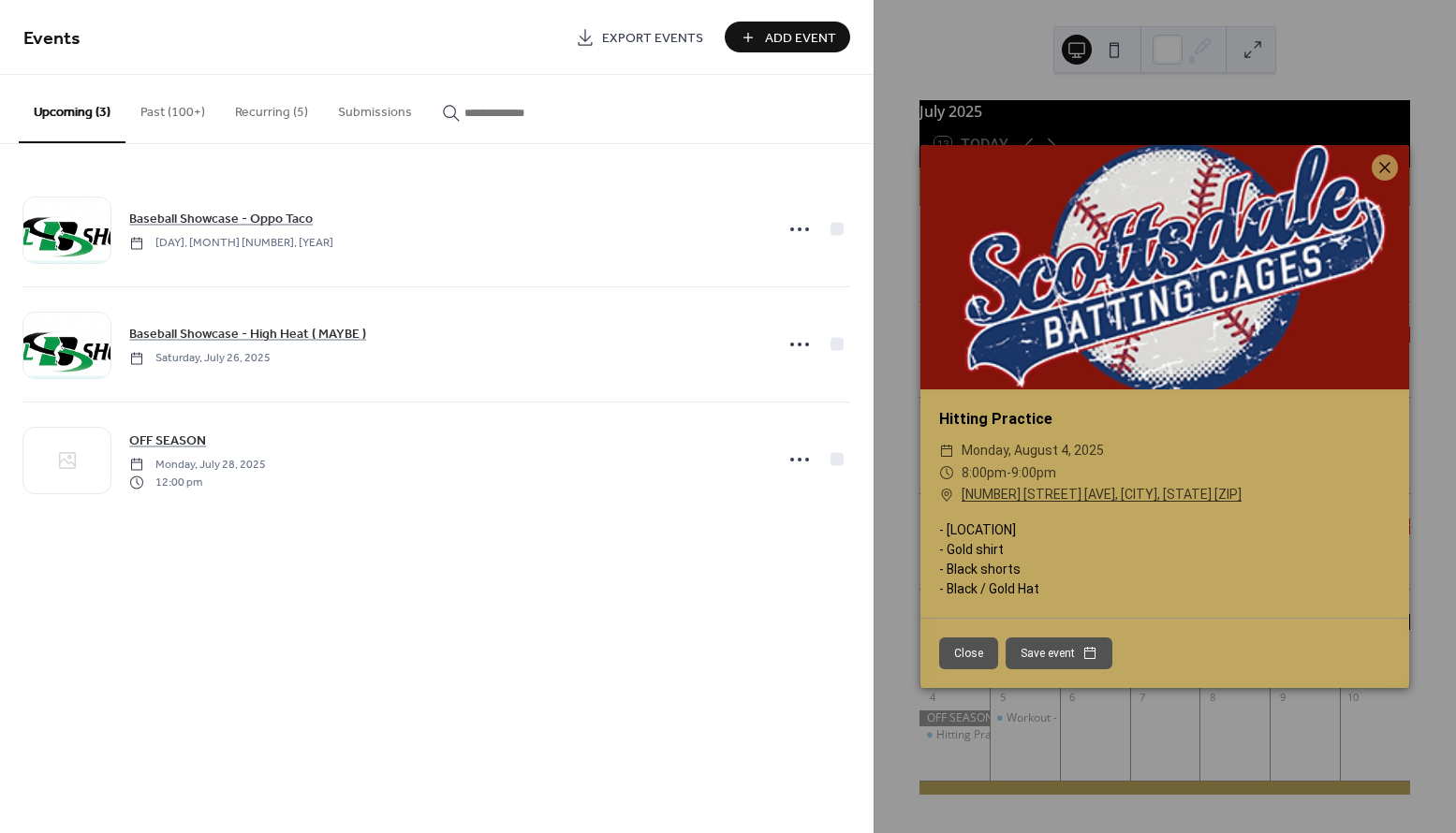 click on "Close" at bounding box center (968, 653) 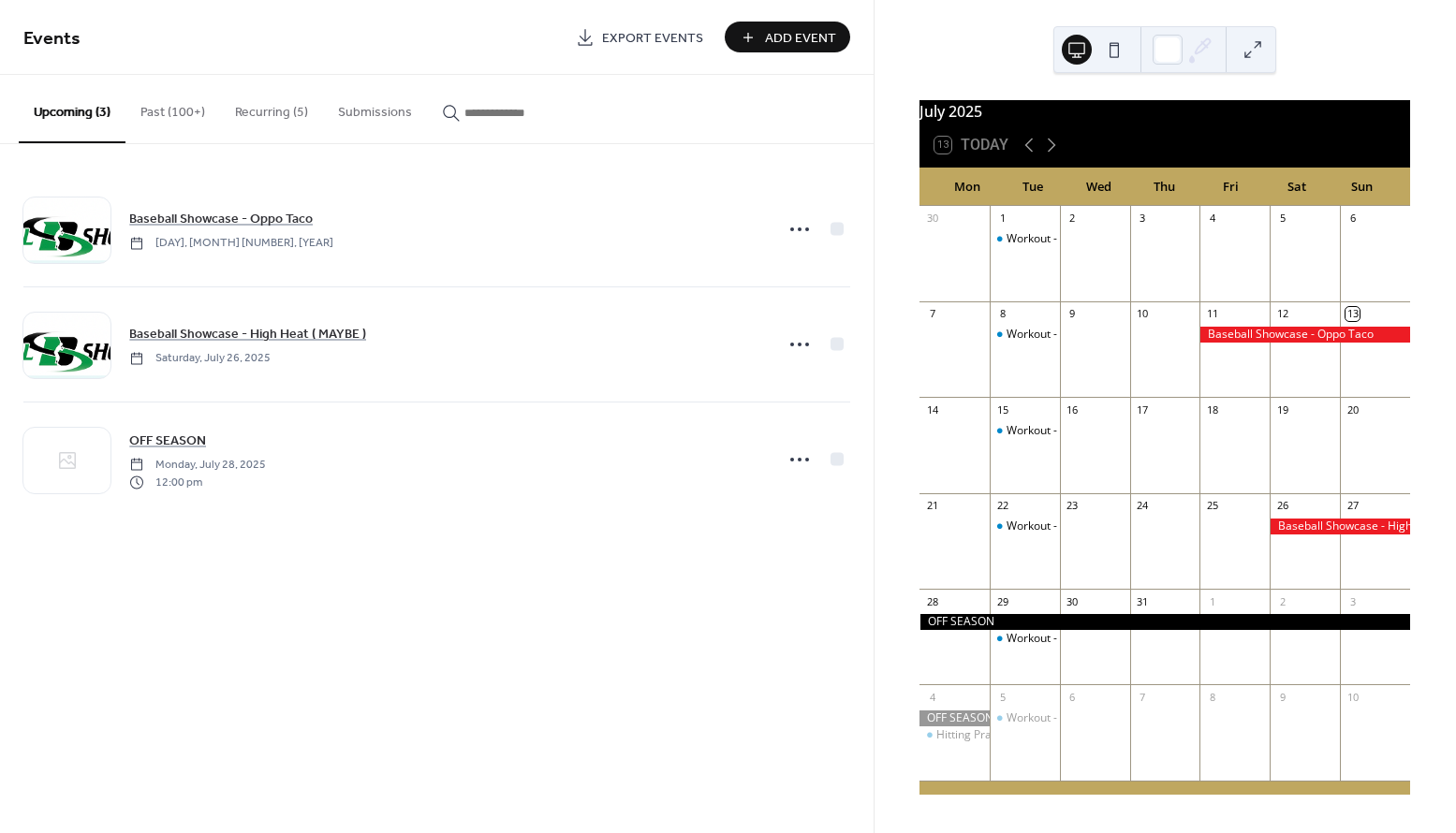 click on "Recurring  (5)" at bounding box center (272, 108) 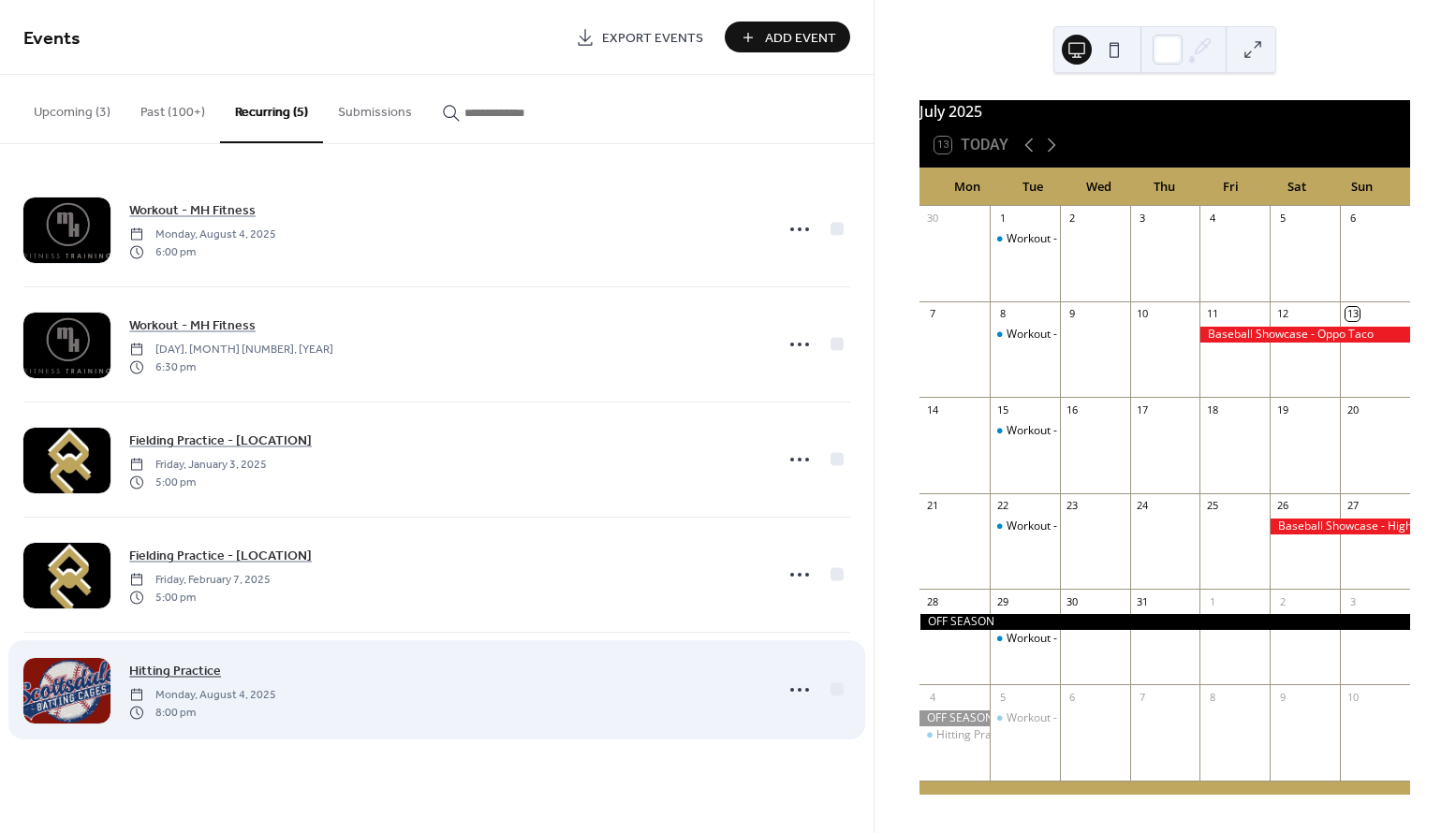 click on "Hitting Practice" at bounding box center (175, 671) 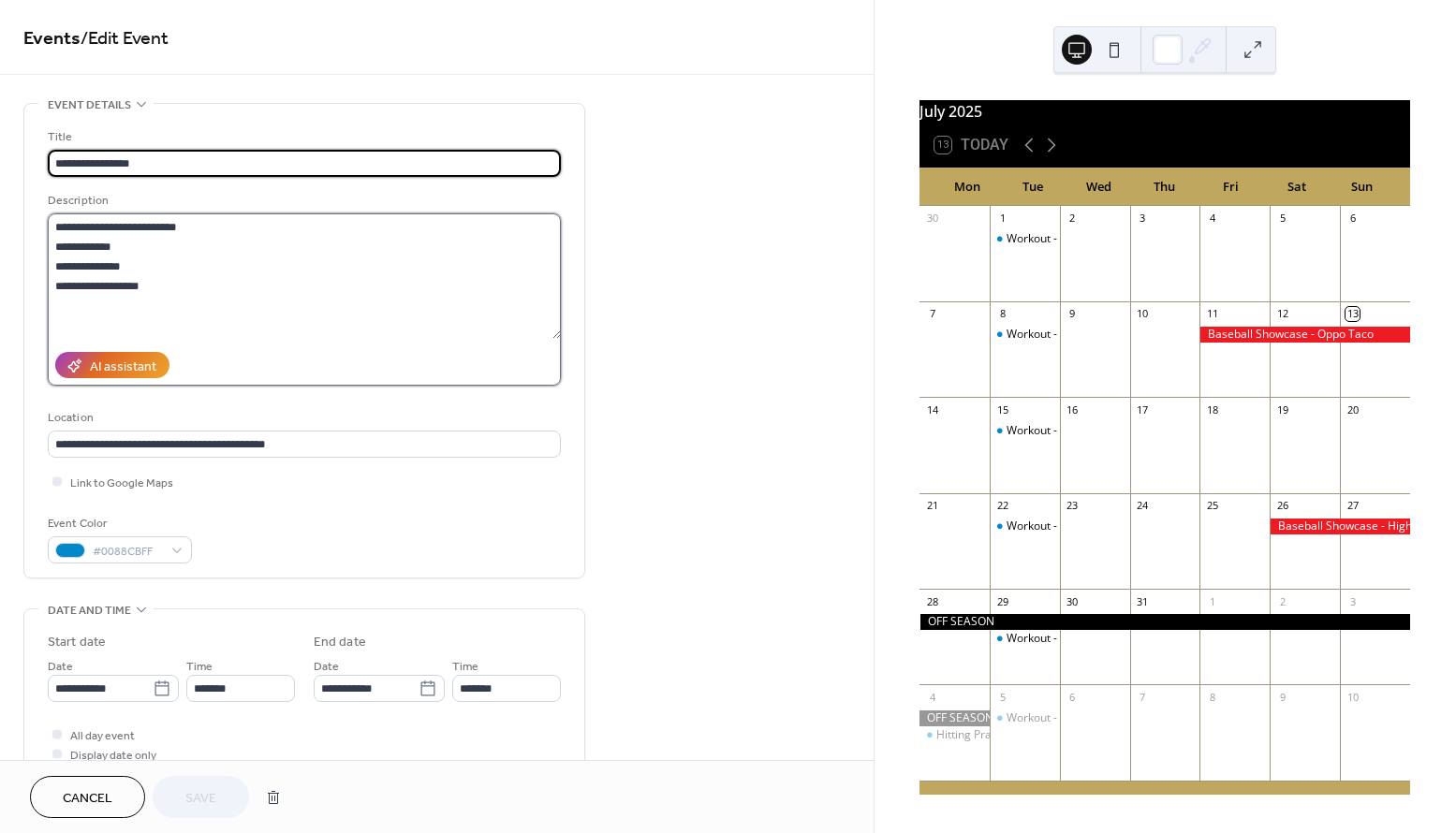 click on "**********" at bounding box center (304, 276) 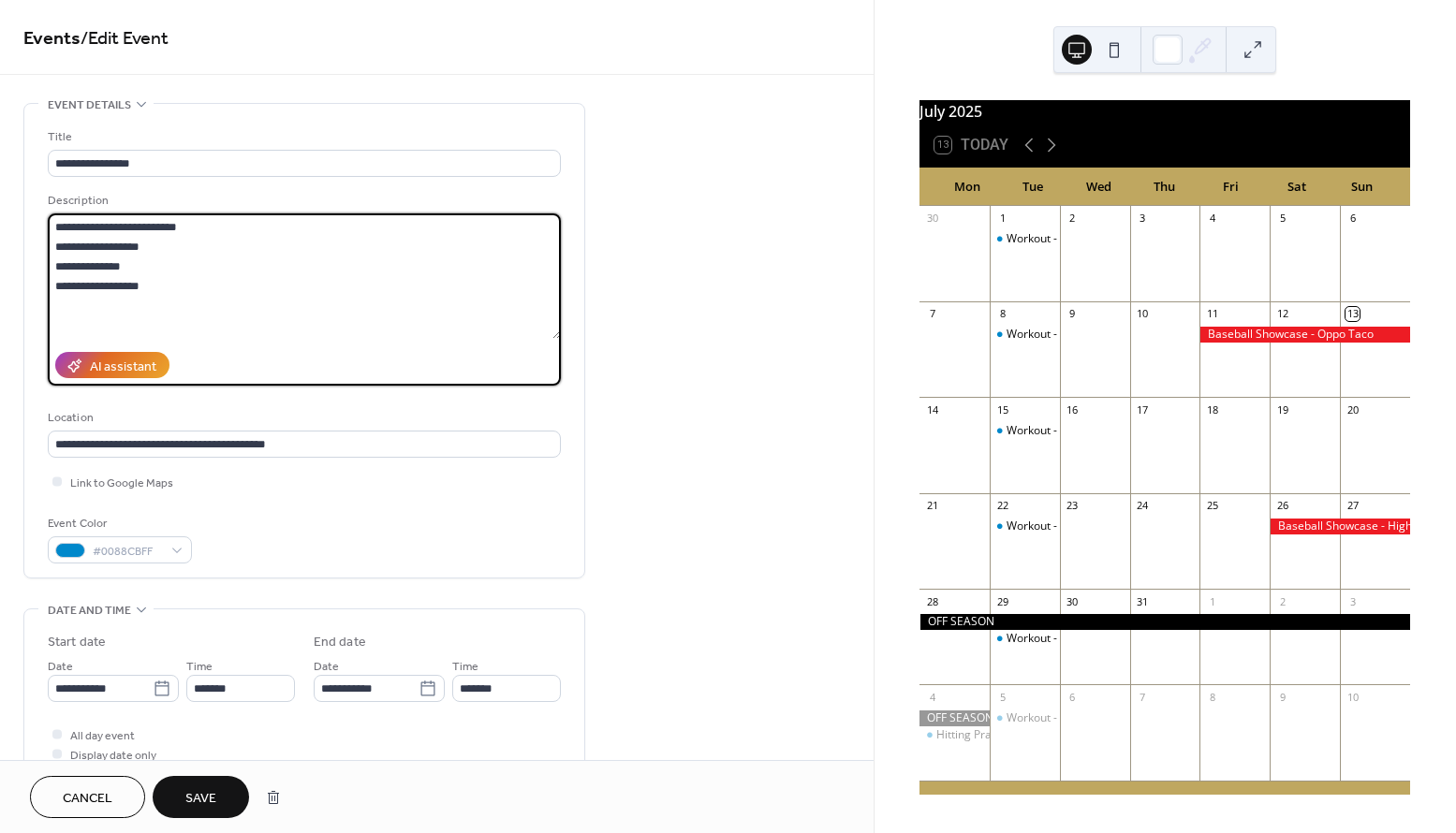 type on "**********" 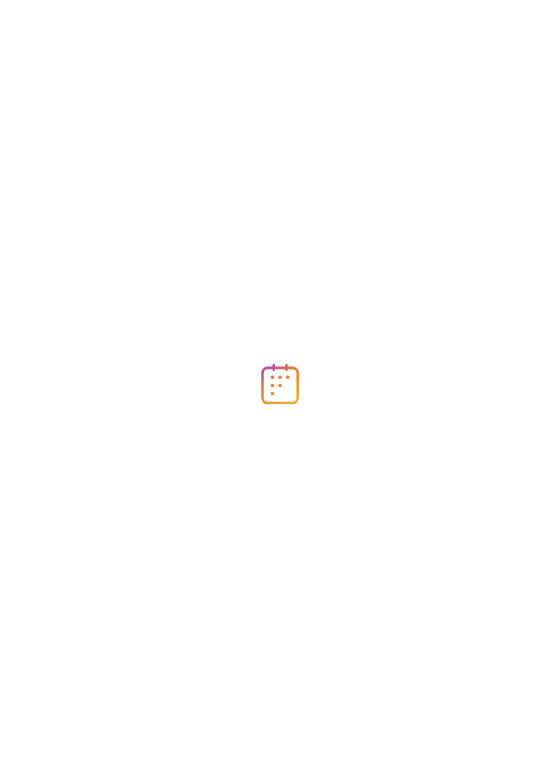 scroll, scrollTop: 0, scrollLeft: 0, axis: both 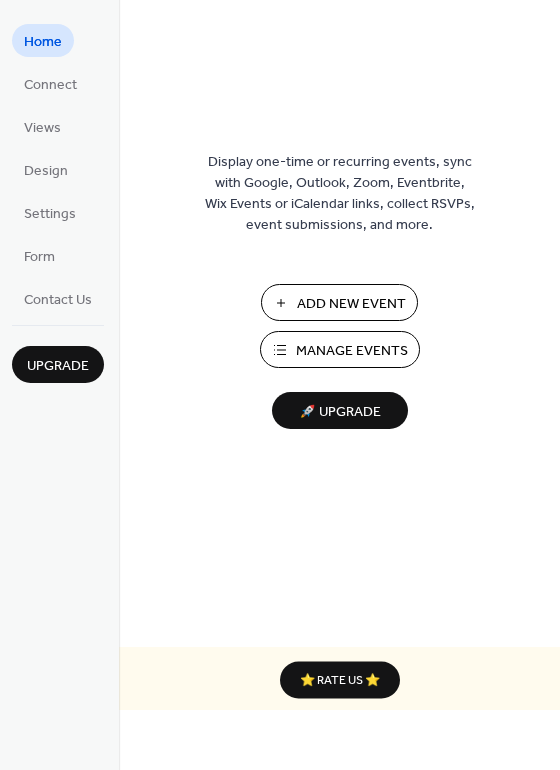 click on "Manage Events" at bounding box center [352, 351] 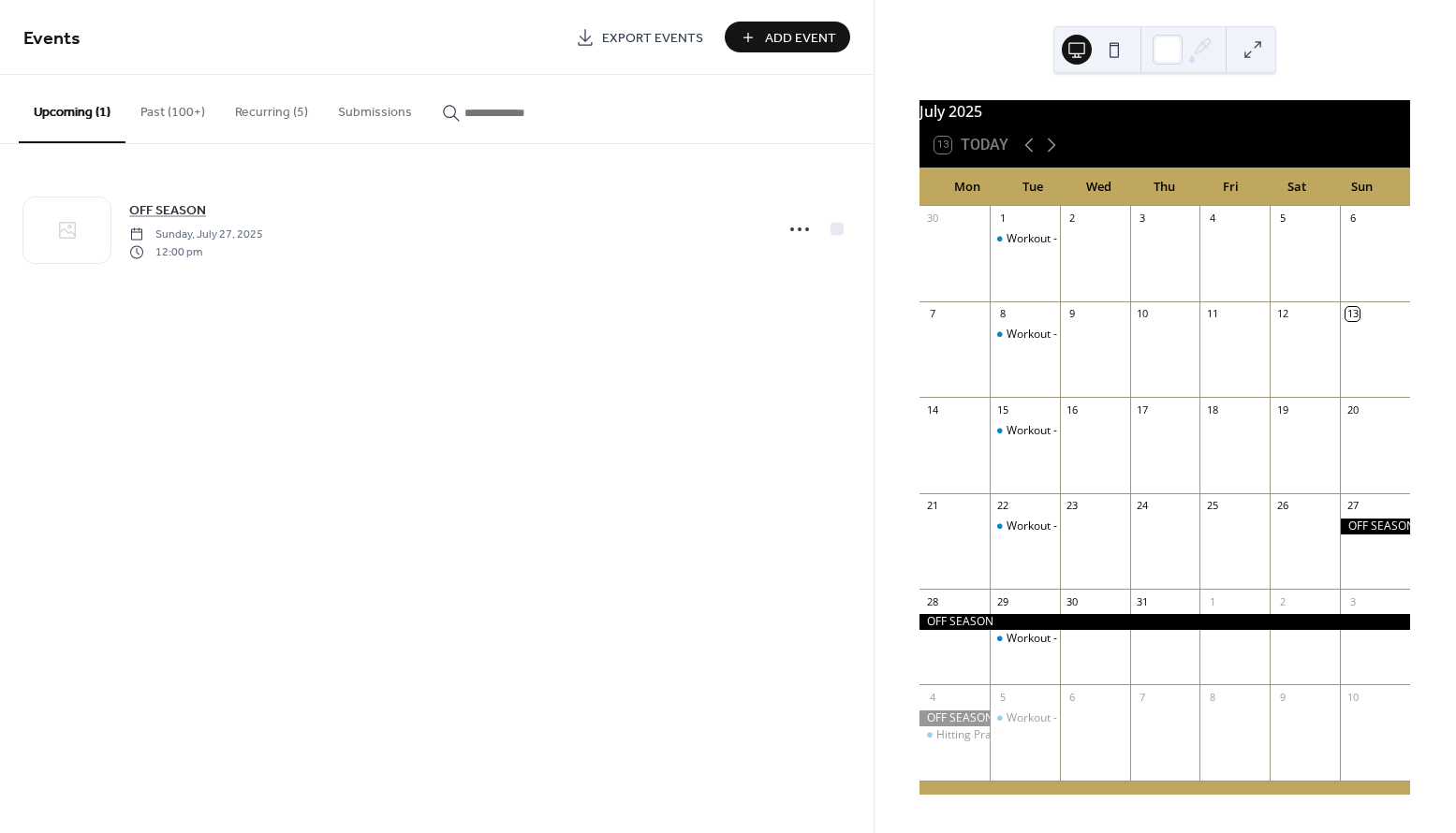 scroll, scrollTop: 0, scrollLeft: 0, axis: both 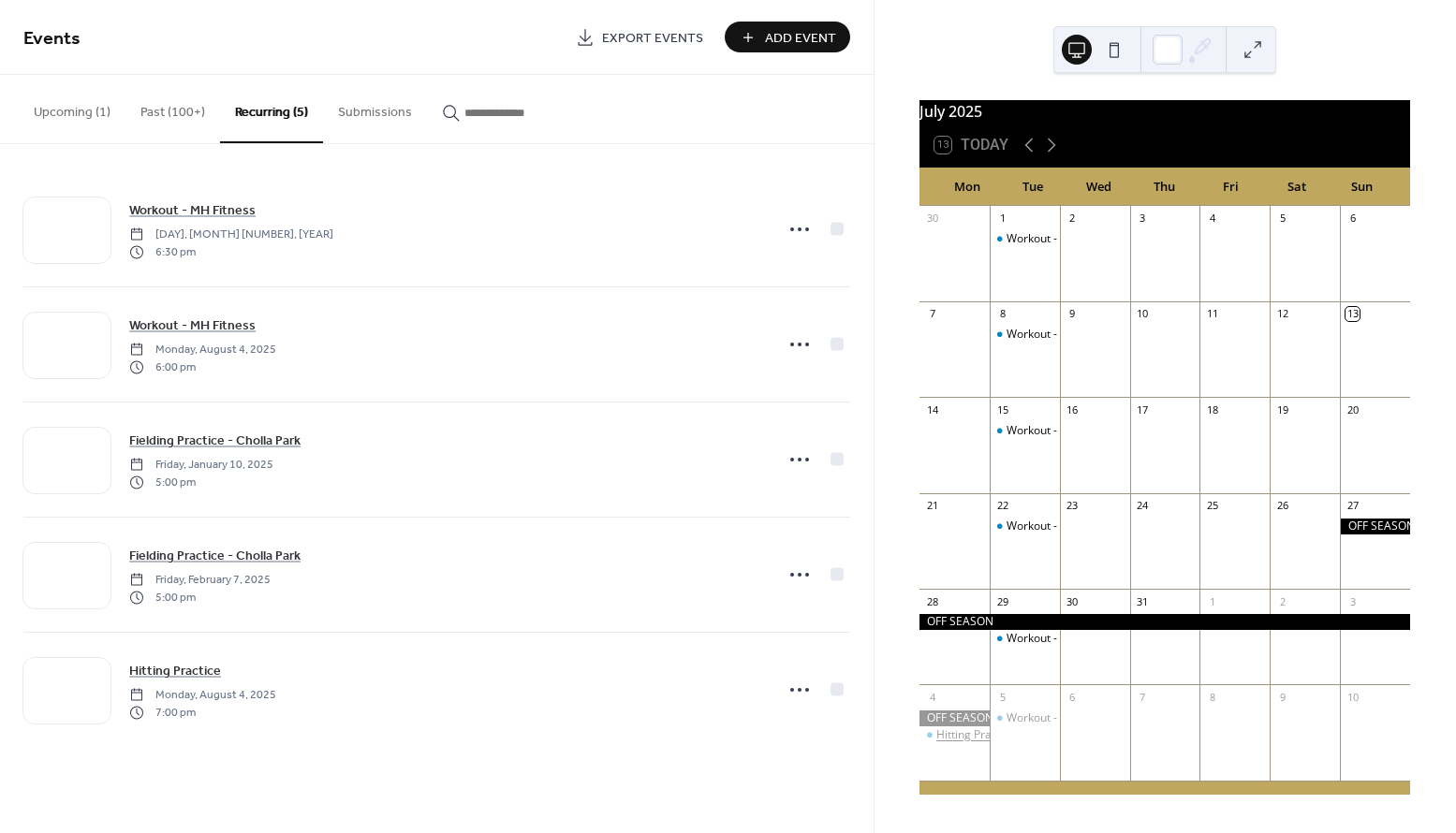 click on "Hitting Practice" at bounding box center [976, 735] 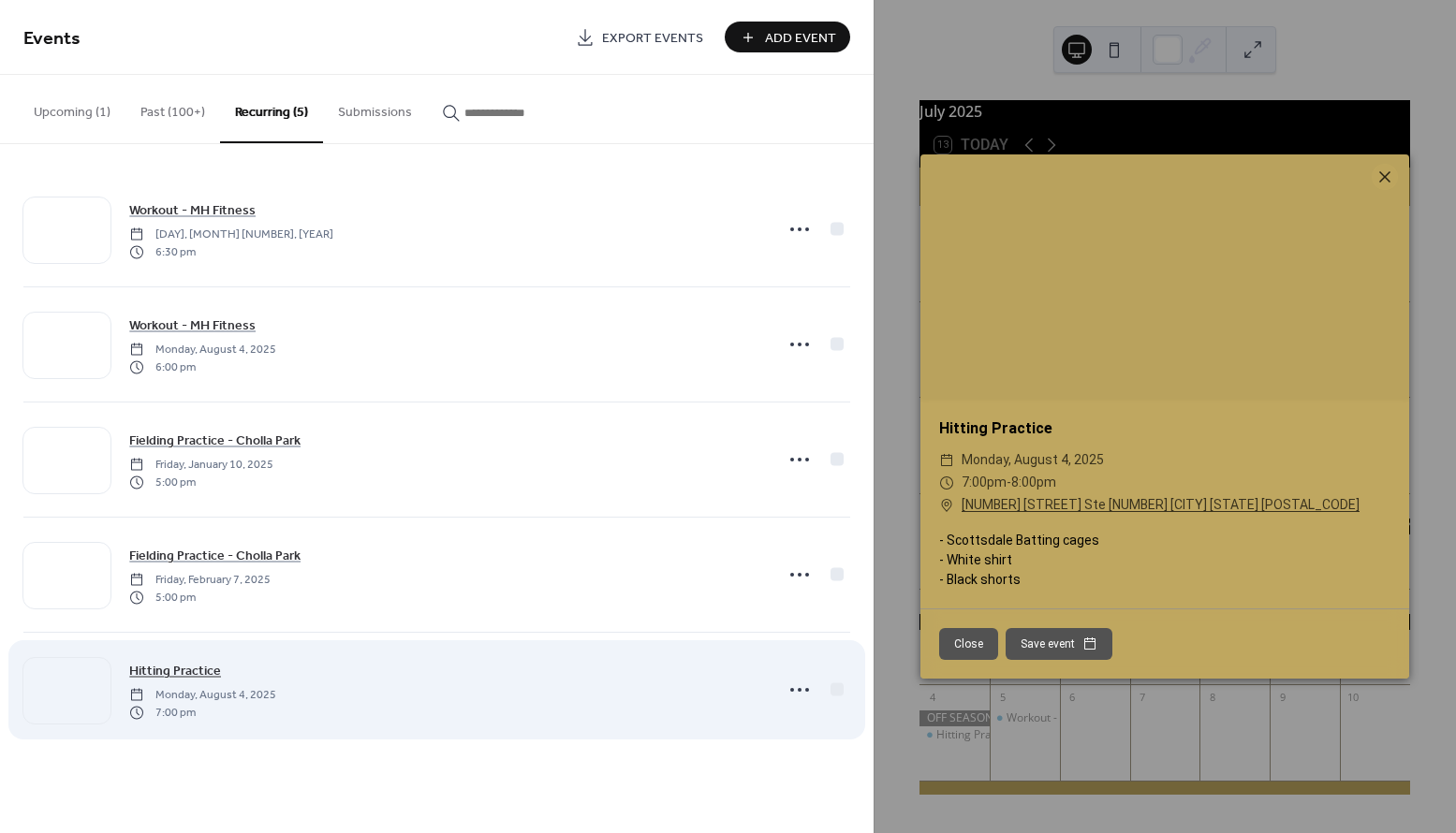 click on "Hitting Practice" at bounding box center (175, 671) 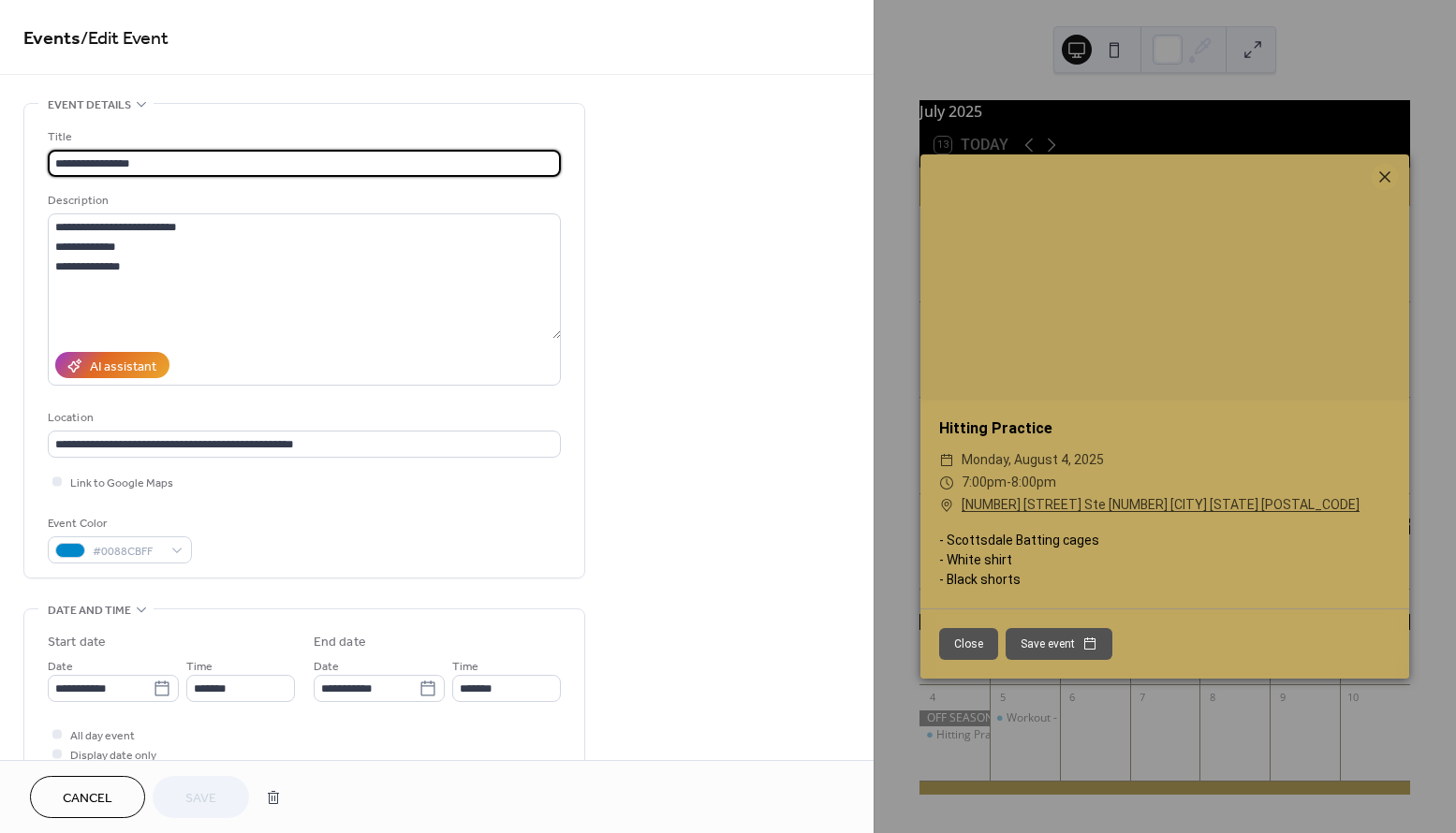 type on "**********" 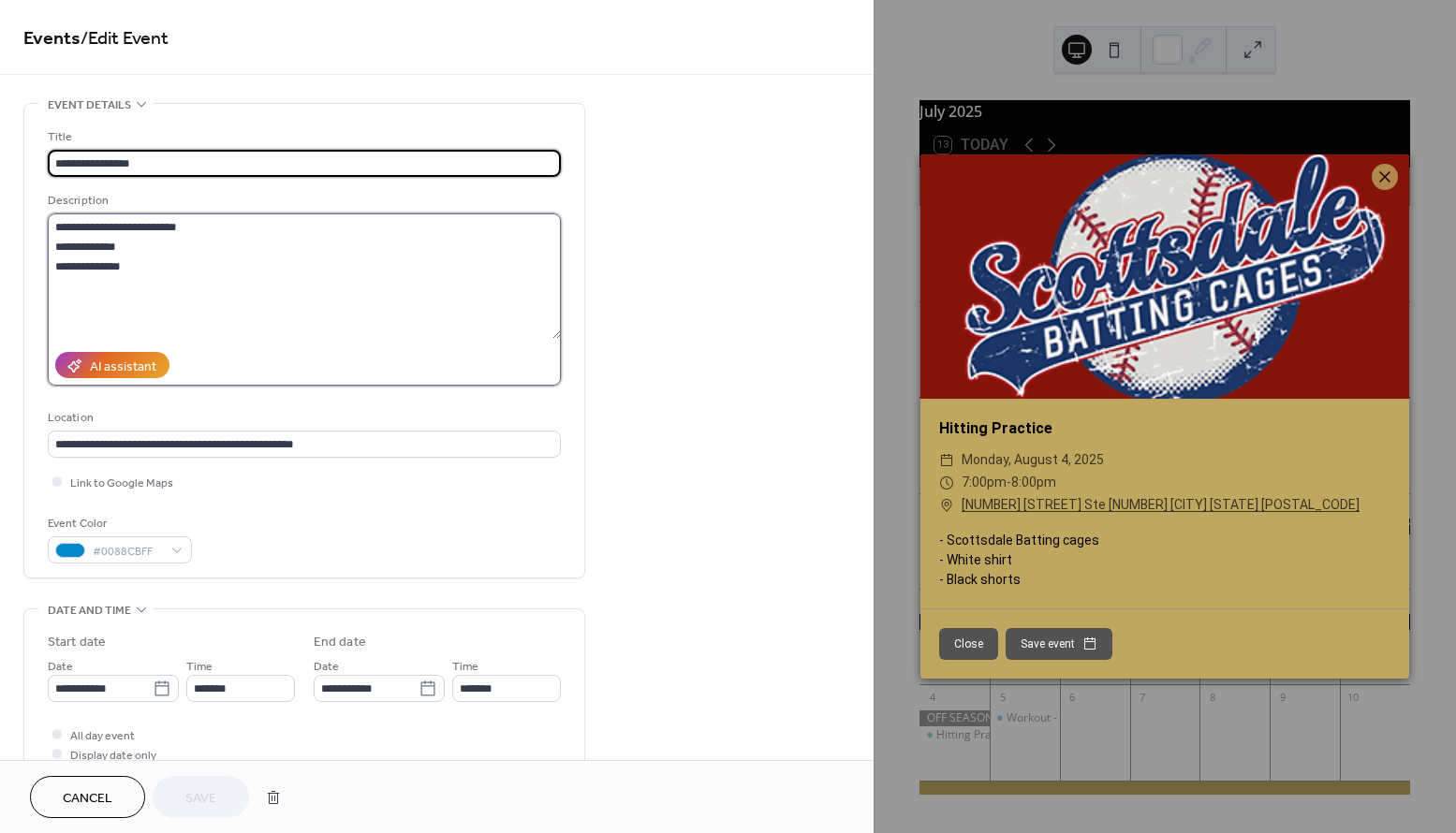 click on "**********" at bounding box center [304, 276] 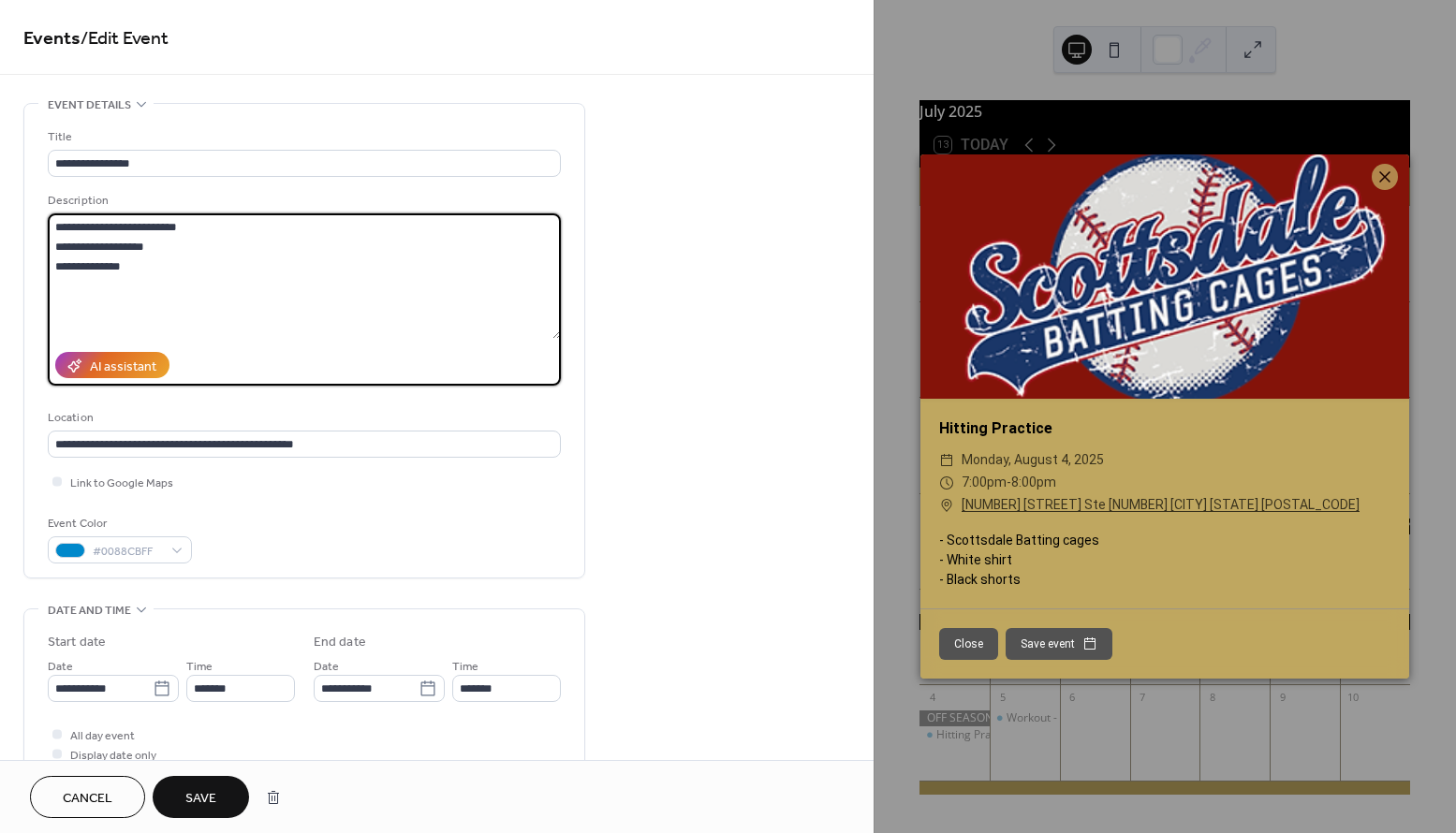 click on "**********" at bounding box center [304, 276] 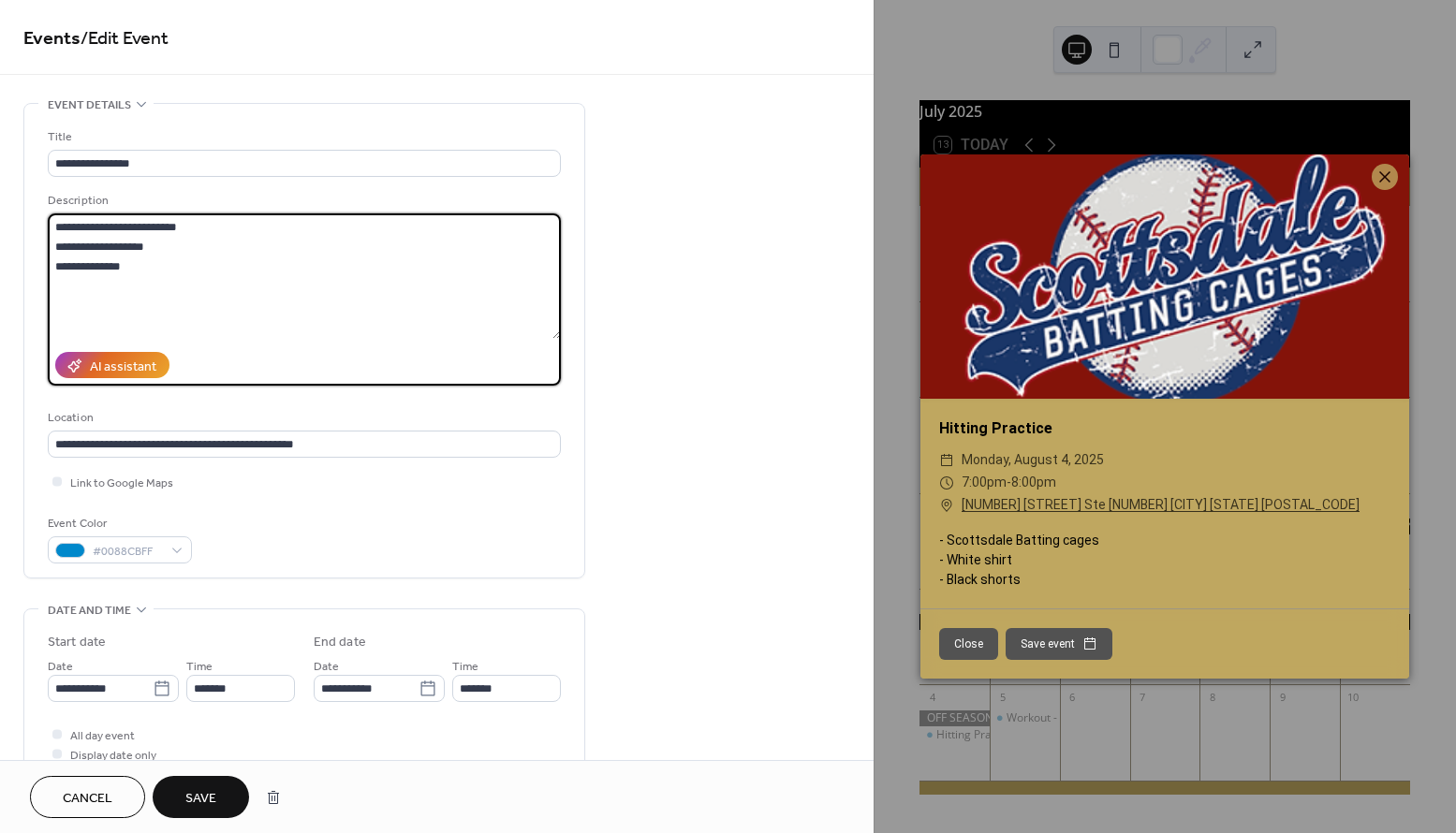 click on "**********" at bounding box center [304, 276] 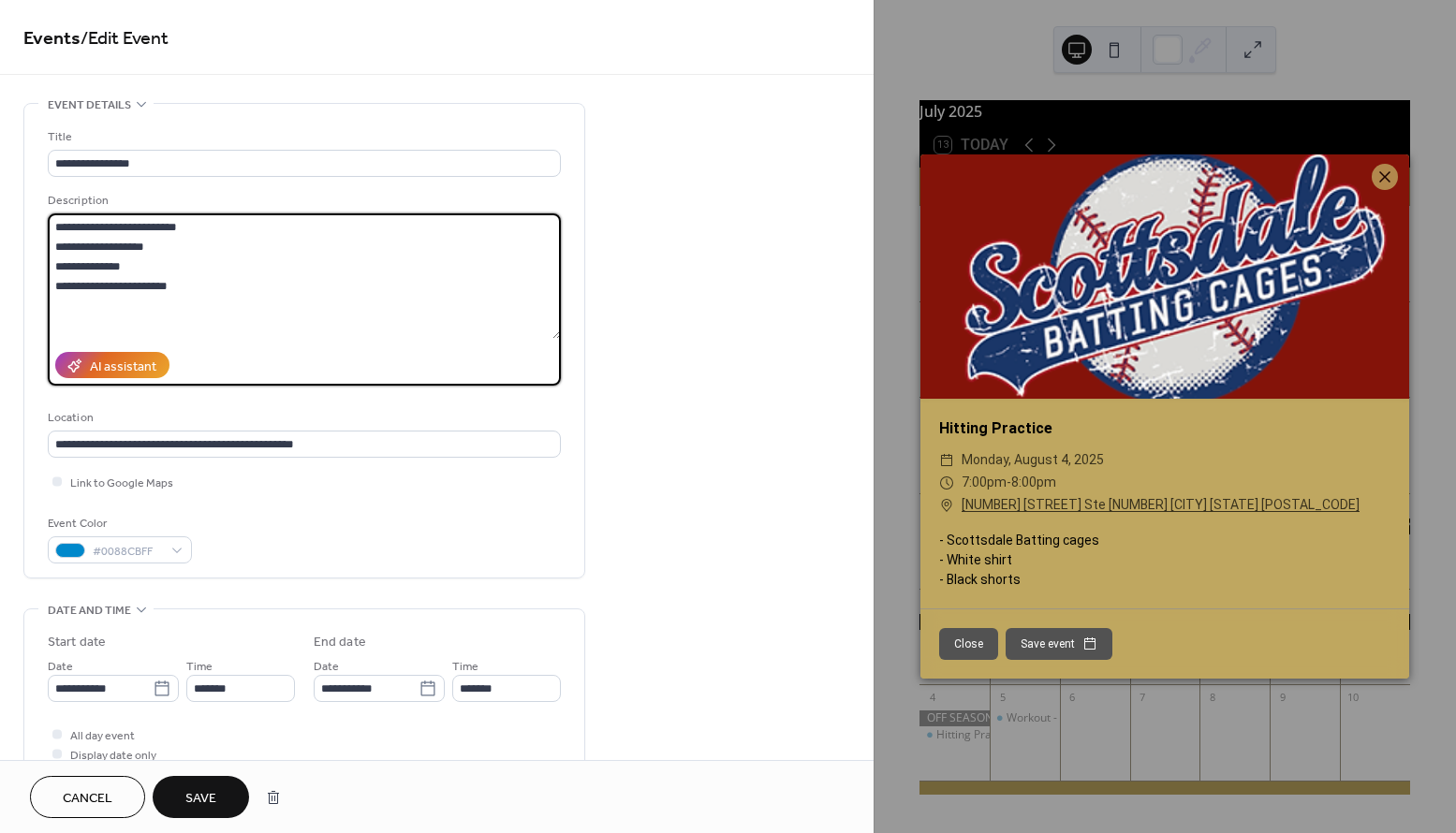 type on "**********" 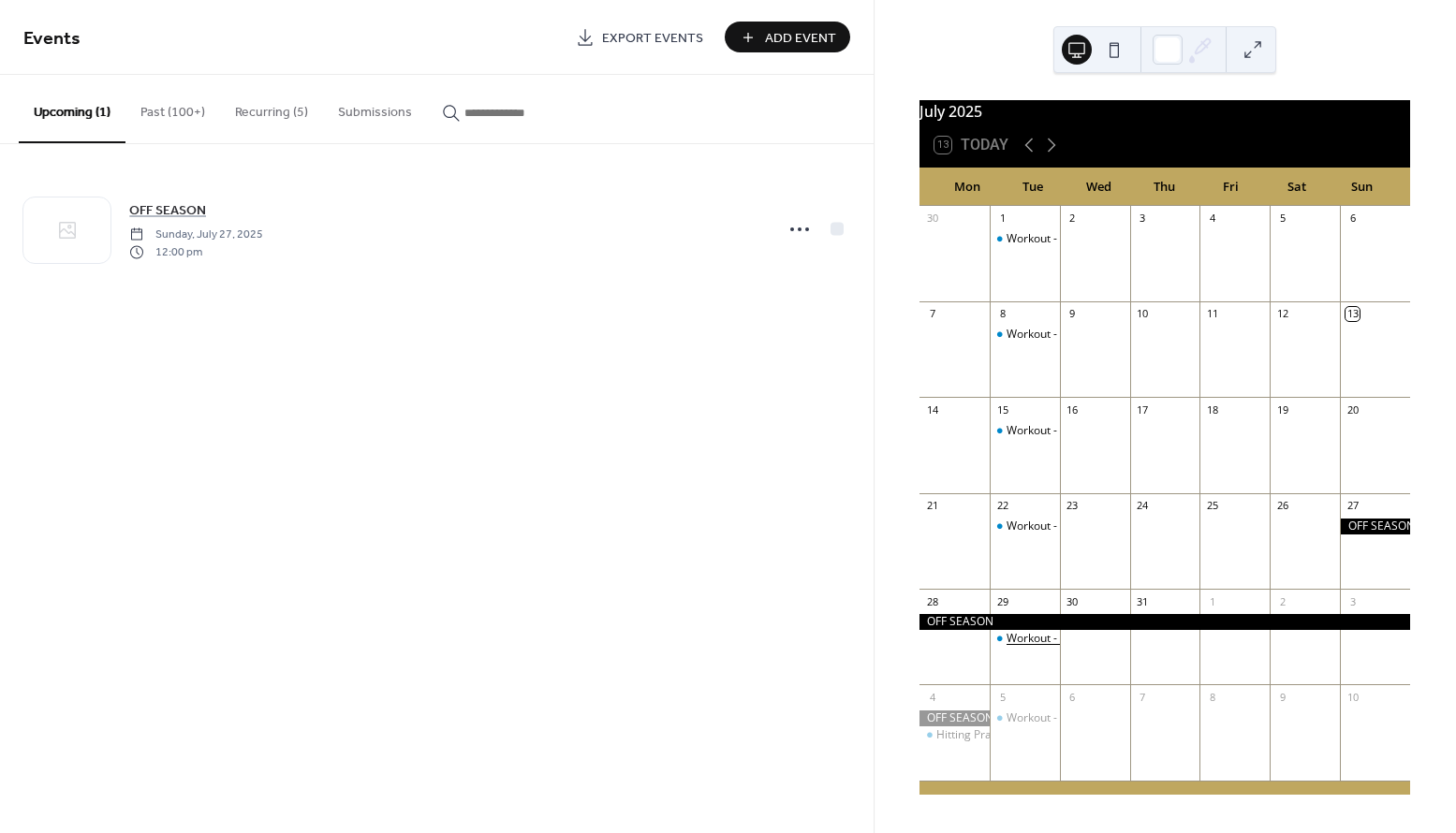 click on "Workout - MH Fitness" at bounding box center (1062, 638) 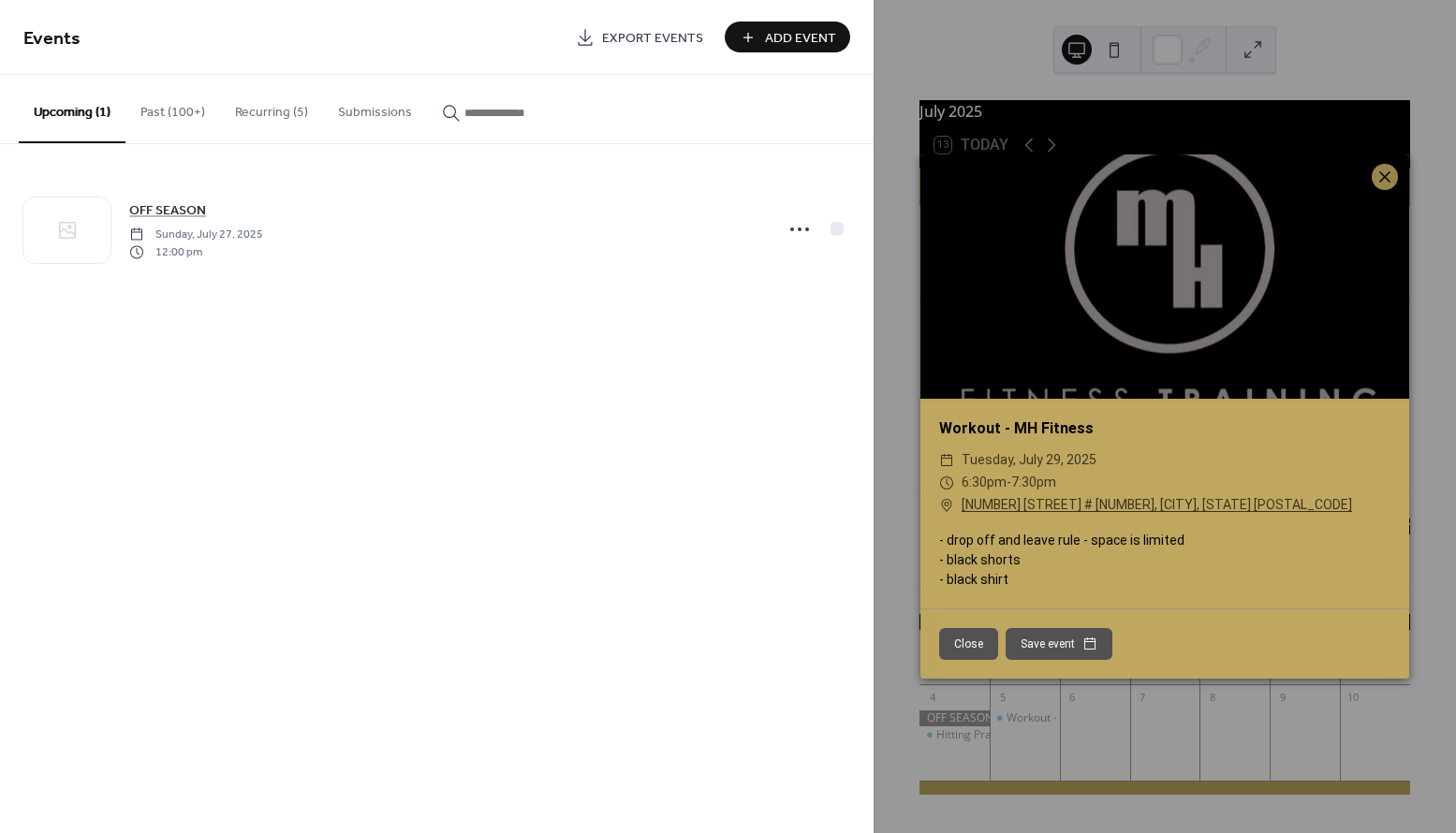 click on "Close" at bounding box center (968, 644) 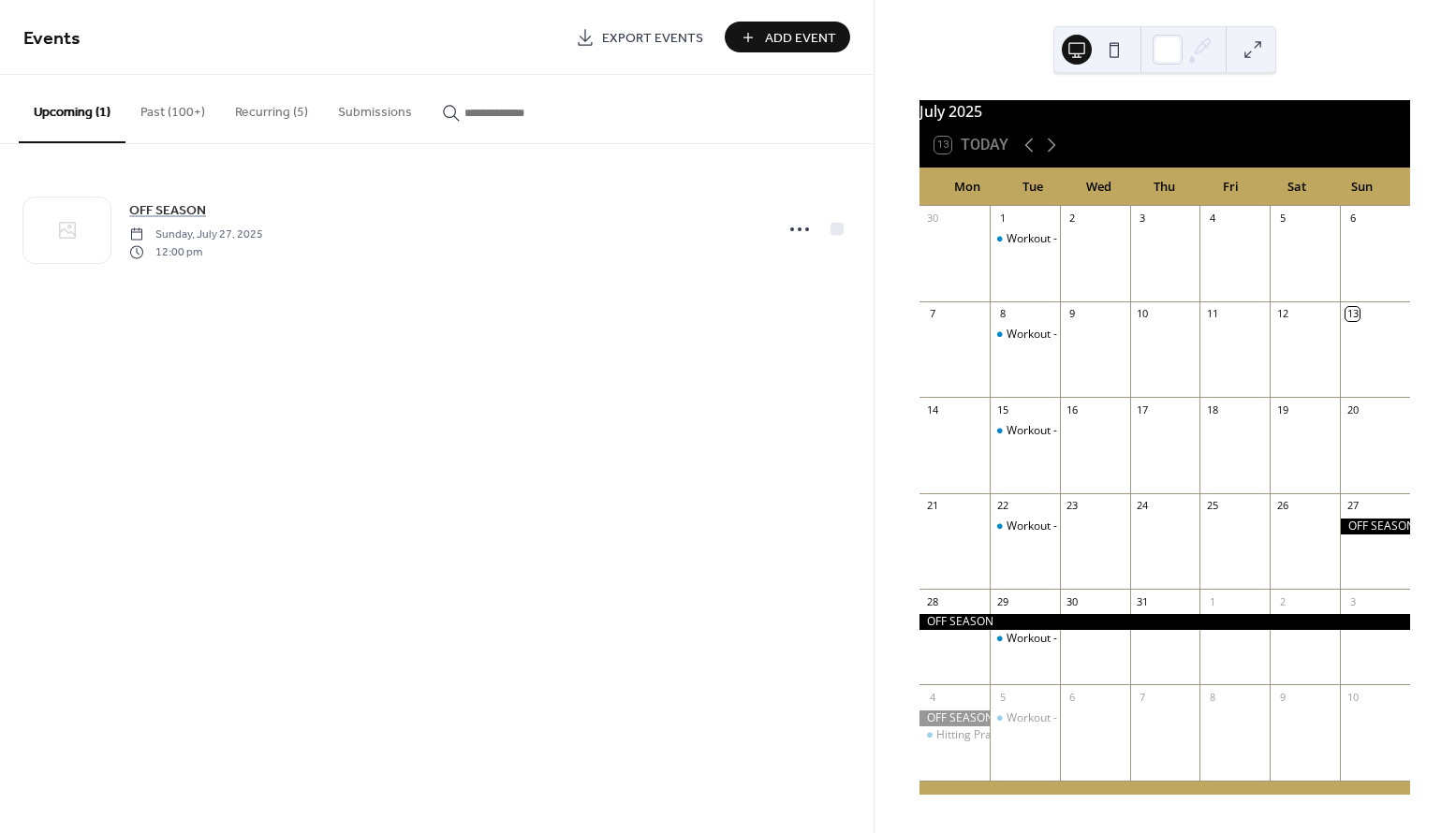 click on "Recurring  (5)" at bounding box center [272, 108] 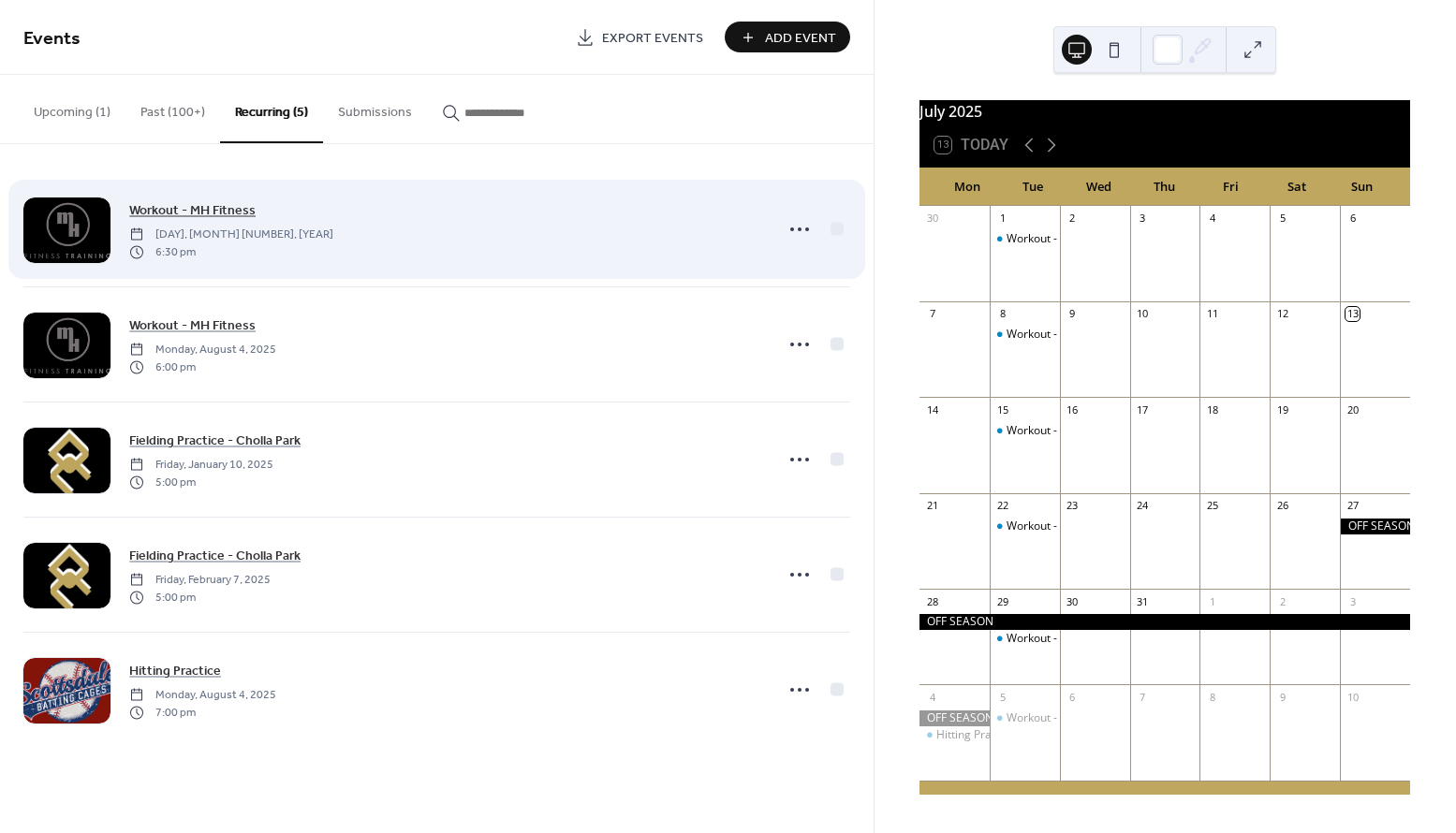 click on "Workout - MH Fitness" at bounding box center (192, 211) 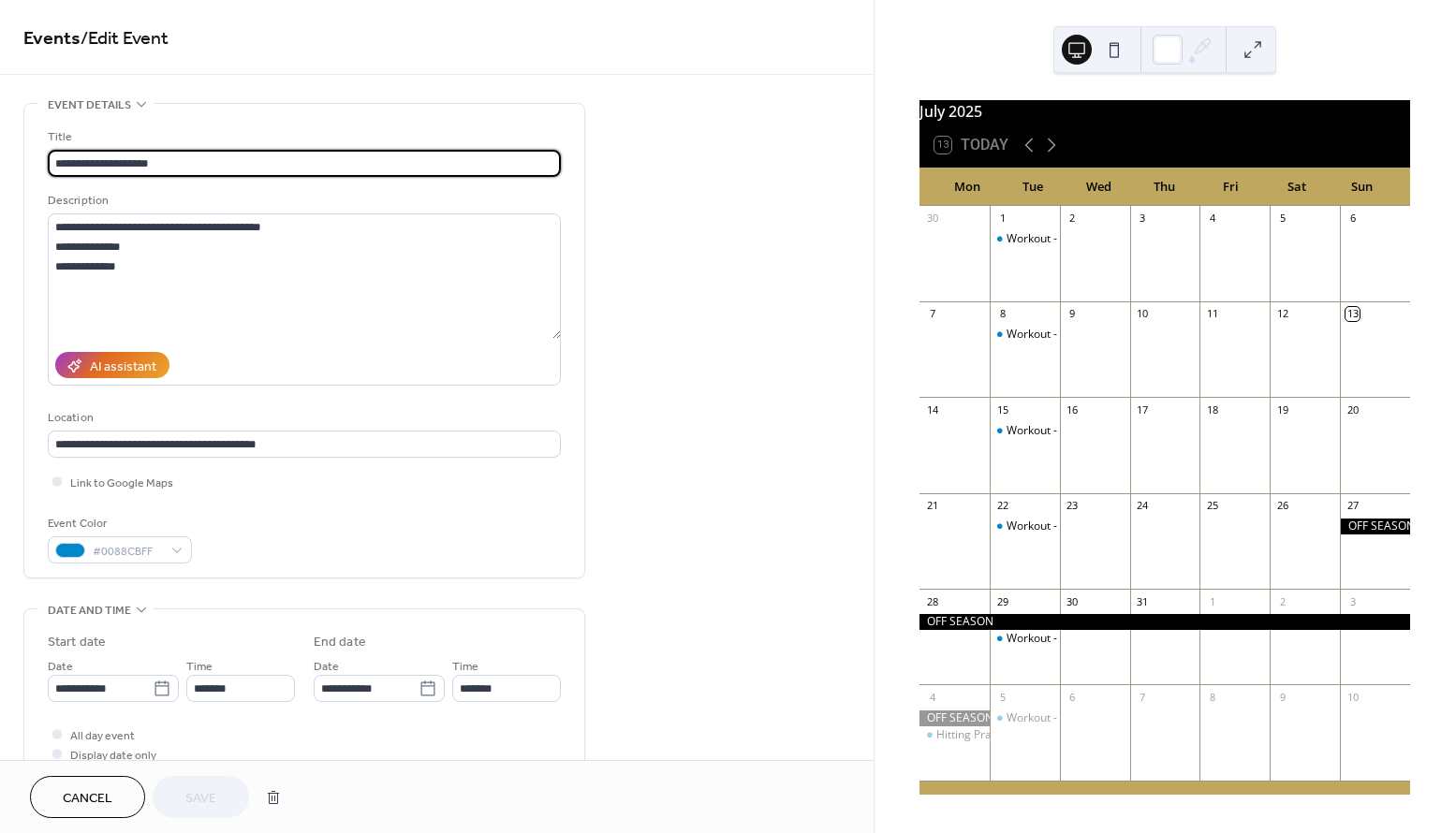 type on "**********" 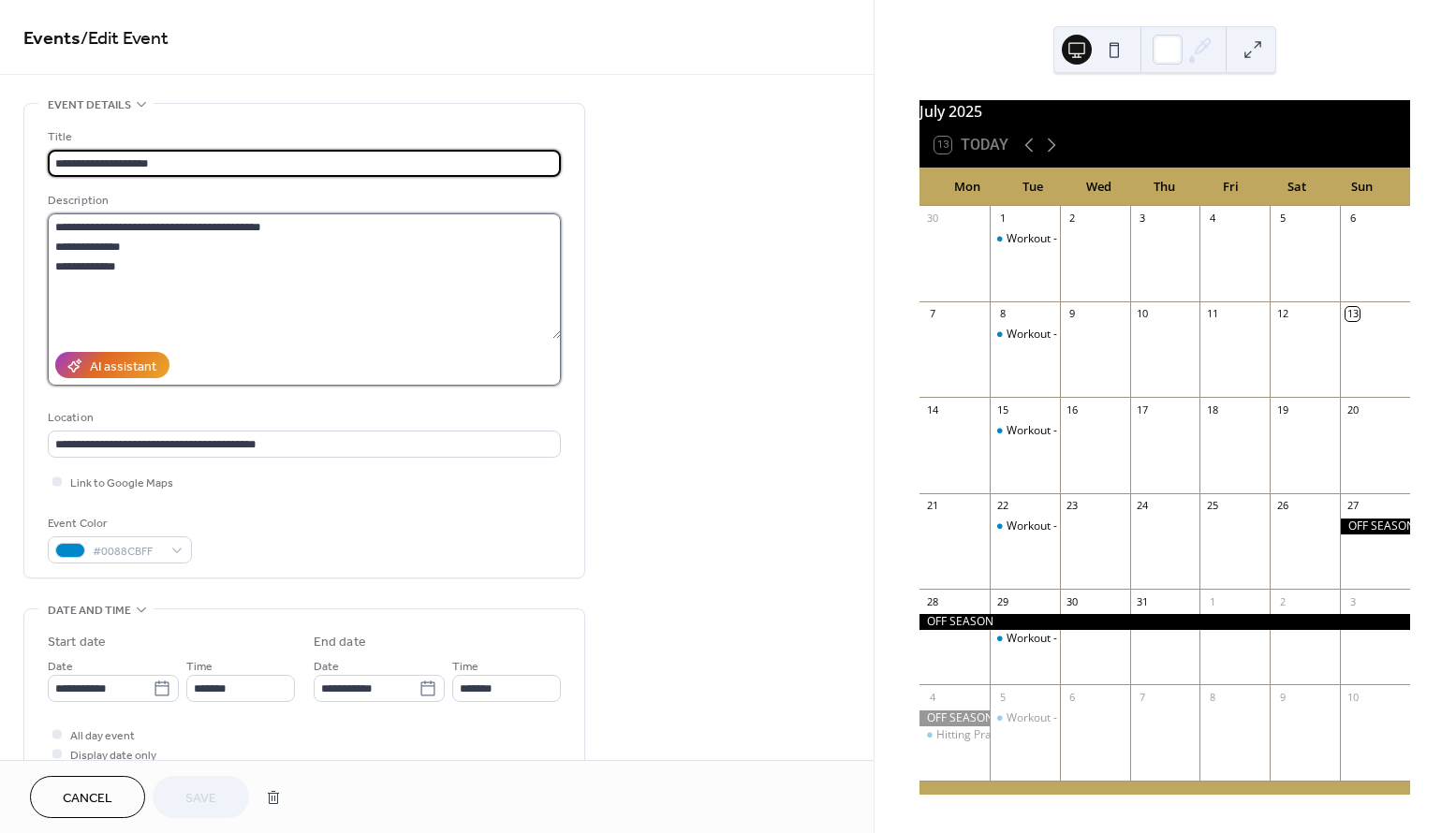 click on "**********" at bounding box center (304, 276) 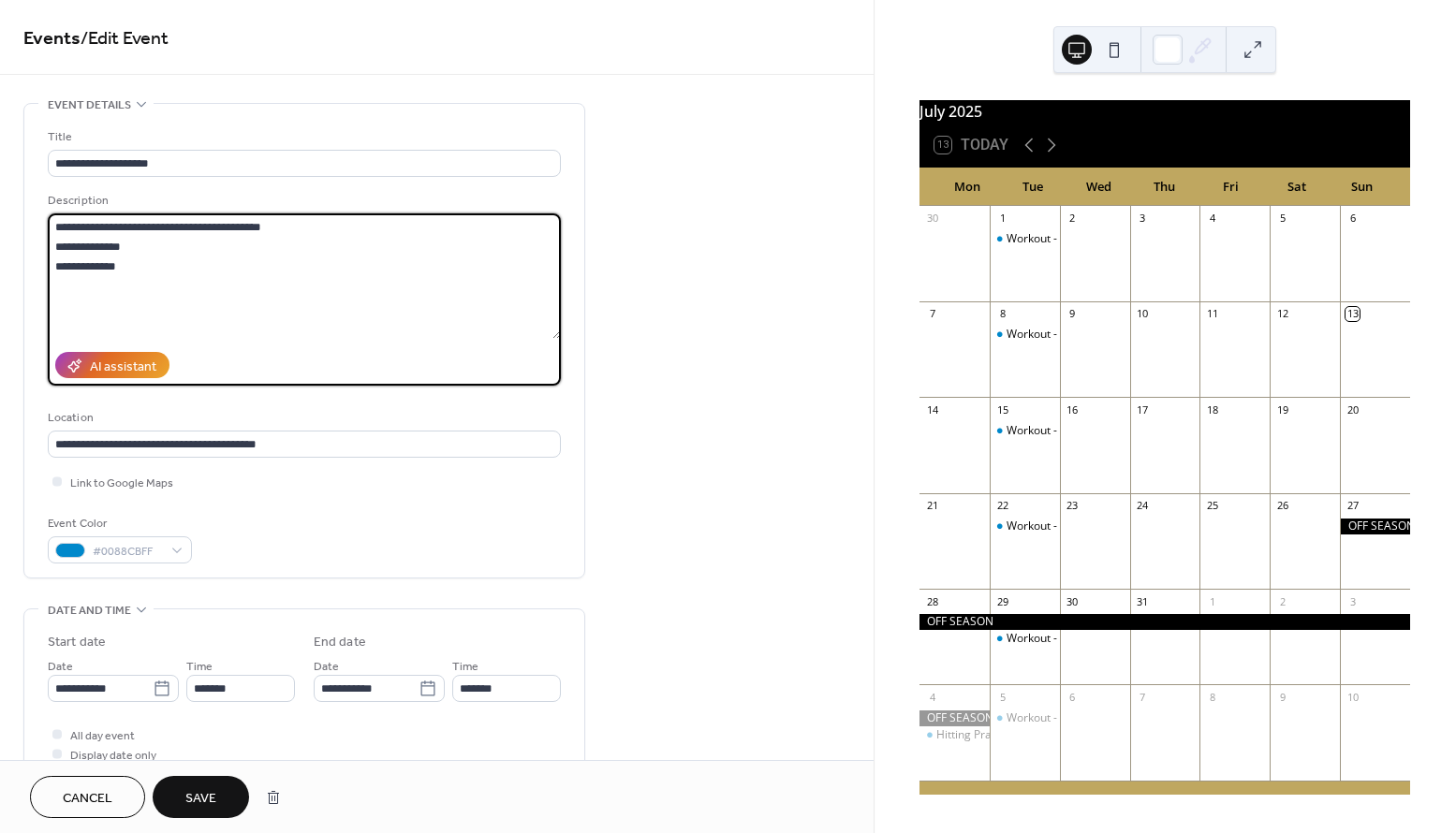 click on "**********" at bounding box center [304, 276] 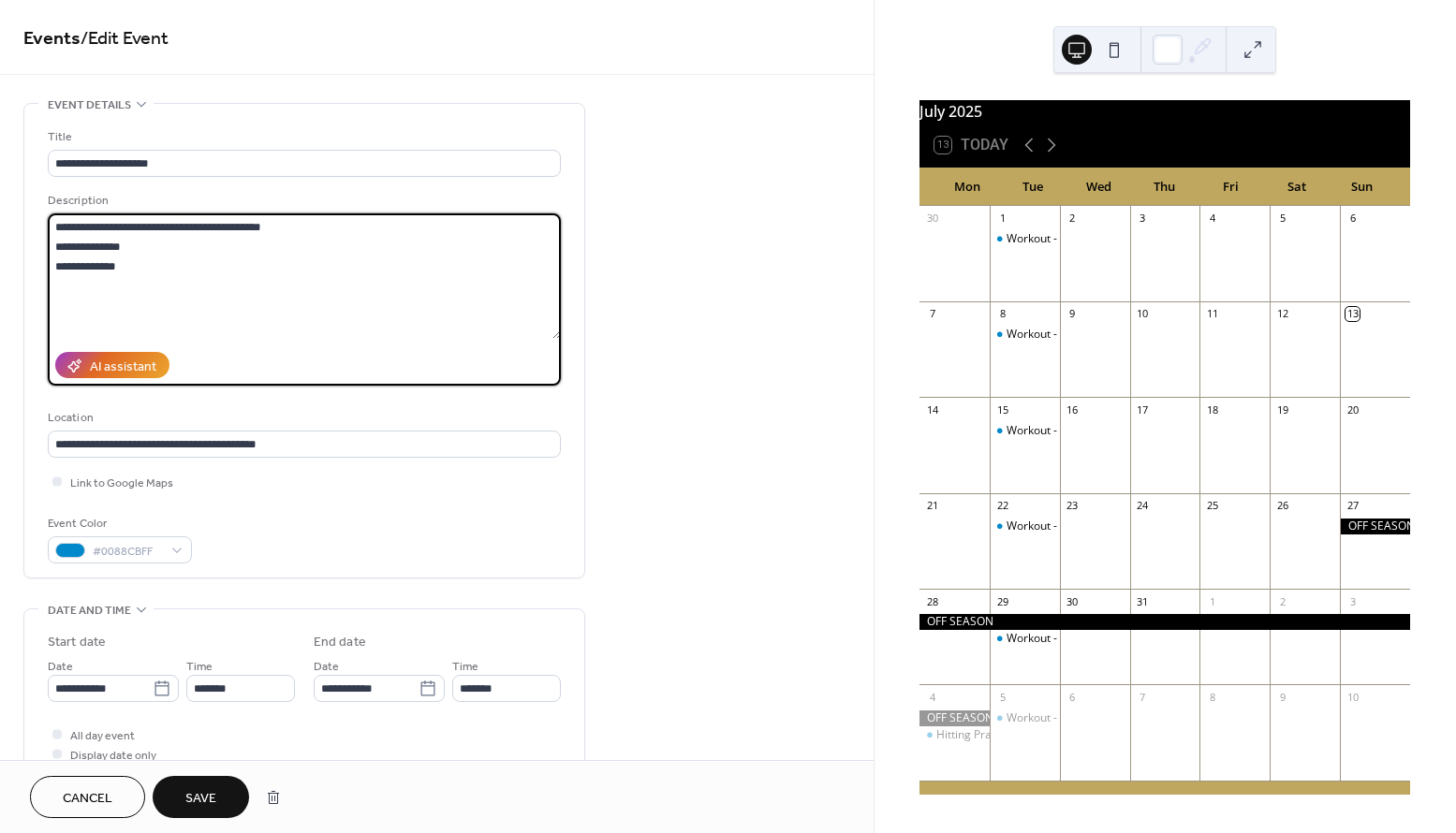 type on "**********" 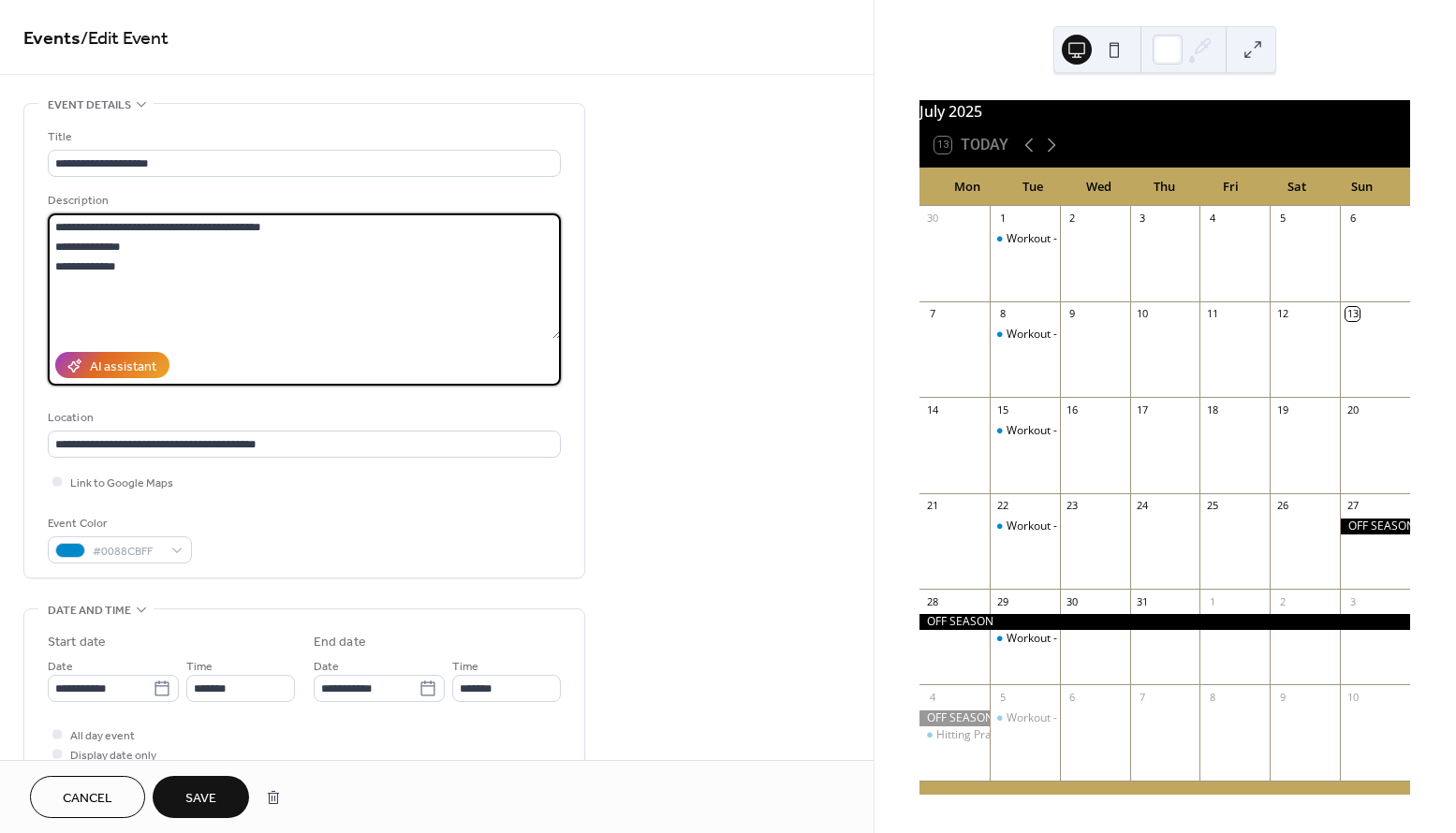 click on "Save" at bounding box center [200, 798] 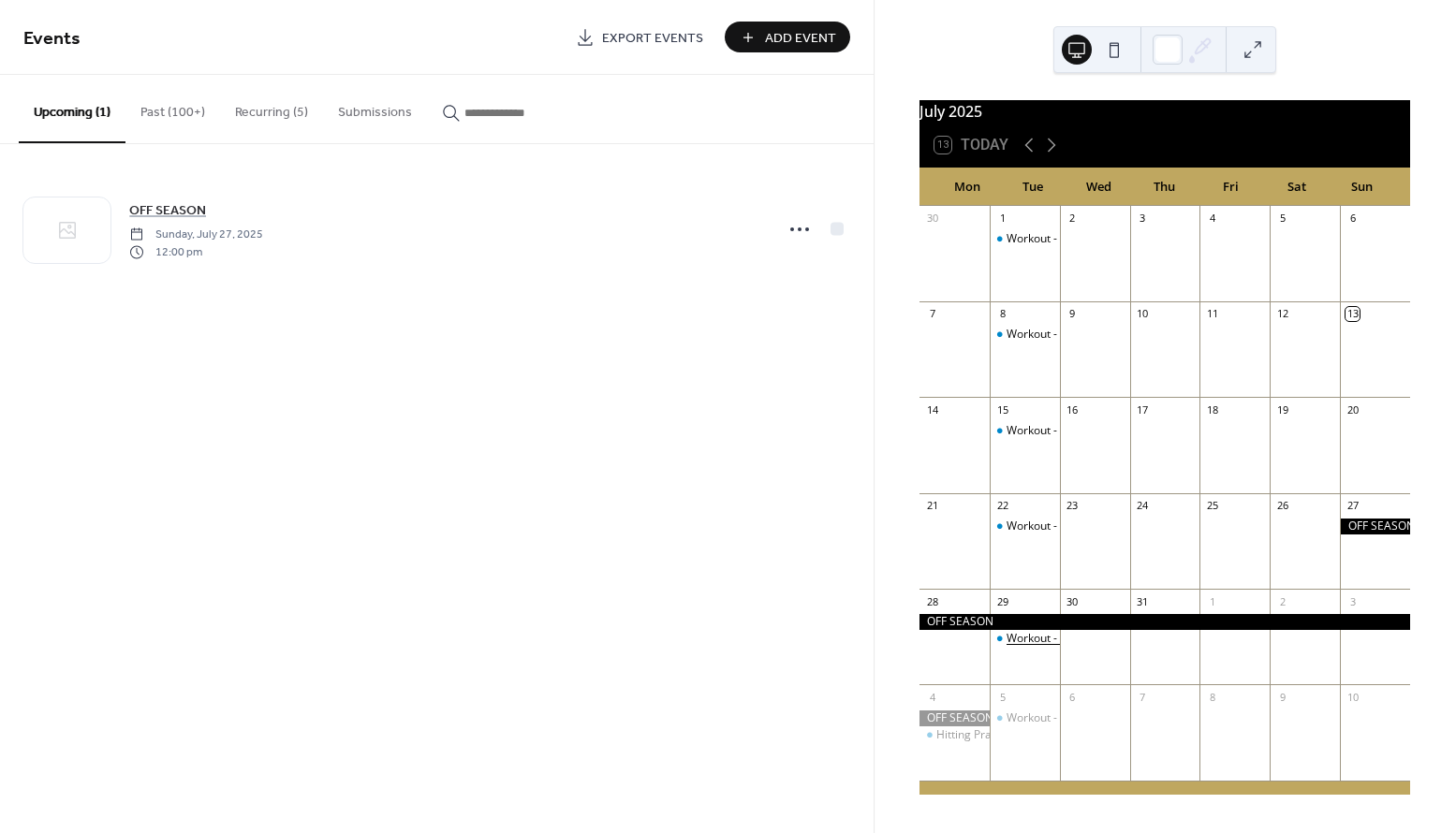 click on "Workout - MH Fitness" at bounding box center [1062, 638] 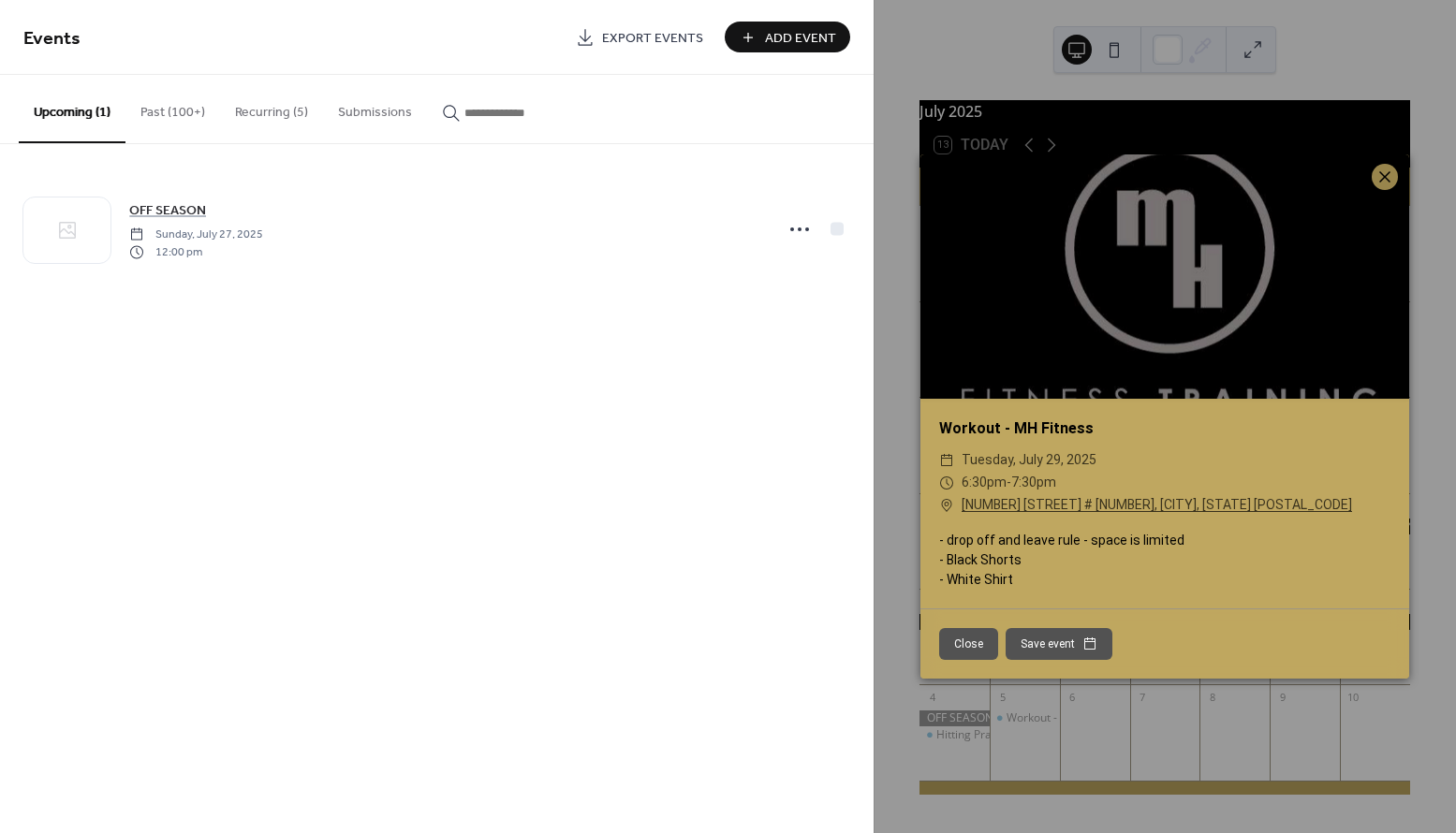 click on "Close" at bounding box center (968, 644) 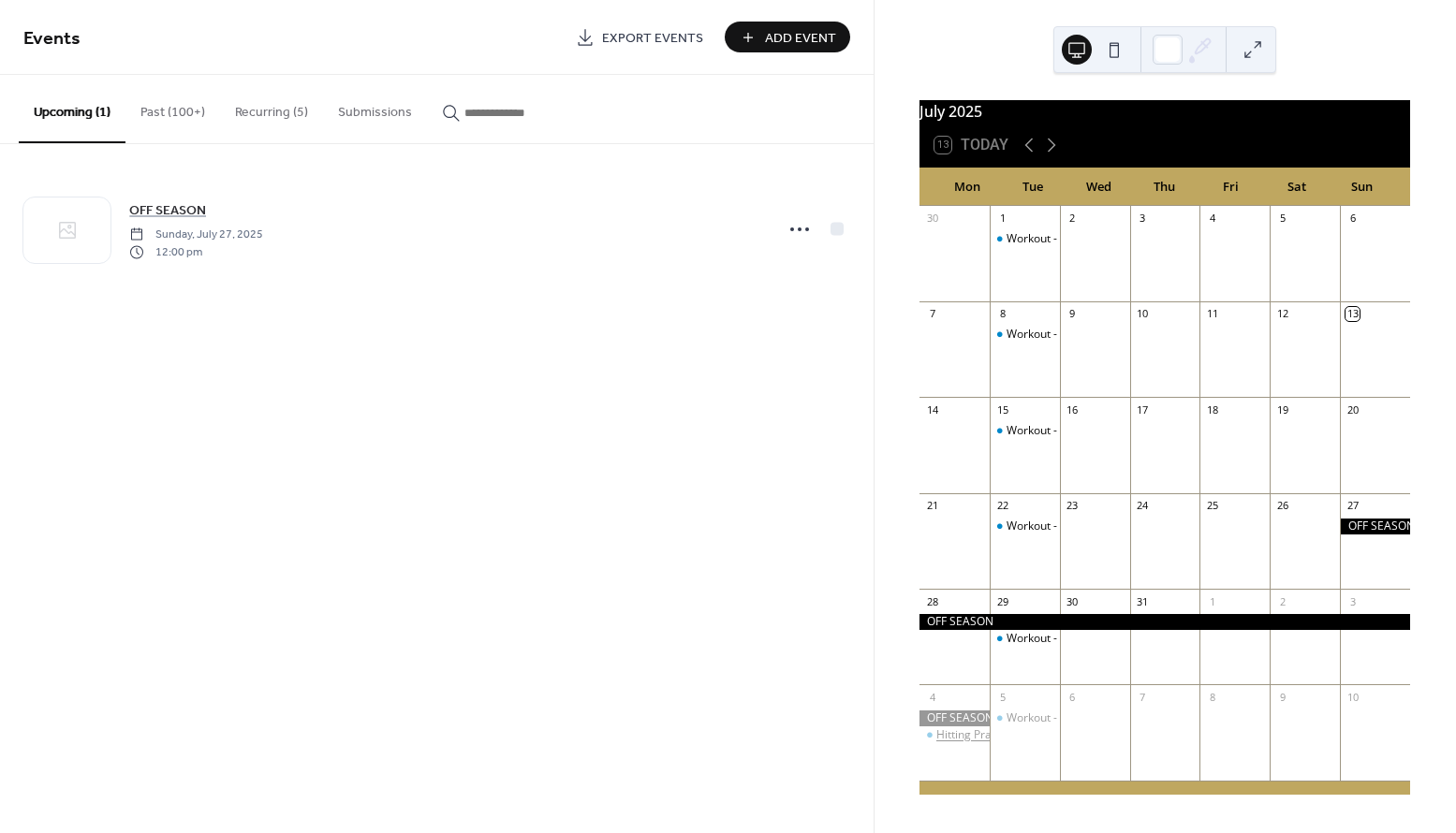 click on "Hitting Practice" at bounding box center (976, 735) 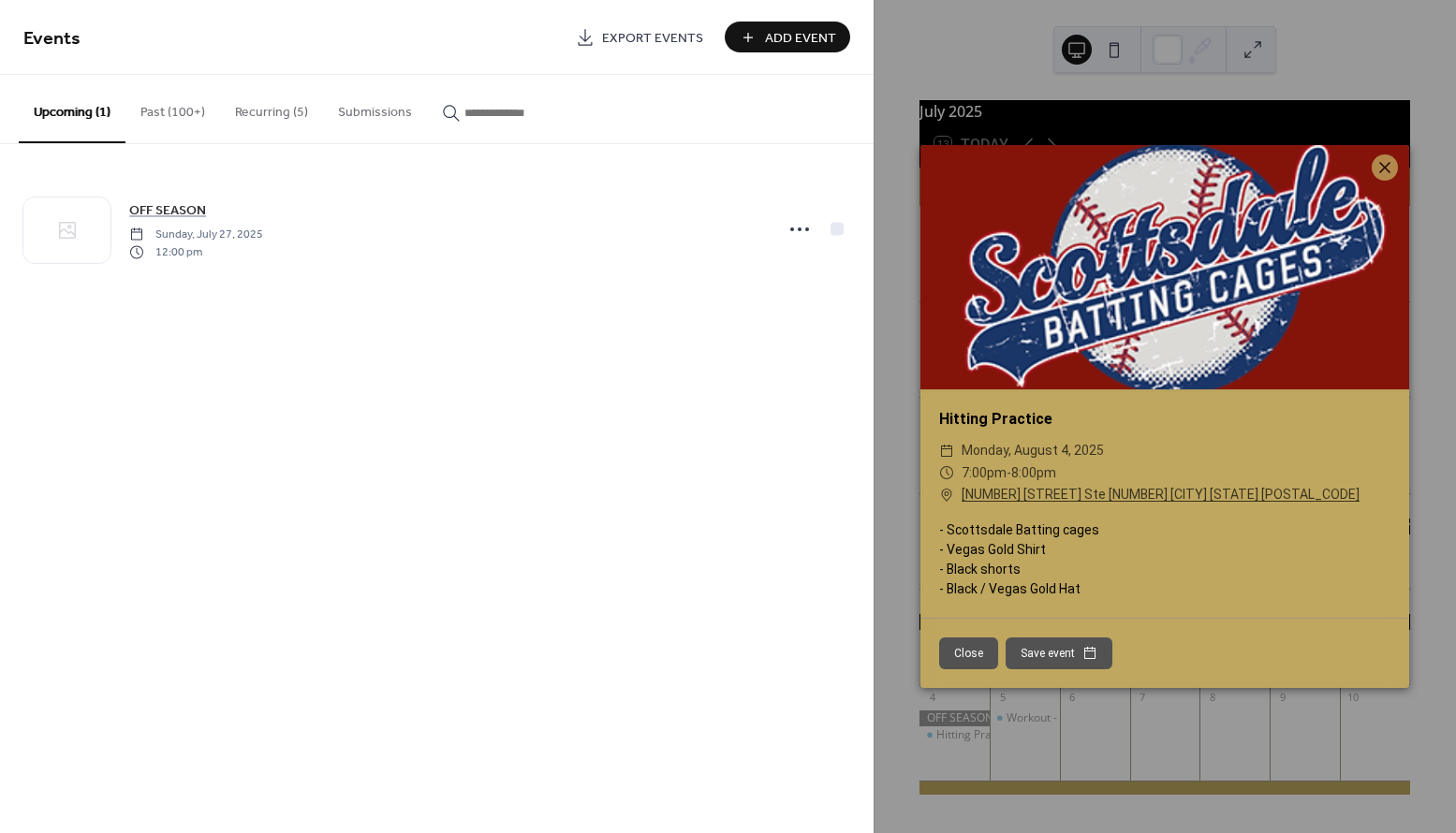click on "Close" at bounding box center (968, 653) 